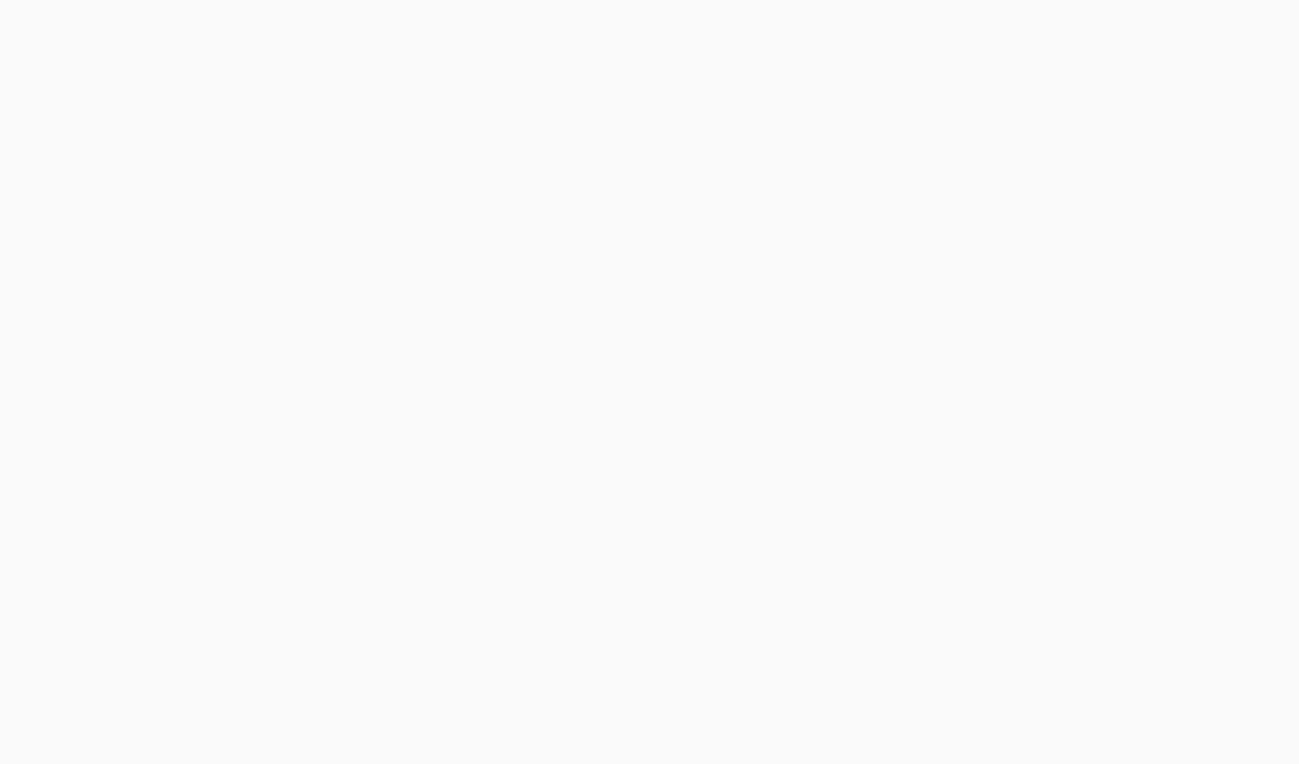 scroll, scrollTop: 0, scrollLeft: 0, axis: both 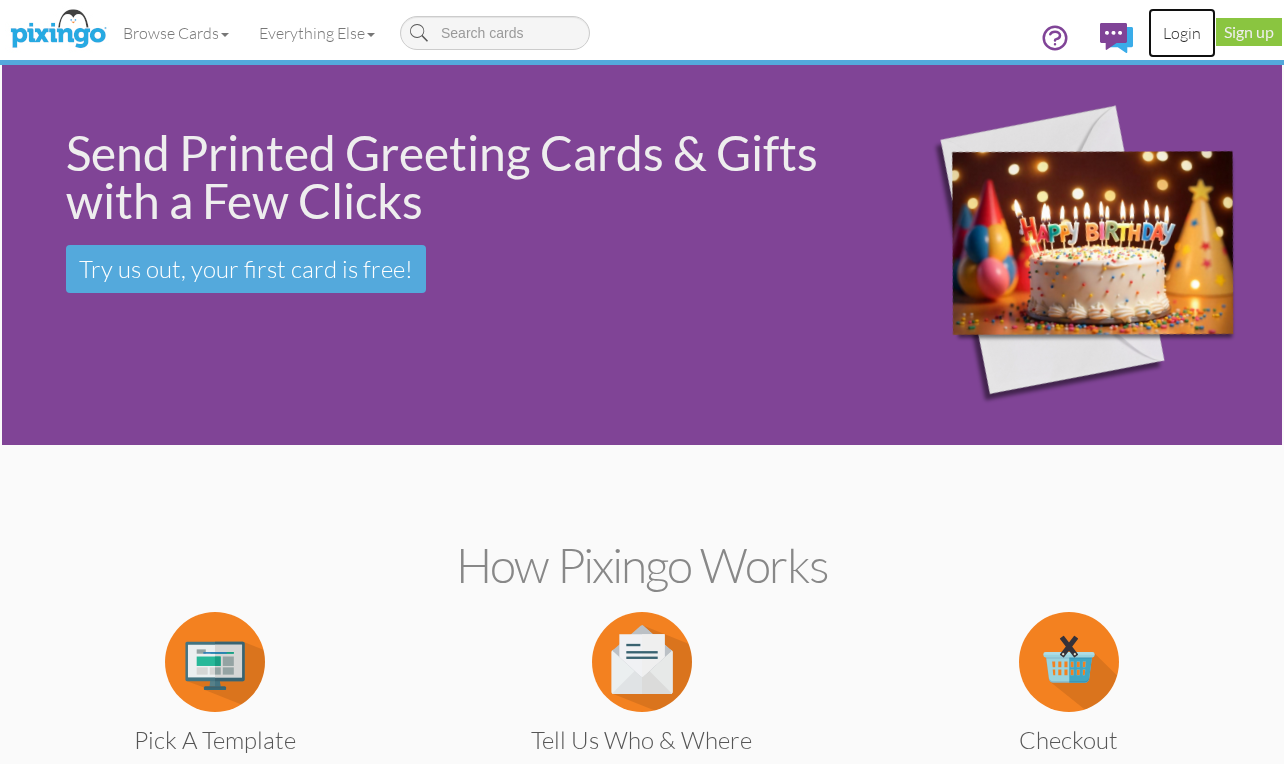 click on "Login" at bounding box center [1182, 33] 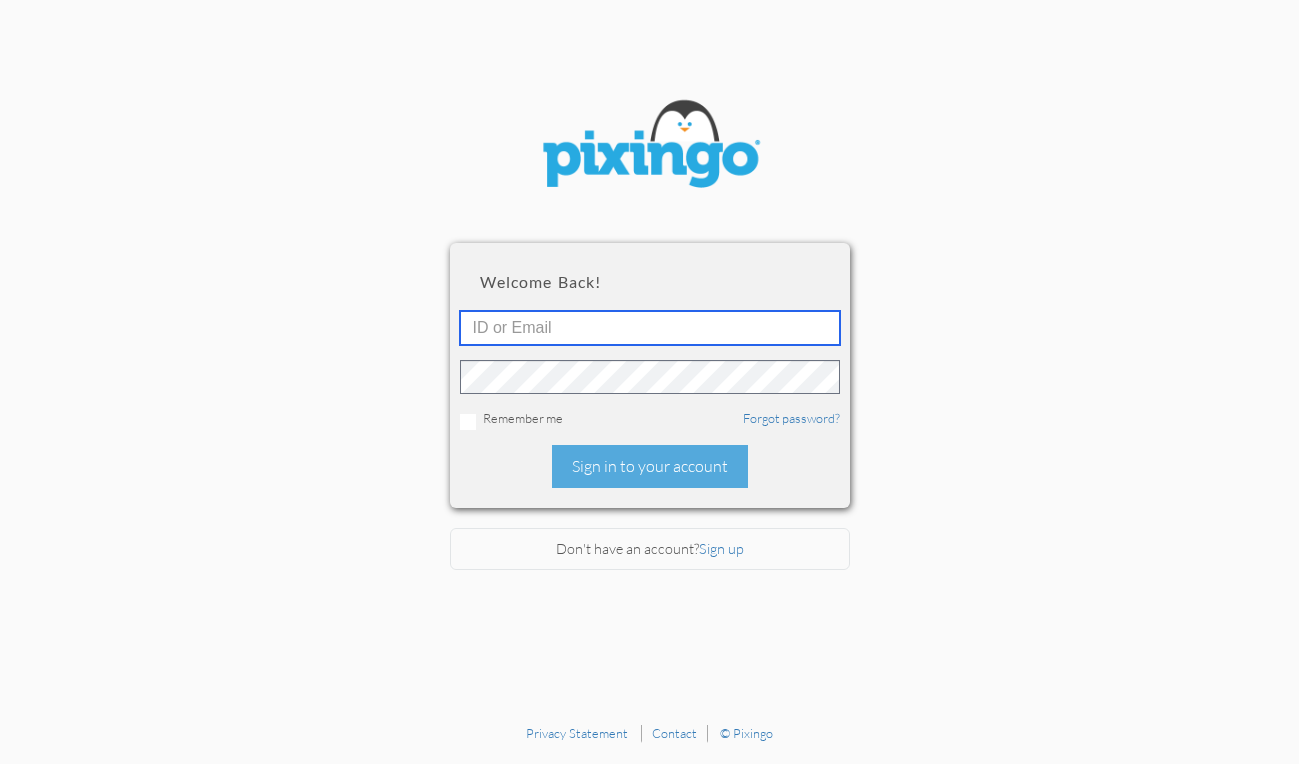 type on "[EMAIL_ADDRESS][DOMAIN_NAME]" 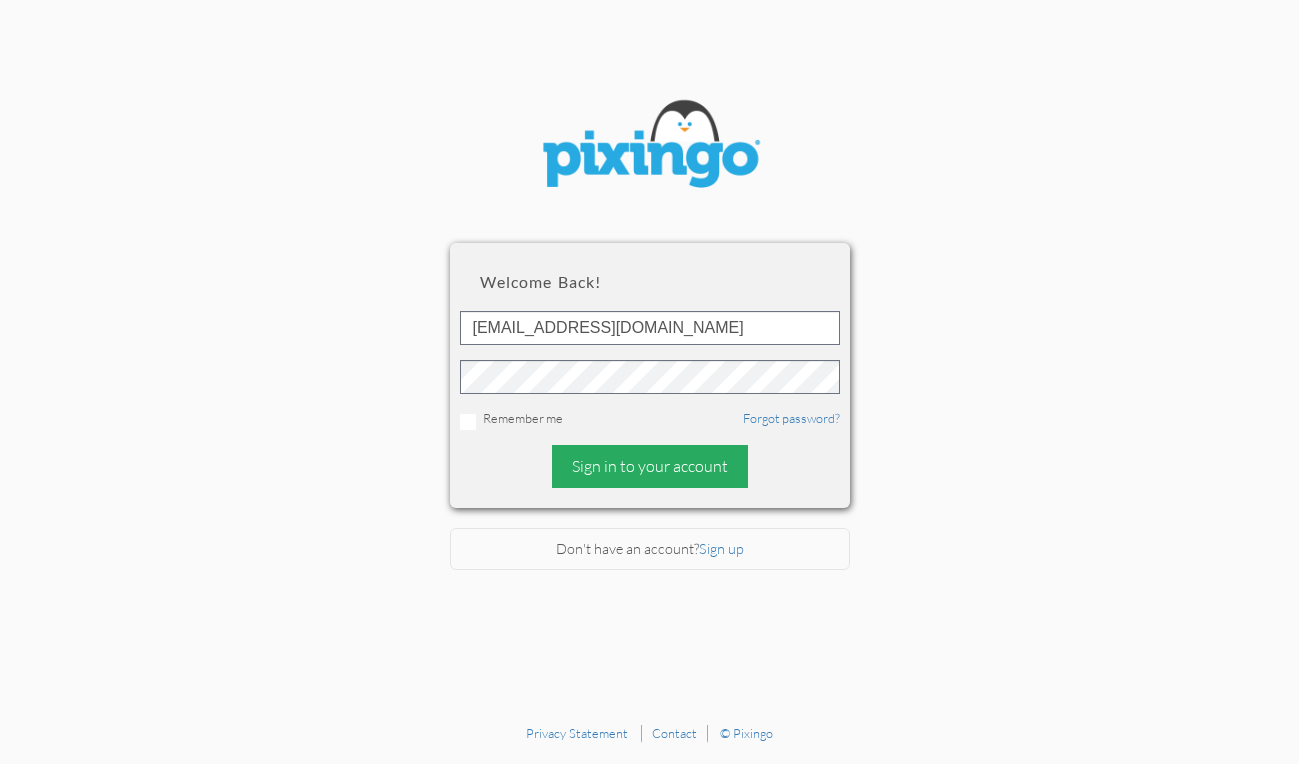 click on "Sign in to your account" at bounding box center [650, 466] 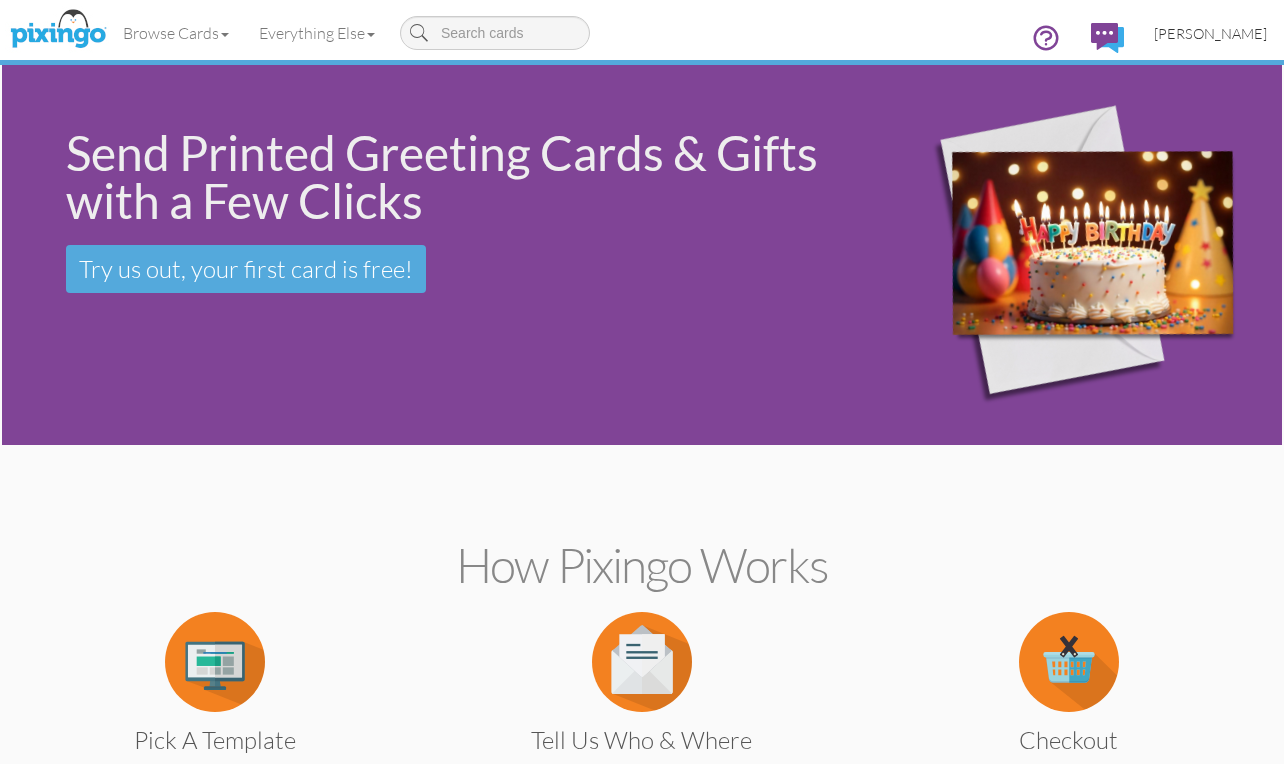 click on "[PERSON_NAME]" at bounding box center (1210, 33) 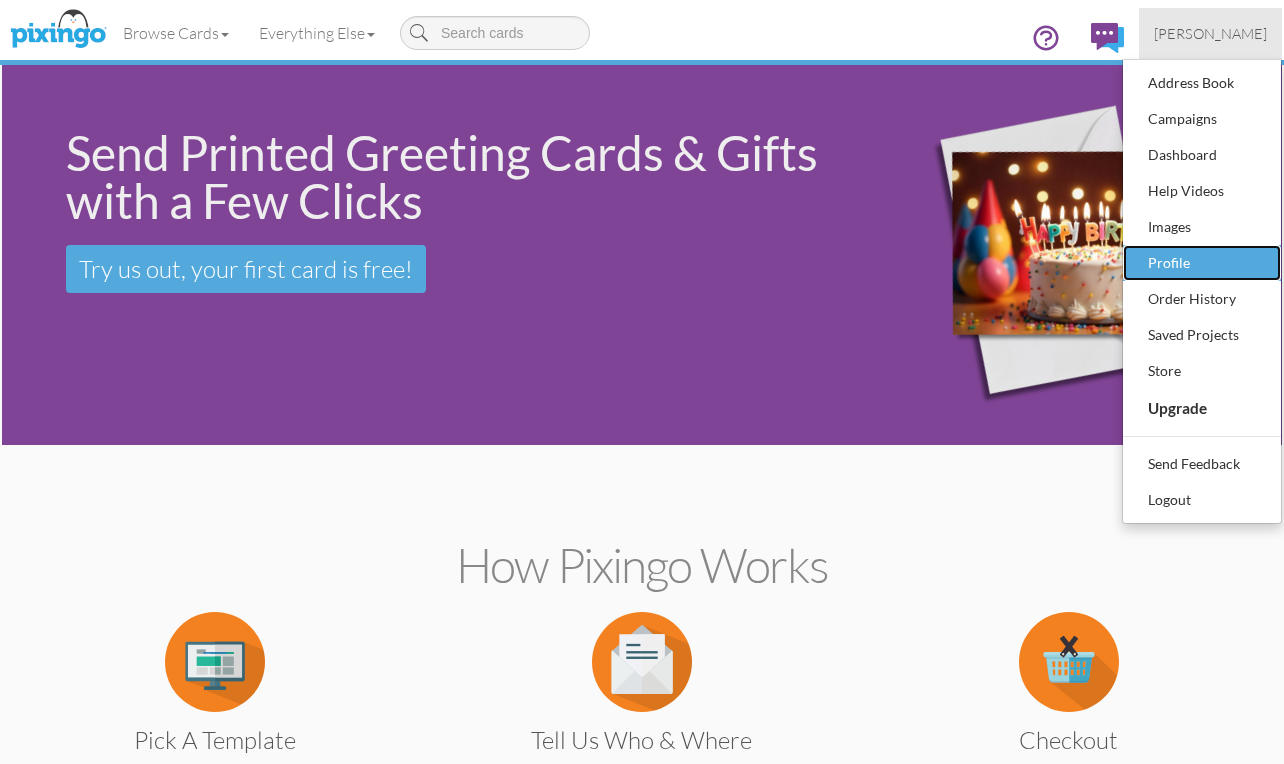click on "Profile" at bounding box center [1202, 263] 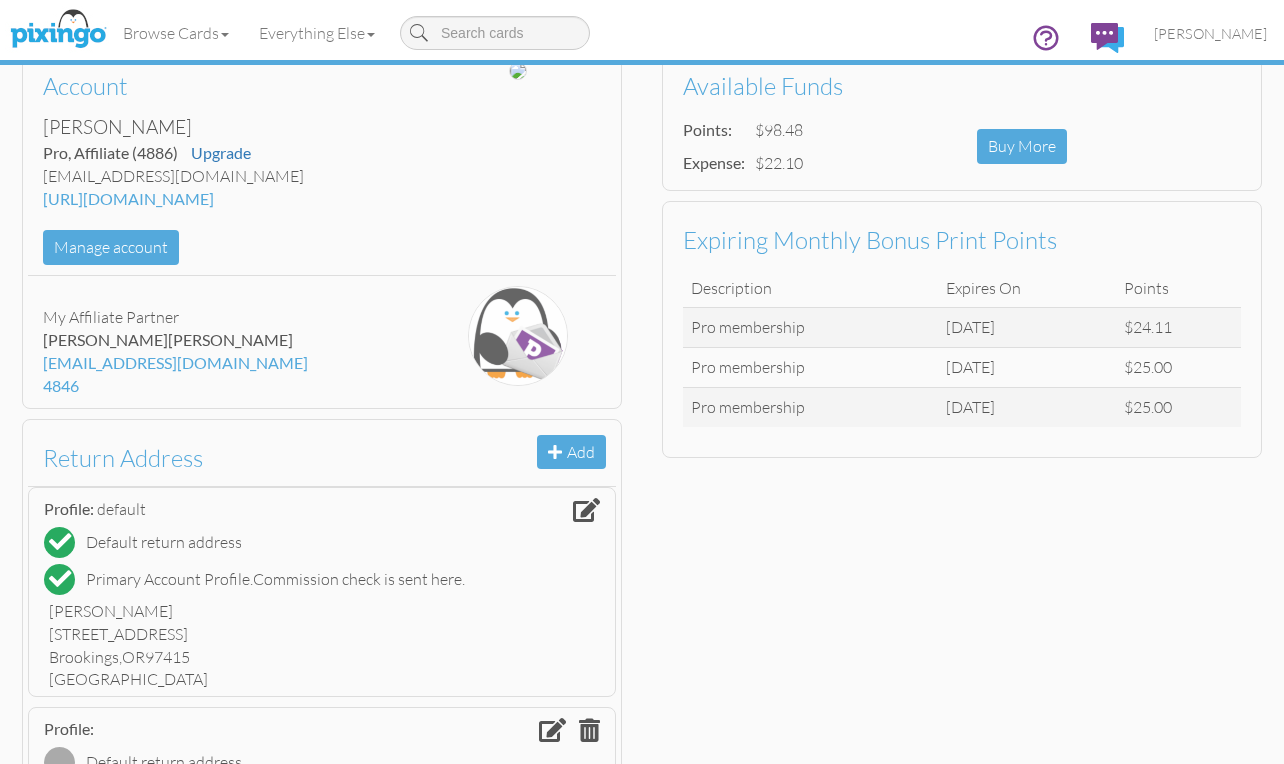 scroll, scrollTop: 0, scrollLeft: 0, axis: both 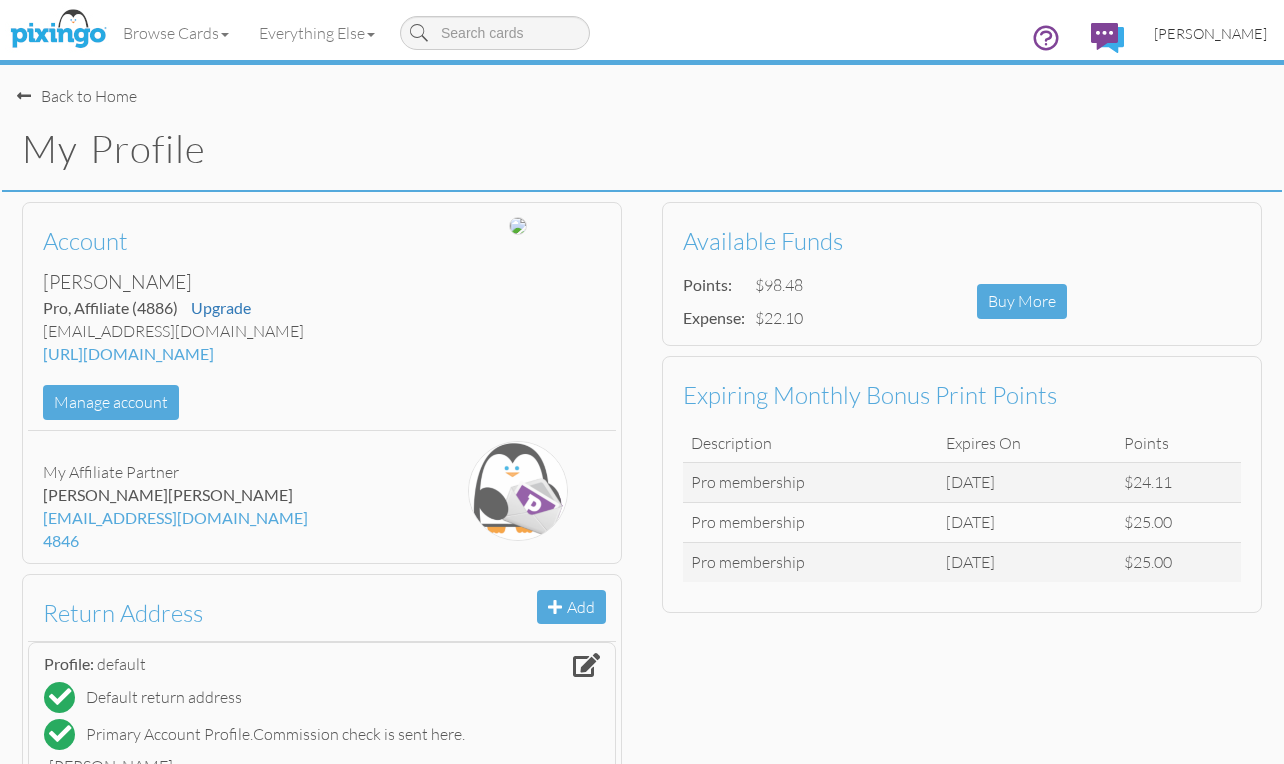 click on "[PERSON_NAME]" at bounding box center [1210, 33] 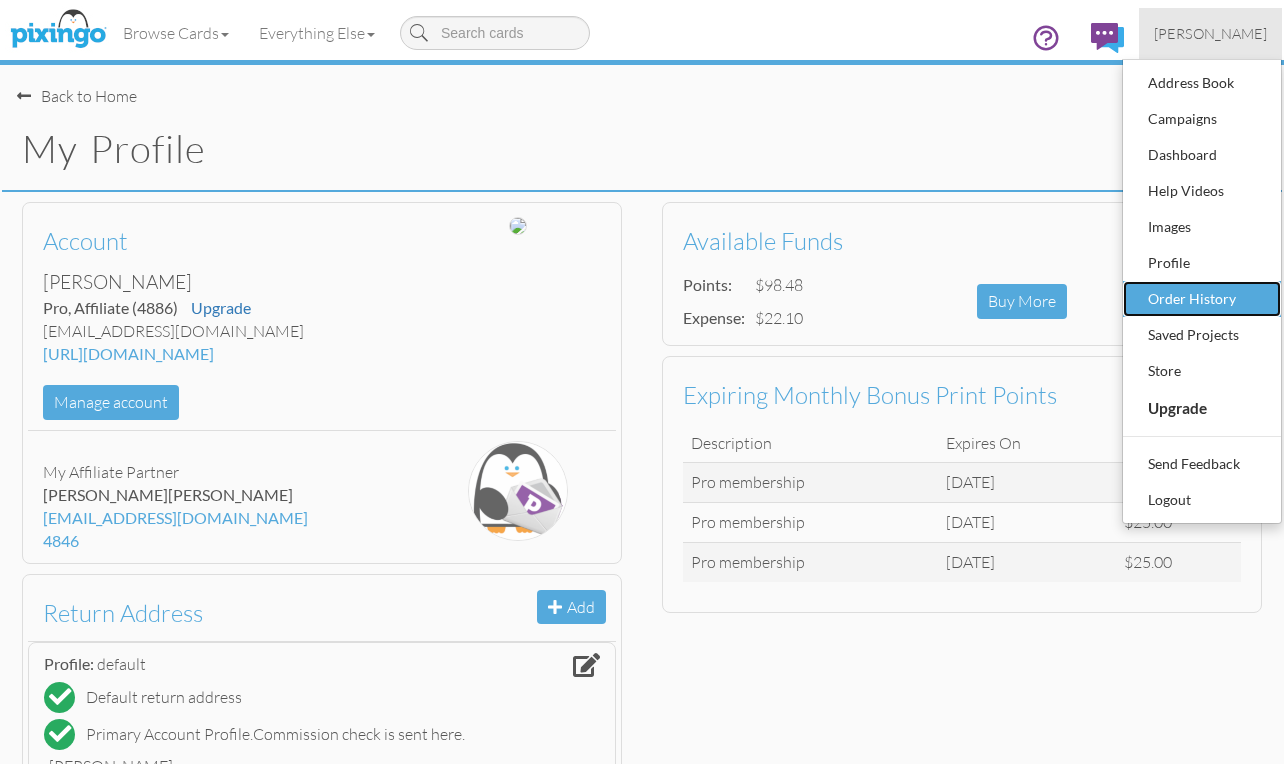 click on "Order History" at bounding box center (1202, 299) 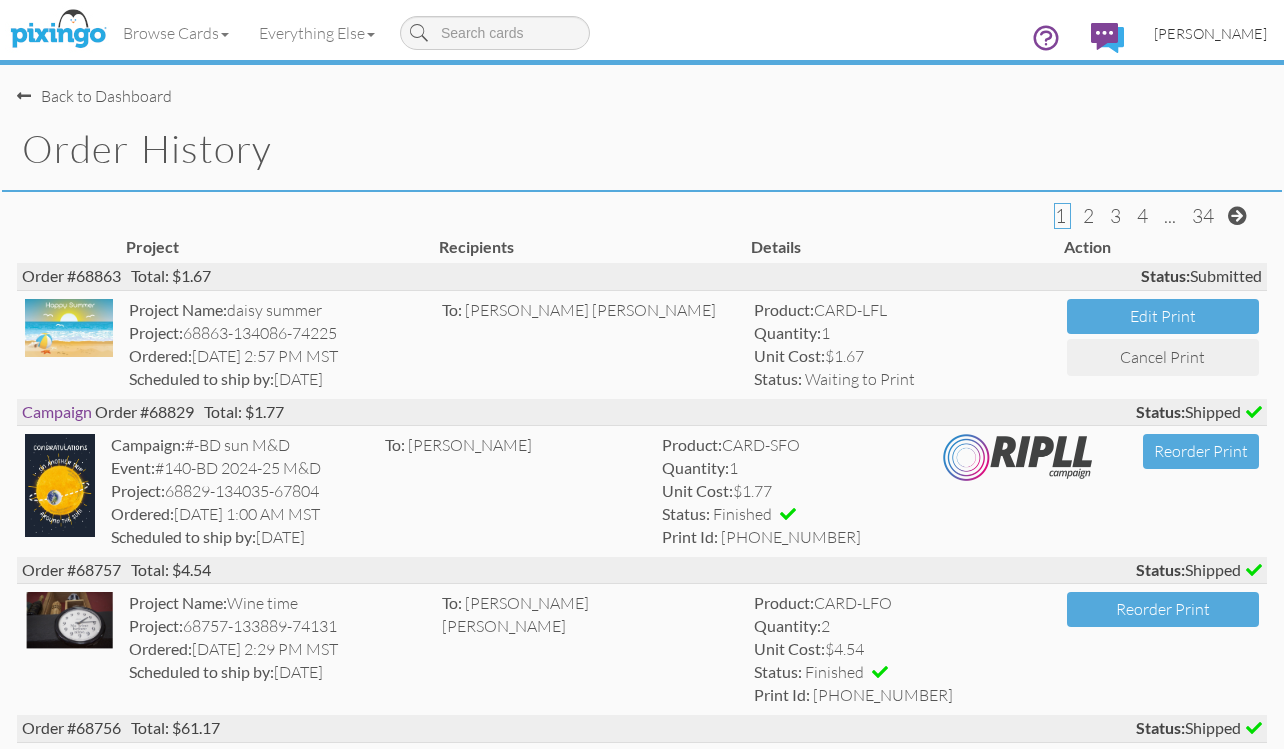 click on "[PERSON_NAME]" at bounding box center (1210, 33) 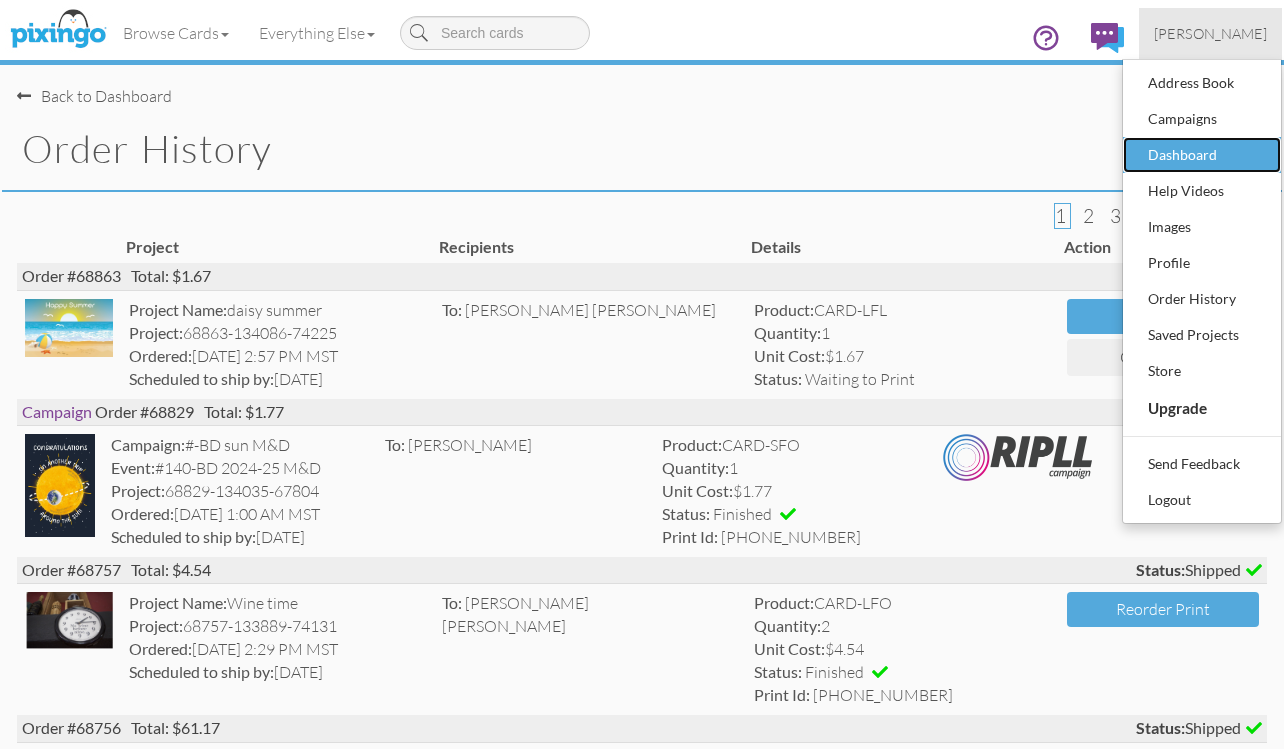 click on "Dashboard" at bounding box center (1202, 155) 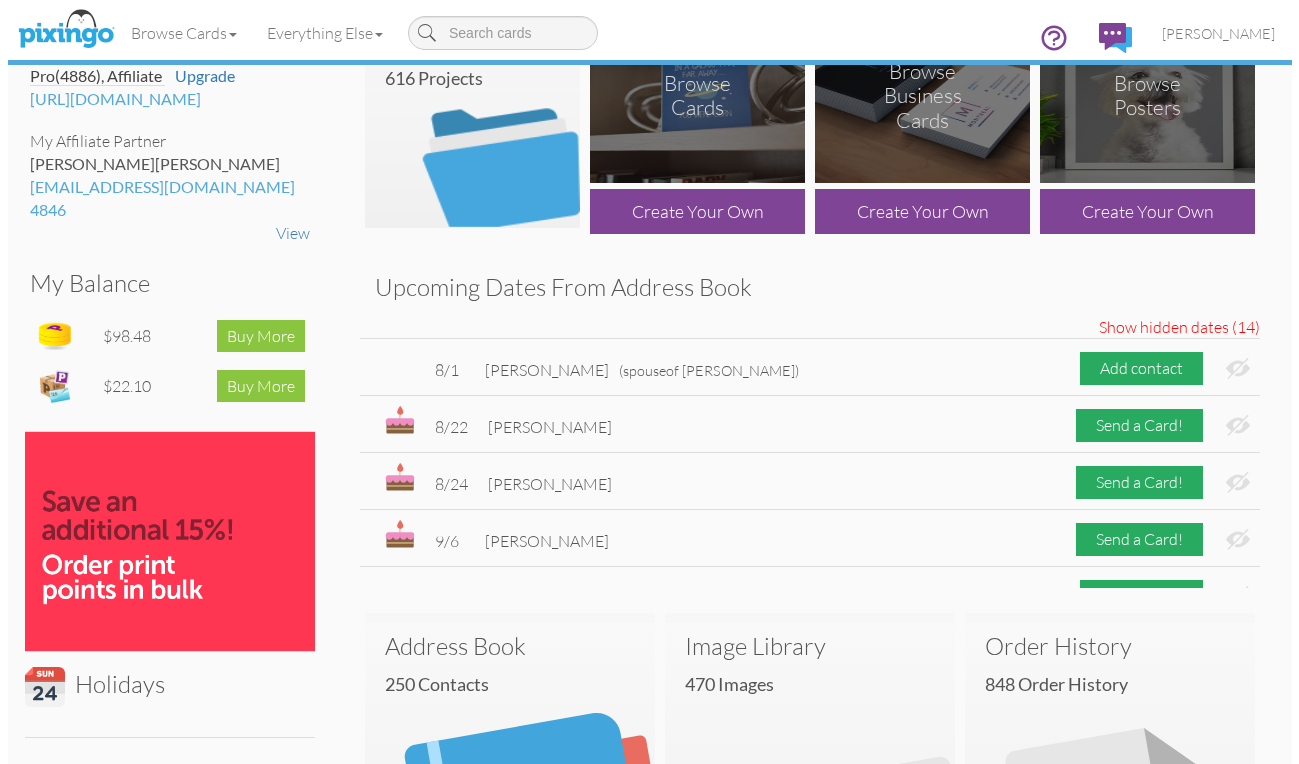 scroll, scrollTop: 0, scrollLeft: 0, axis: both 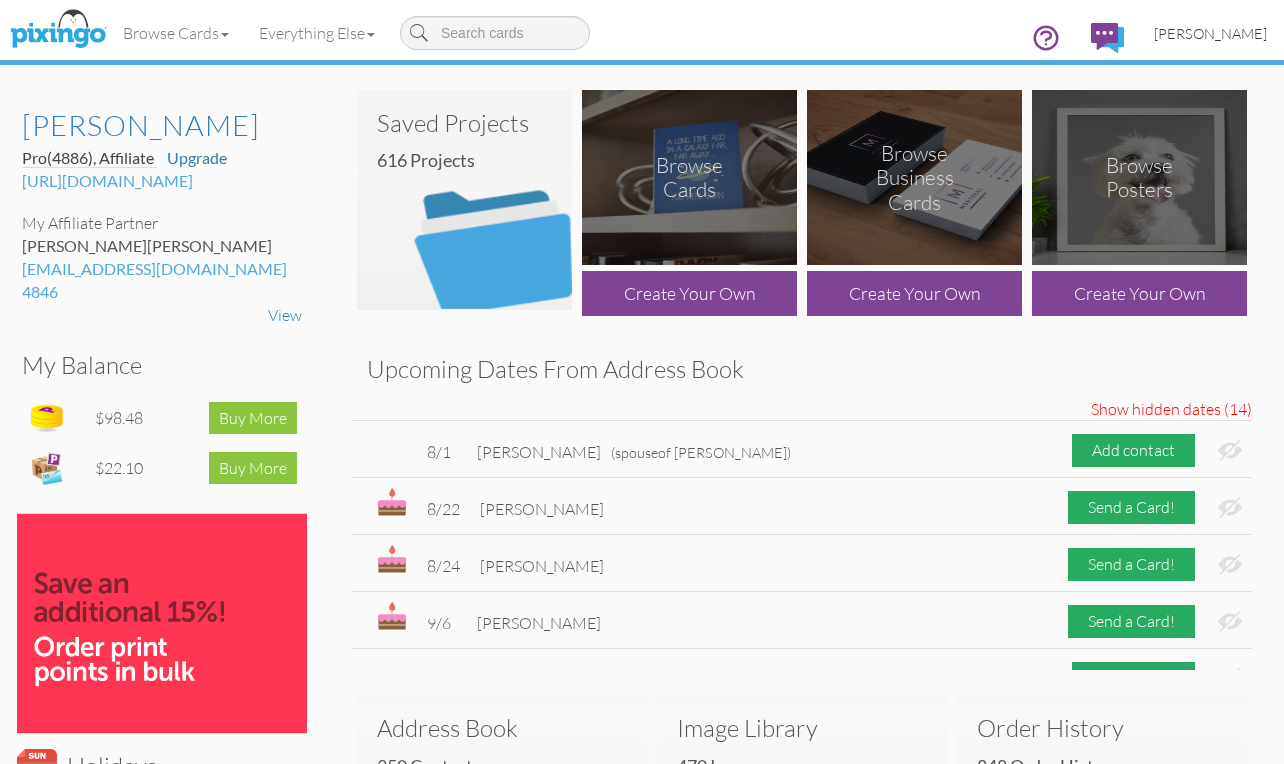click on "[PERSON_NAME]" at bounding box center (1210, 33) 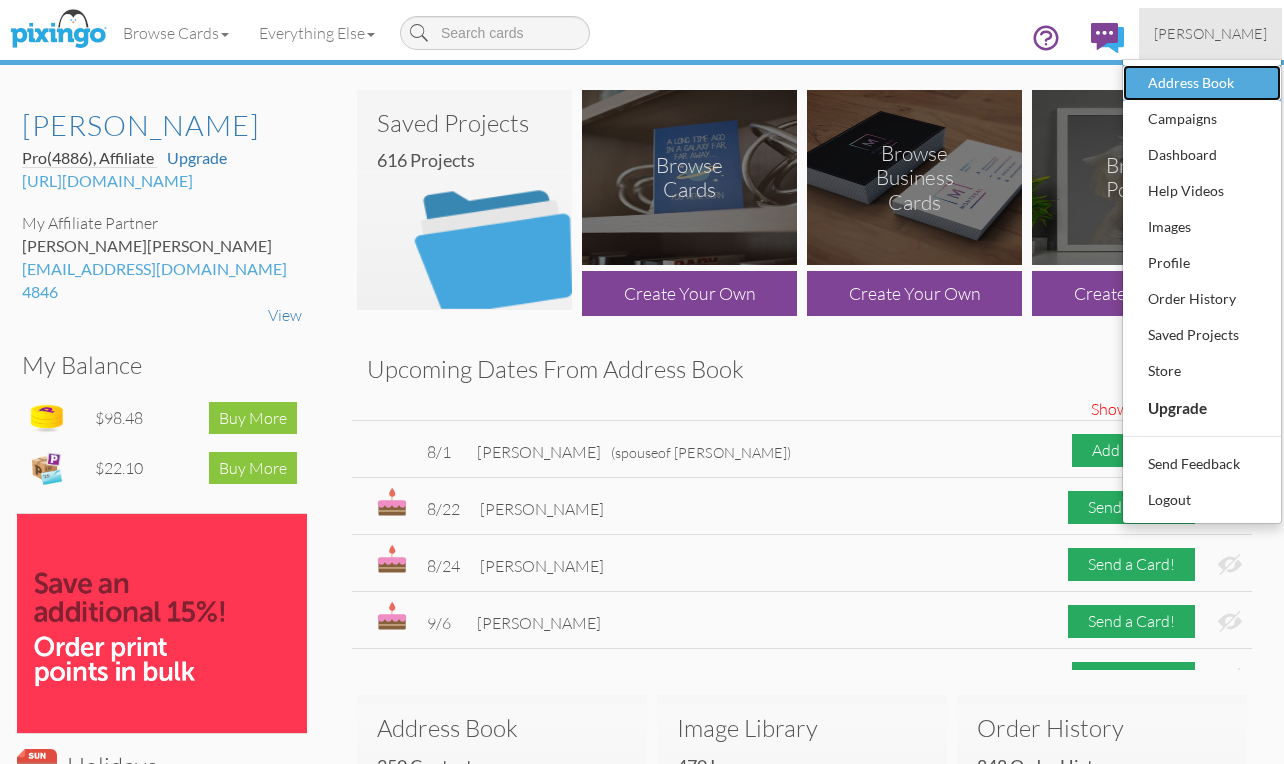 click on "Address Book" at bounding box center (1202, 83) 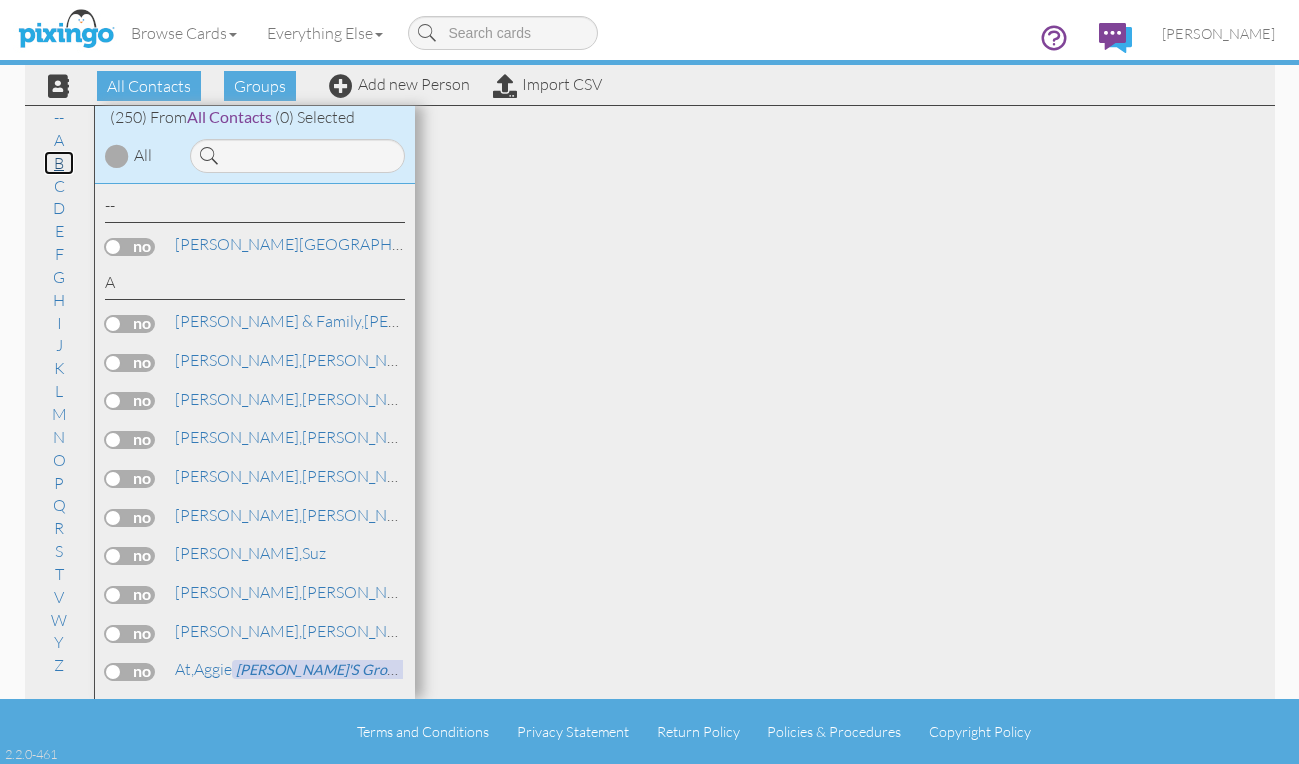 click on "B" at bounding box center (59, 163) 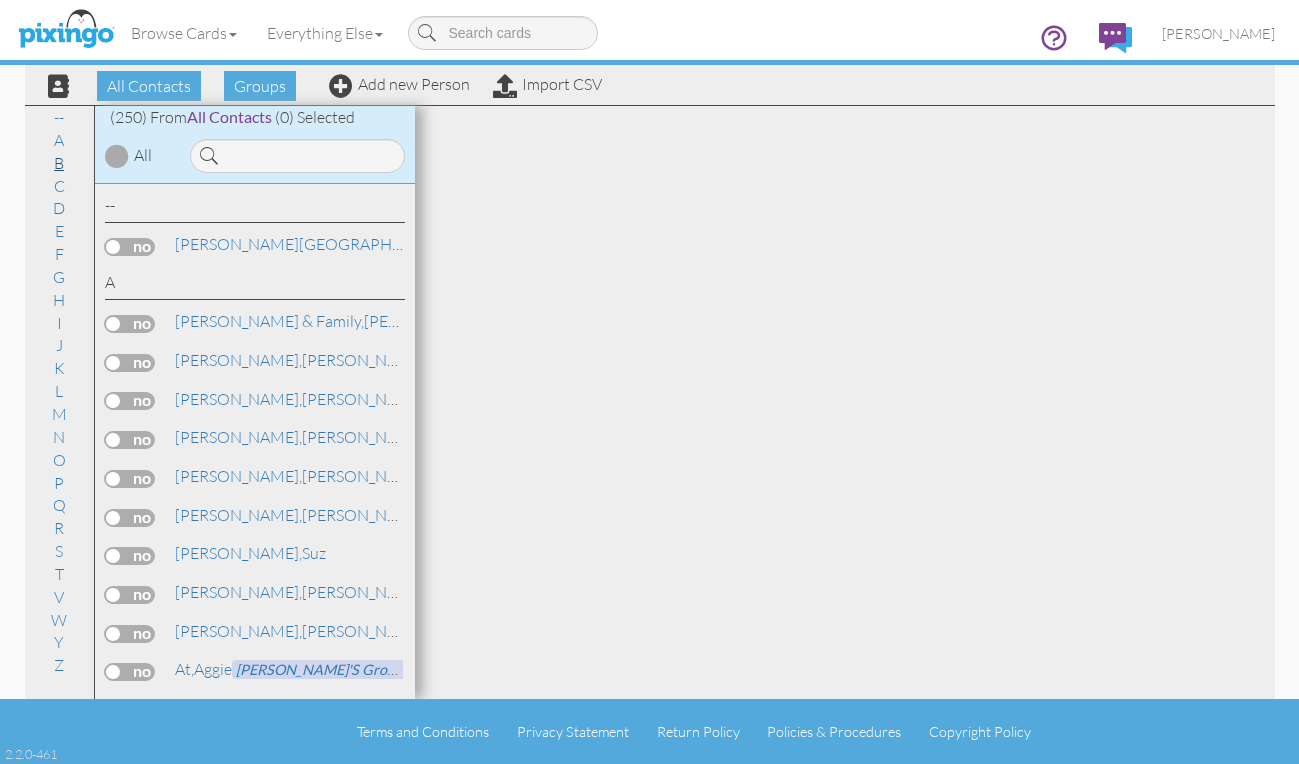 scroll, scrollTop: 513, scrollLeft: 0, axis: vertical 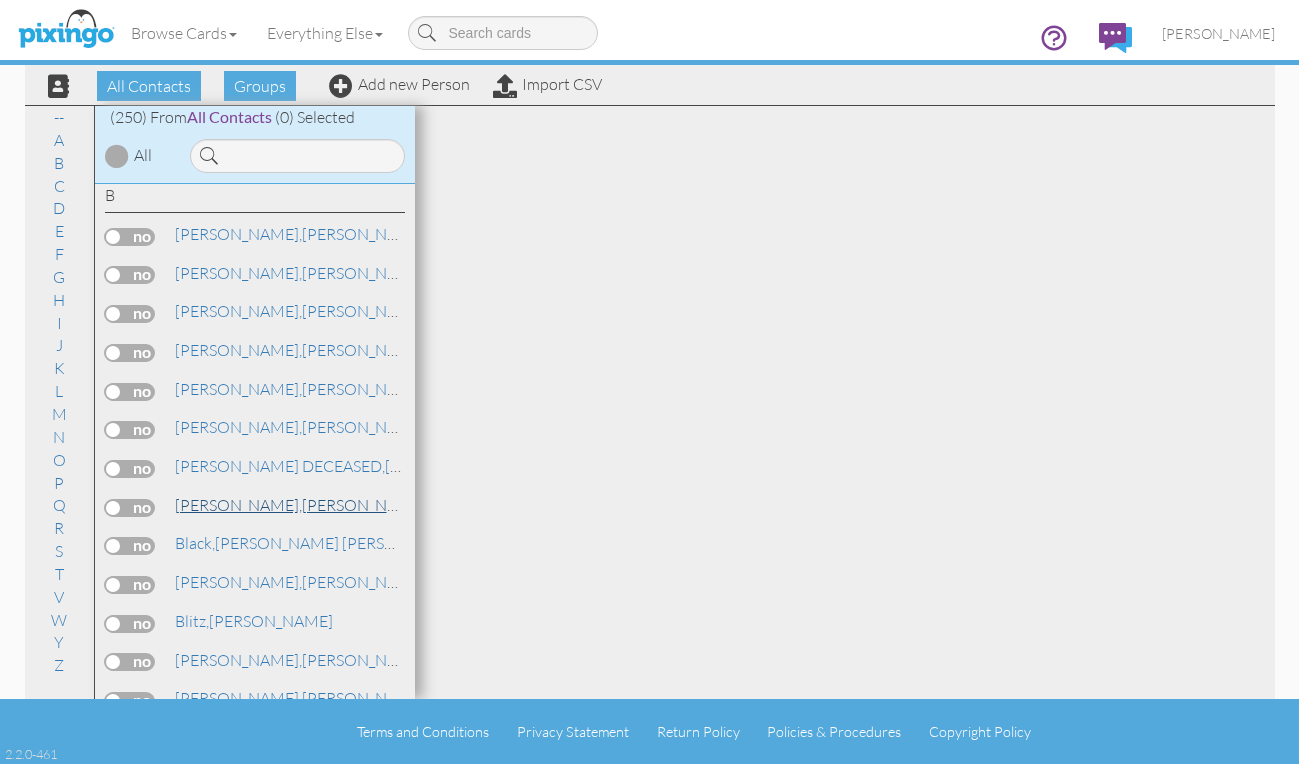 click on "[PERSON_NAME]" at bounding box center (300, 505) 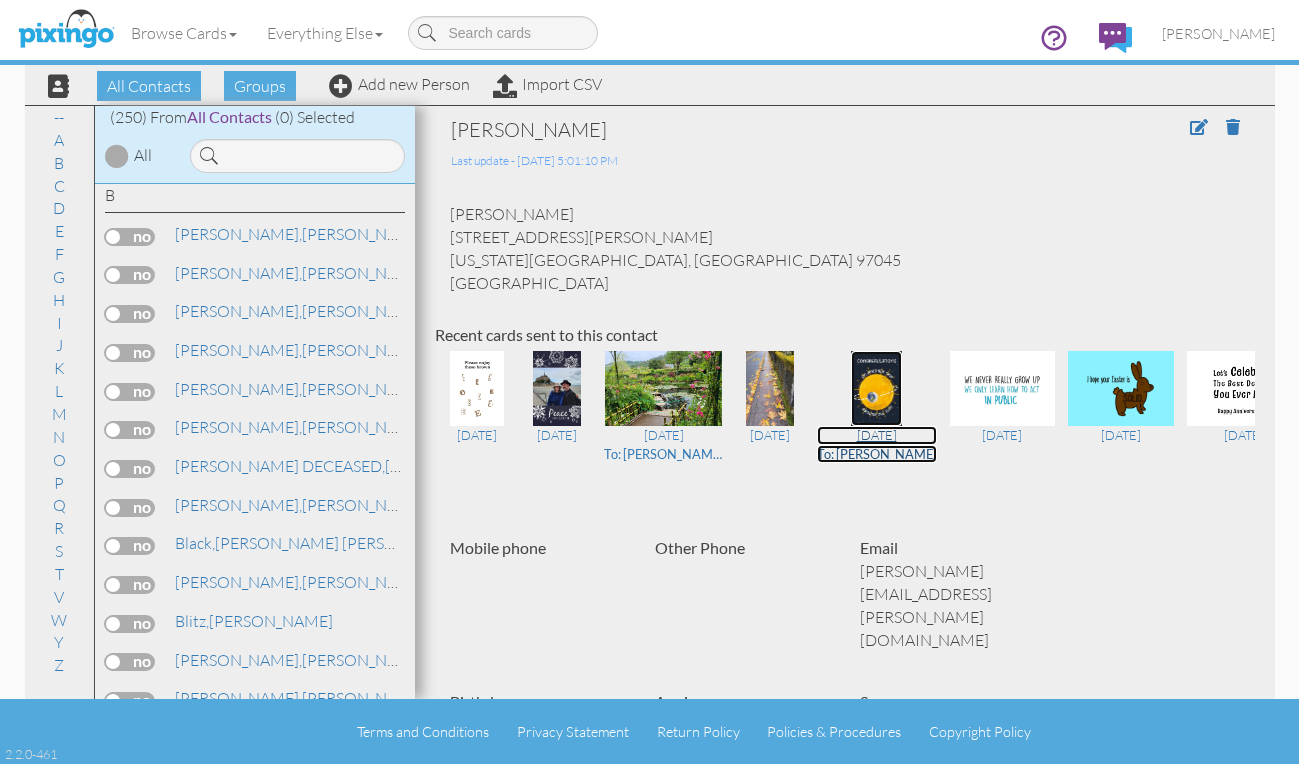 click at bounding box center (877, 388) 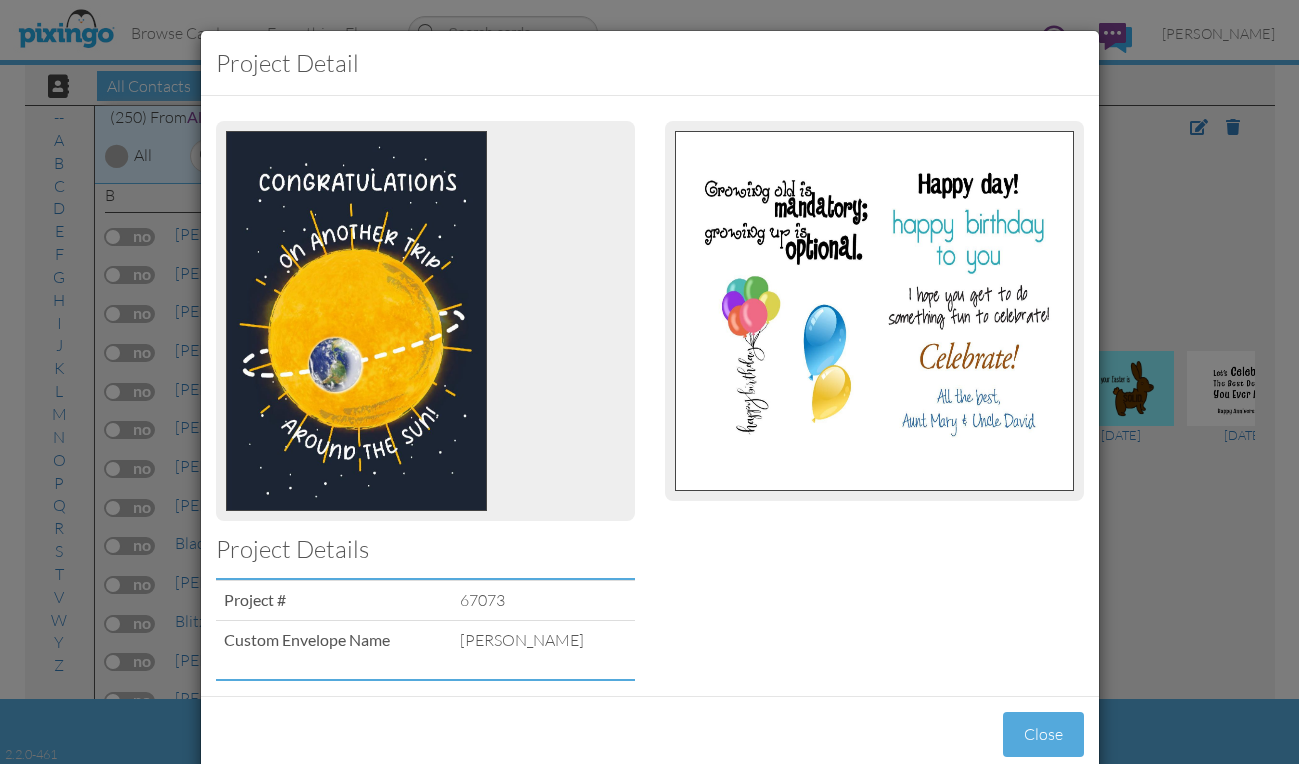 click on "Project detail
Project Details
Project #
67073
Custom Envelope Name
[PERSON_NAME]
Close" at bounding box center (649, 382) 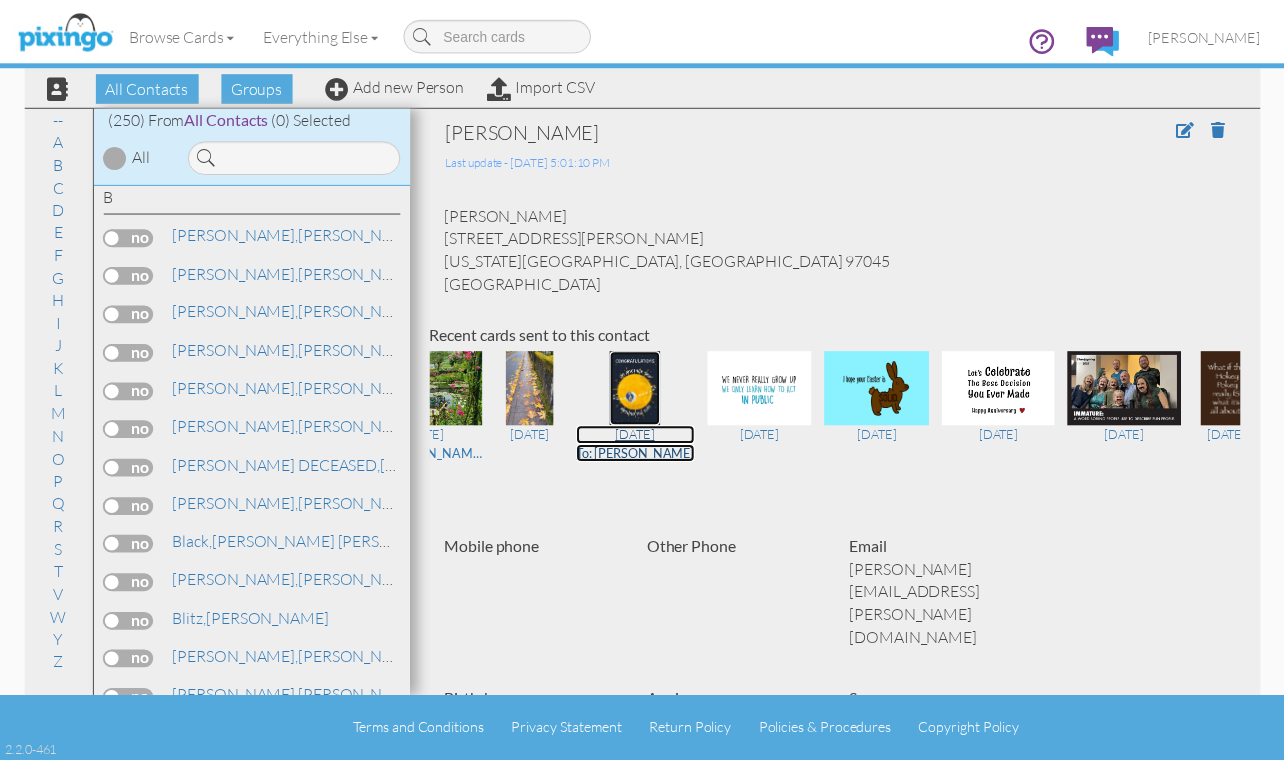 scroll, scrollTop: 0, scrollLeft: 271, axis: horizontal 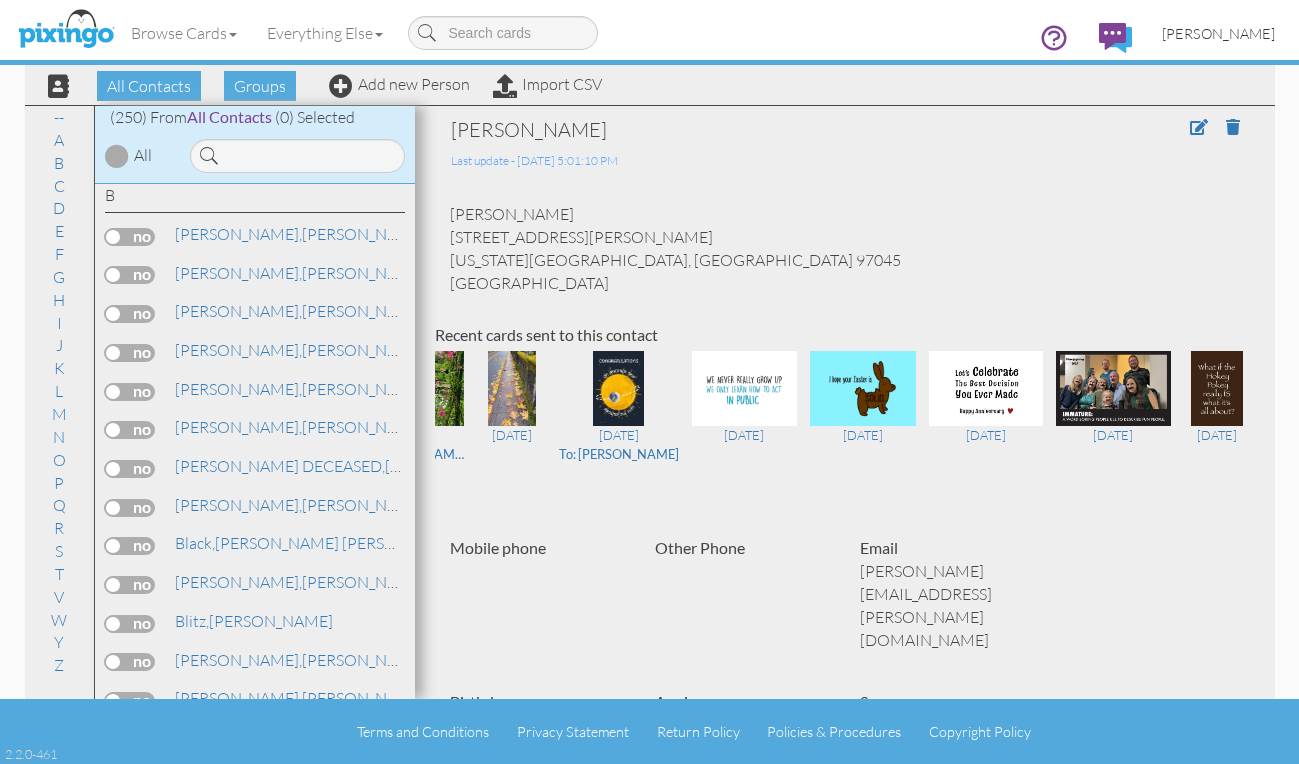 click on "[PERSON_NAME]" at bounding box center [1218, 33] 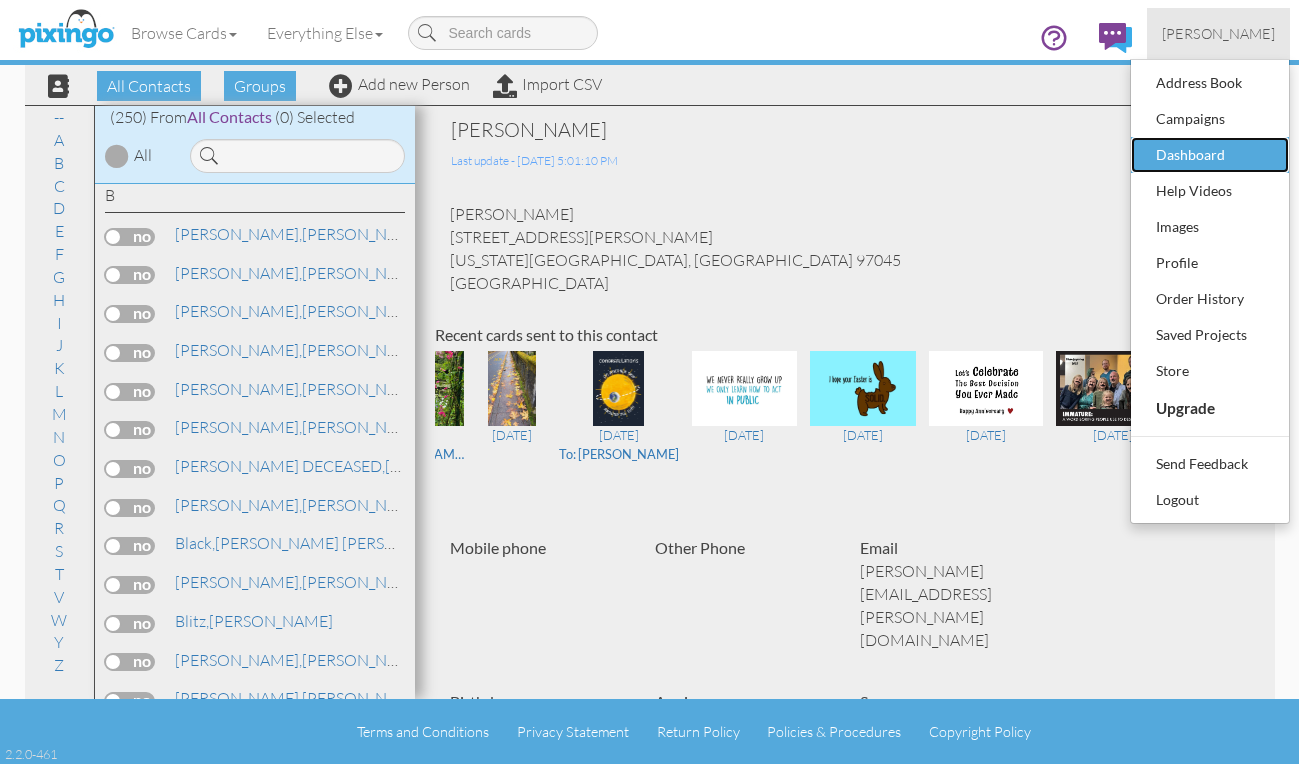 click on "Dashboard" at bounding box center [1210, 155] 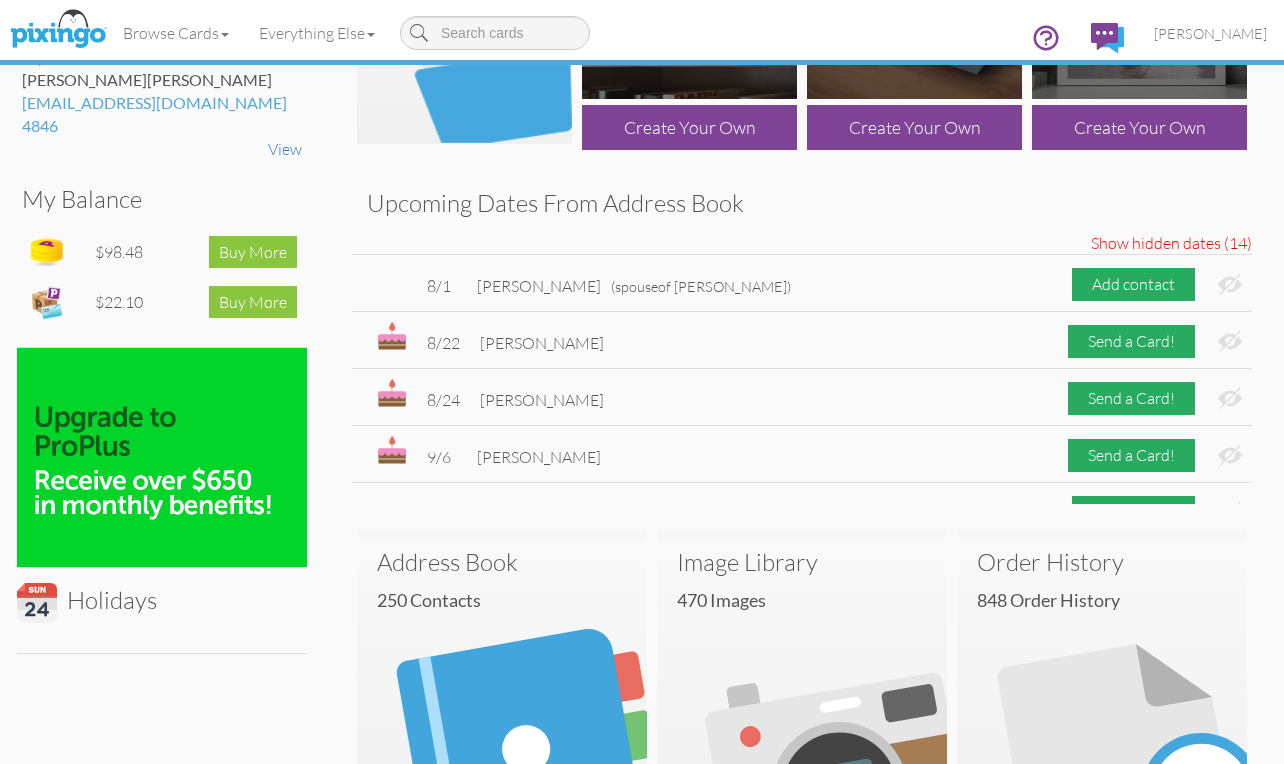 scroll, scrollTop: 200, scrollLeft: 0, axis: vertical 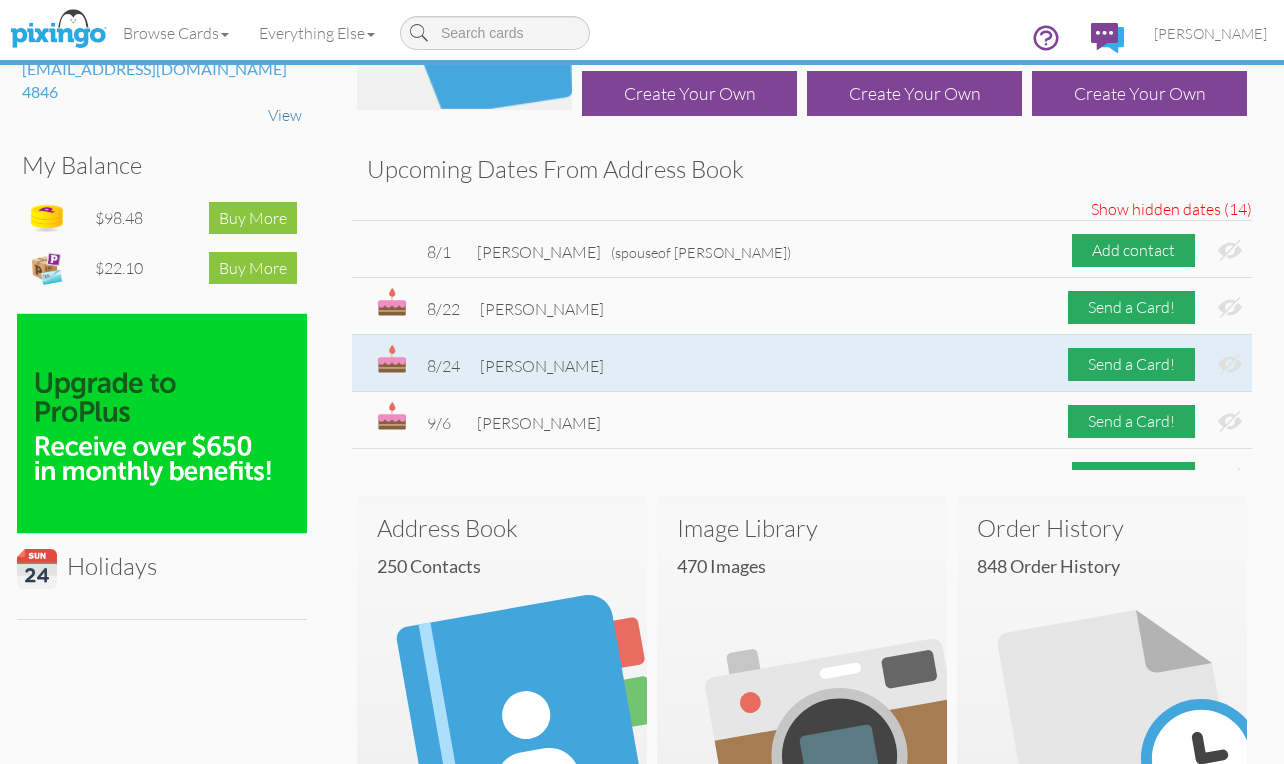click at bounding box center (1230, 364) 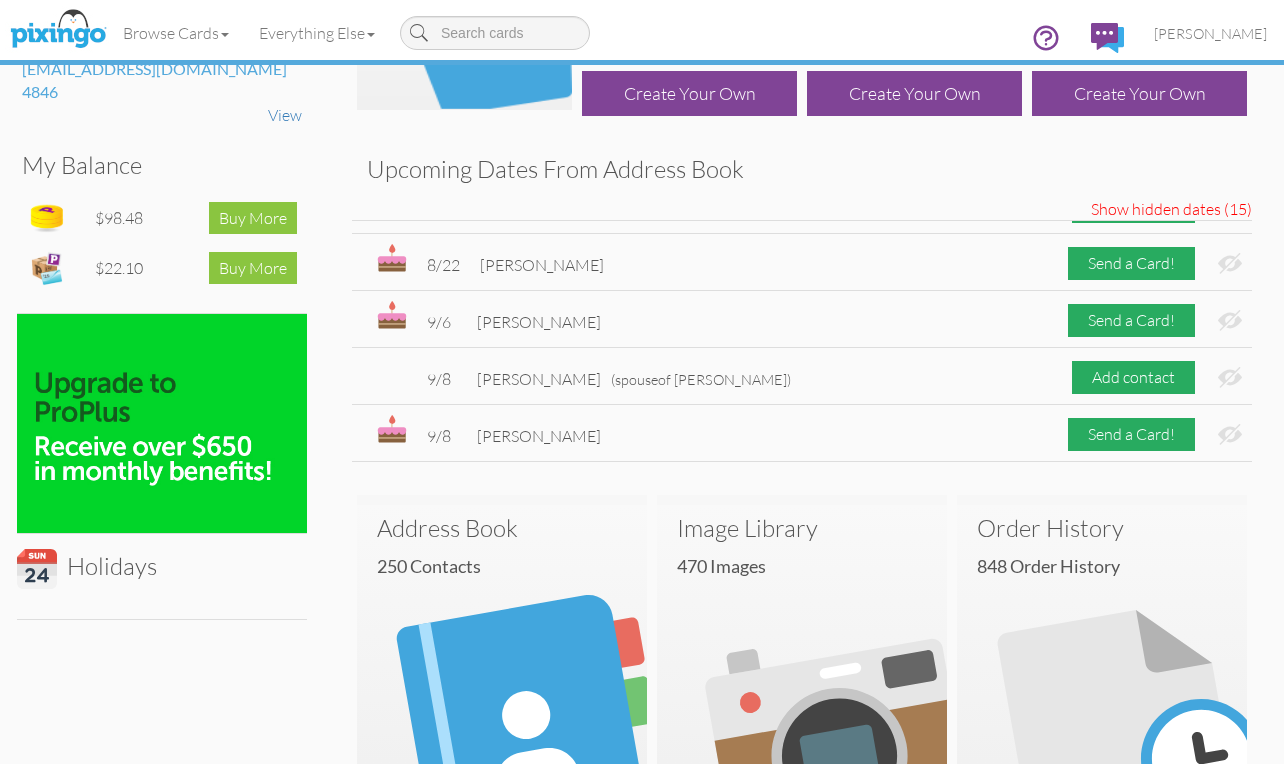 scroll, scrollTop: 92, scrollLeft: 0, axis: vertical 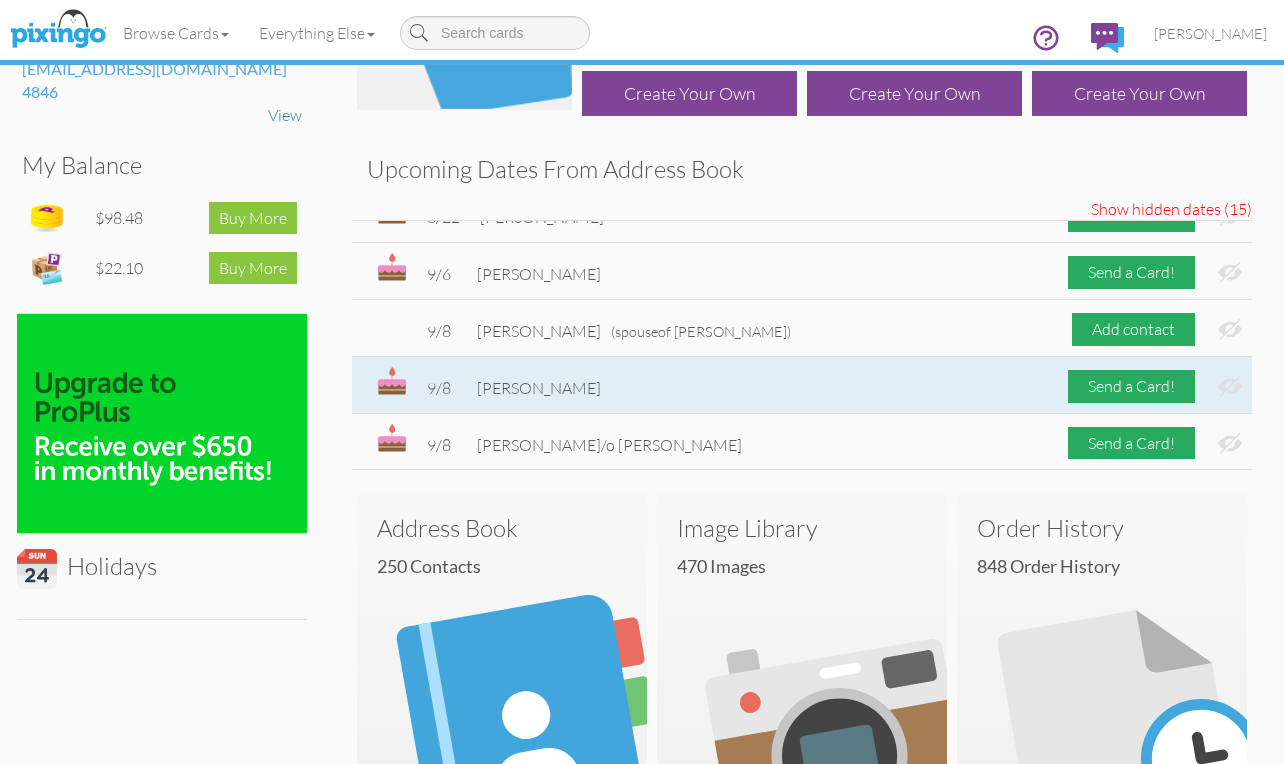 click at bounding box center (1230, 386) 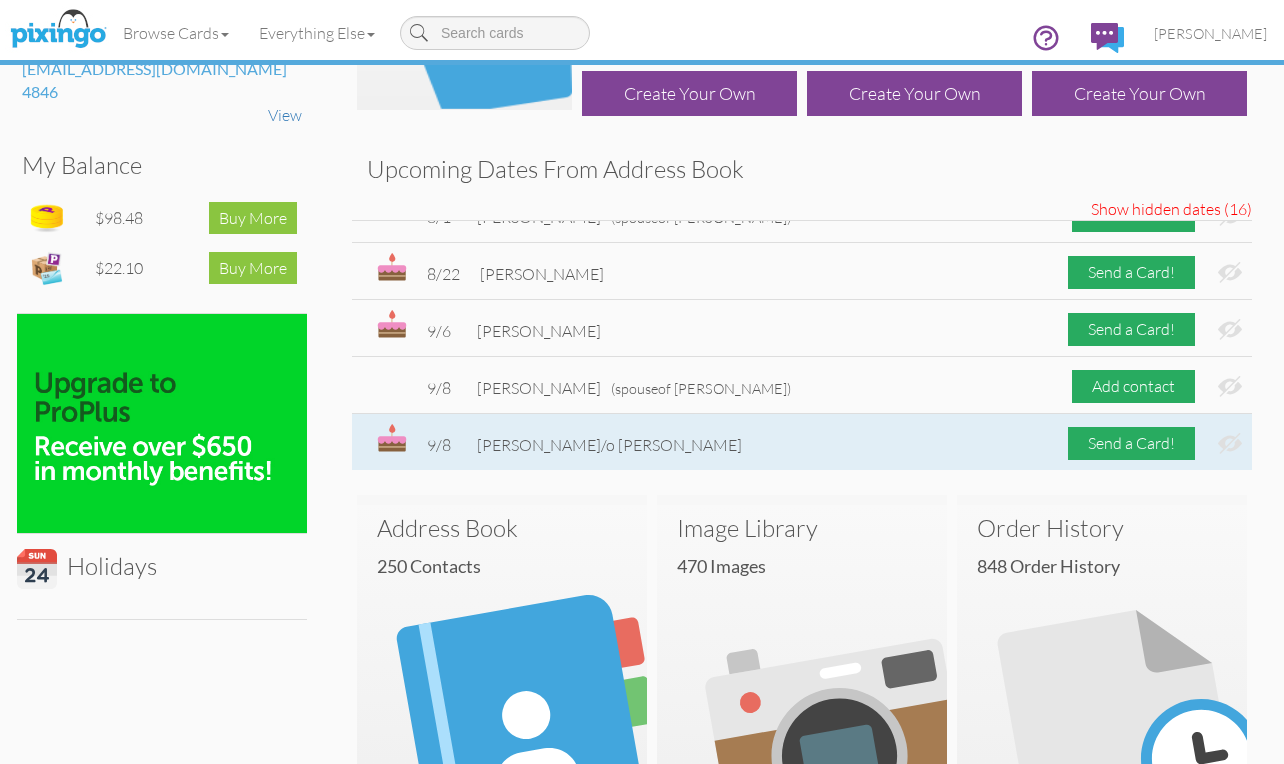 click at bounding box center (1230, 443) 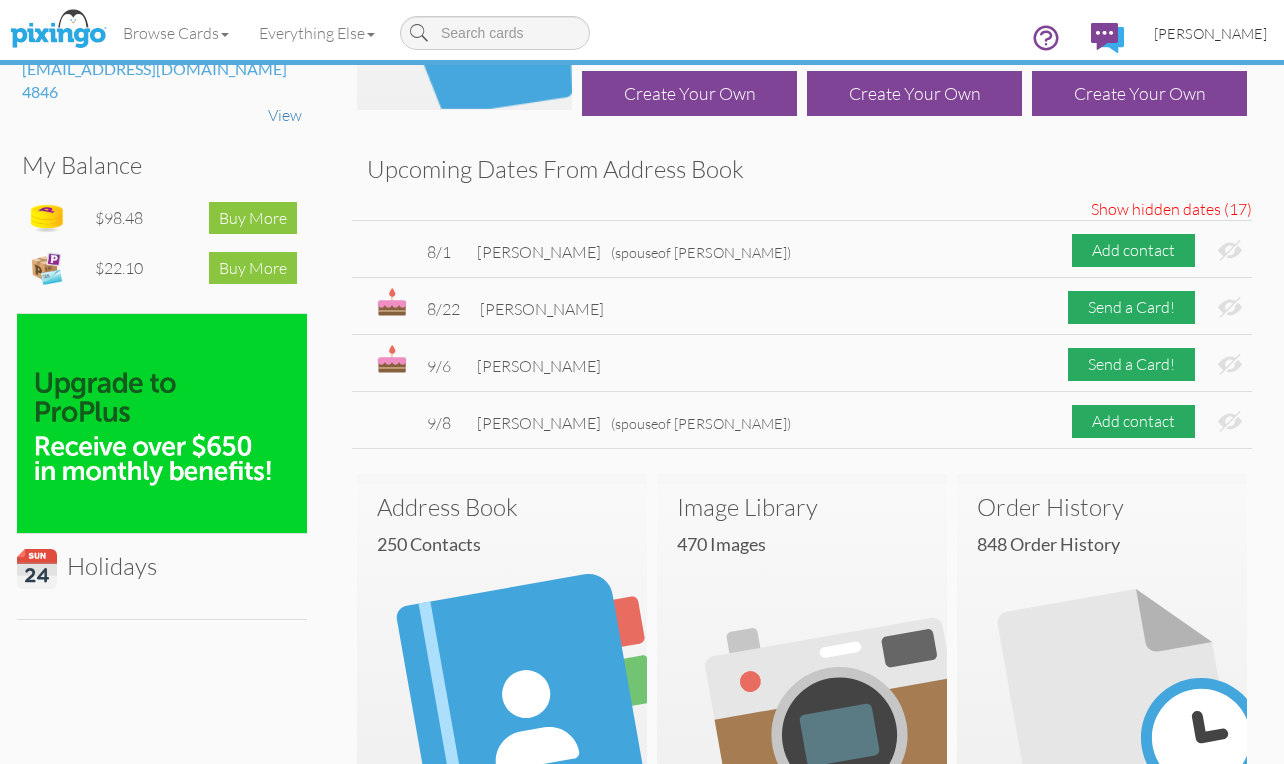 click on "[PERSON_NAME]" at bounding box center (1210, 33) 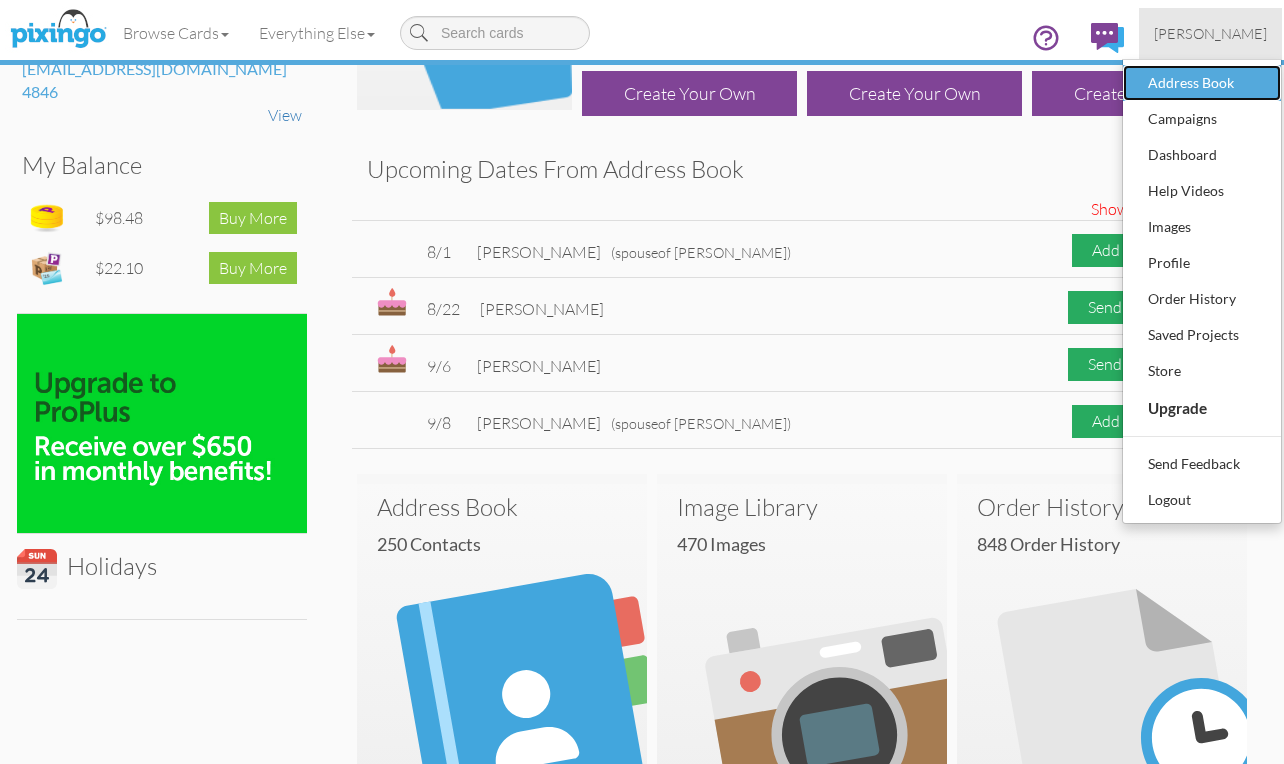 click on "Address Book" at bounding box center [1202, 83] 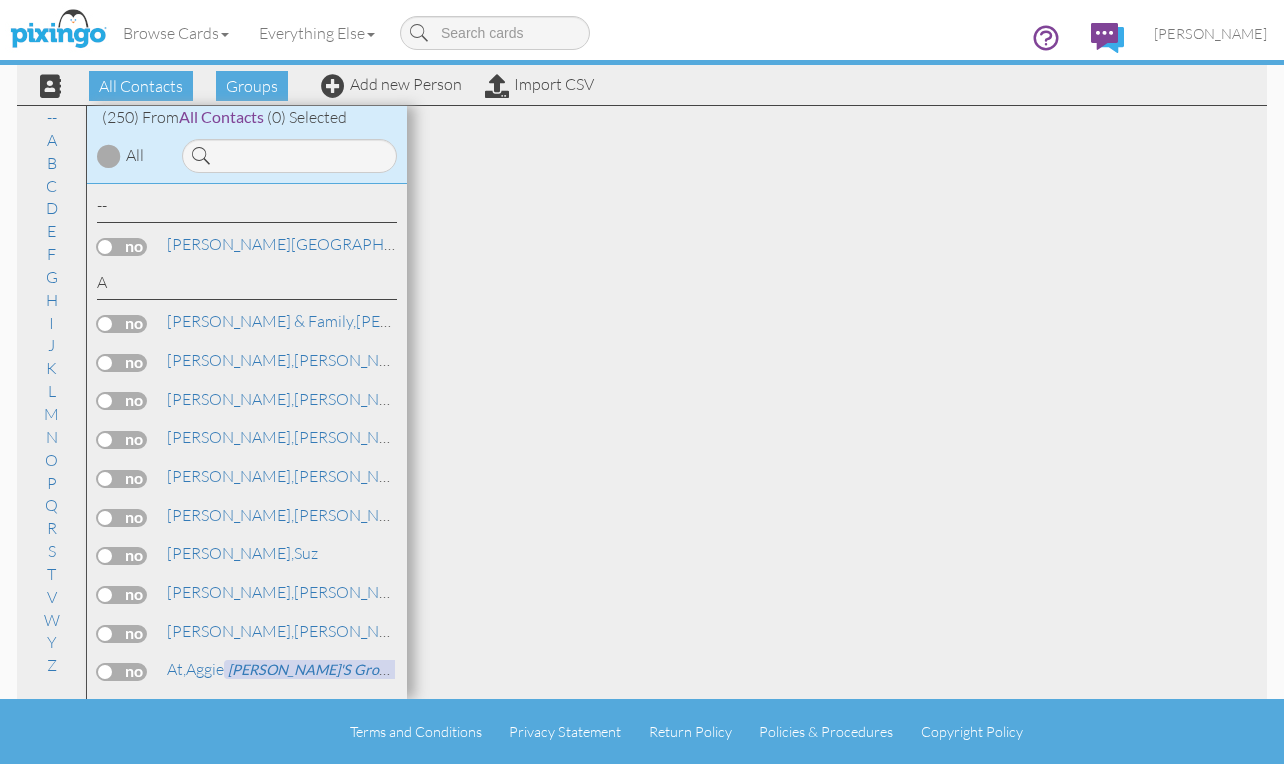 scroll, scrollTop: 0, scrollLeft: 0, axis: both 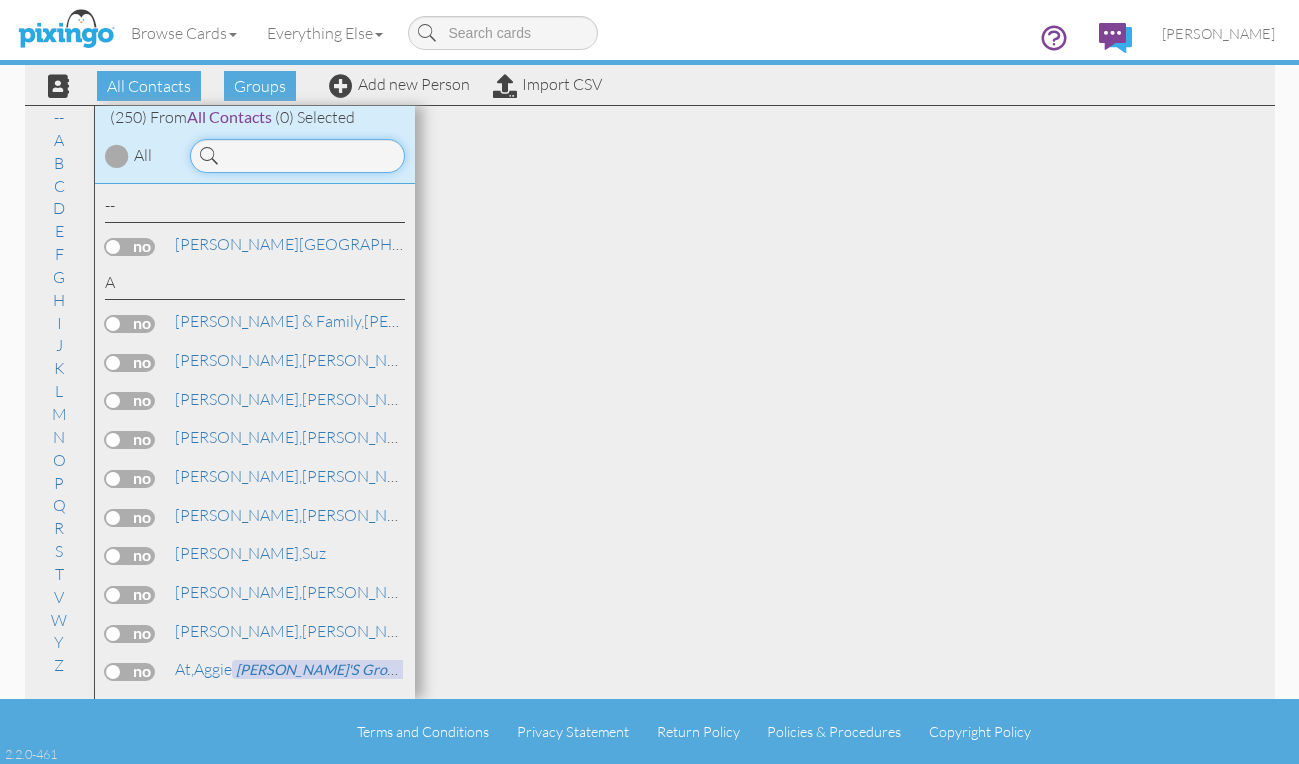 click at bounding box center (297, 156) 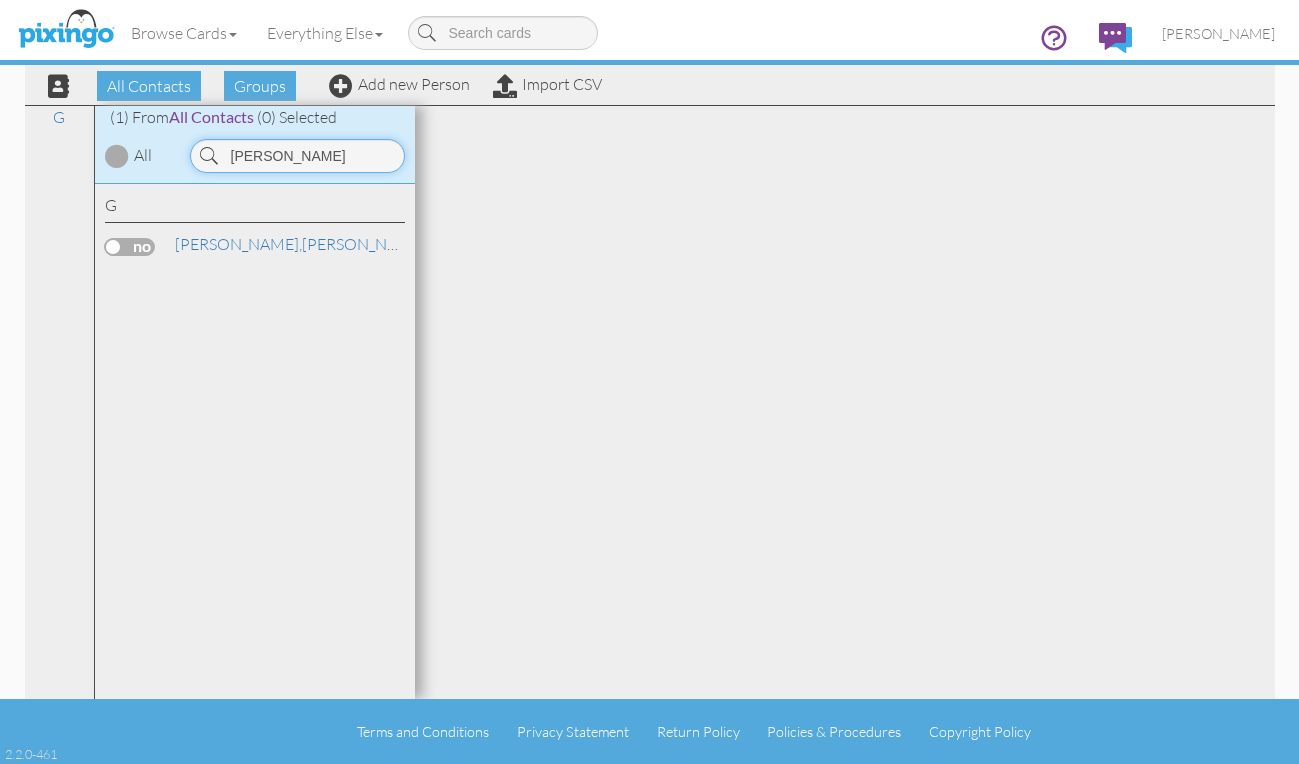 type on "[PERSON_NAME]" 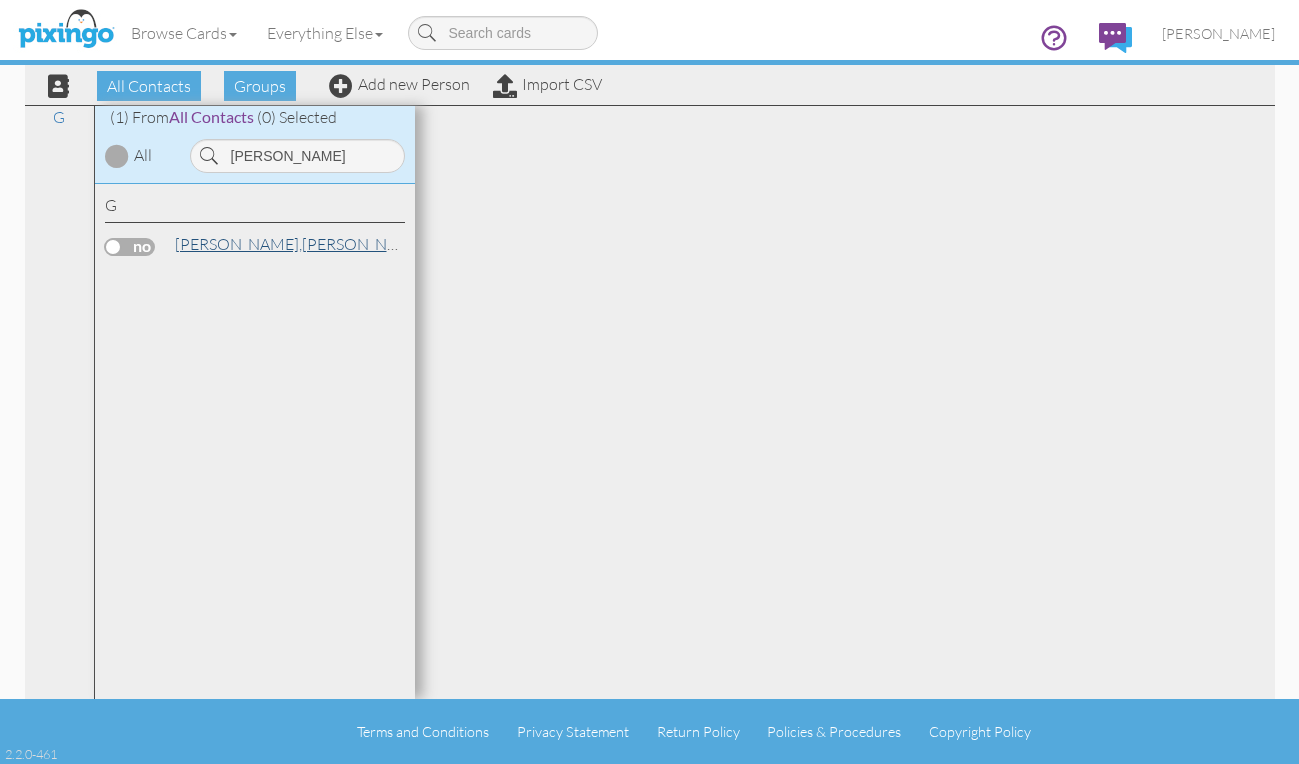 click on "[PERSON_NAME]" at bounding box center [300, 244] 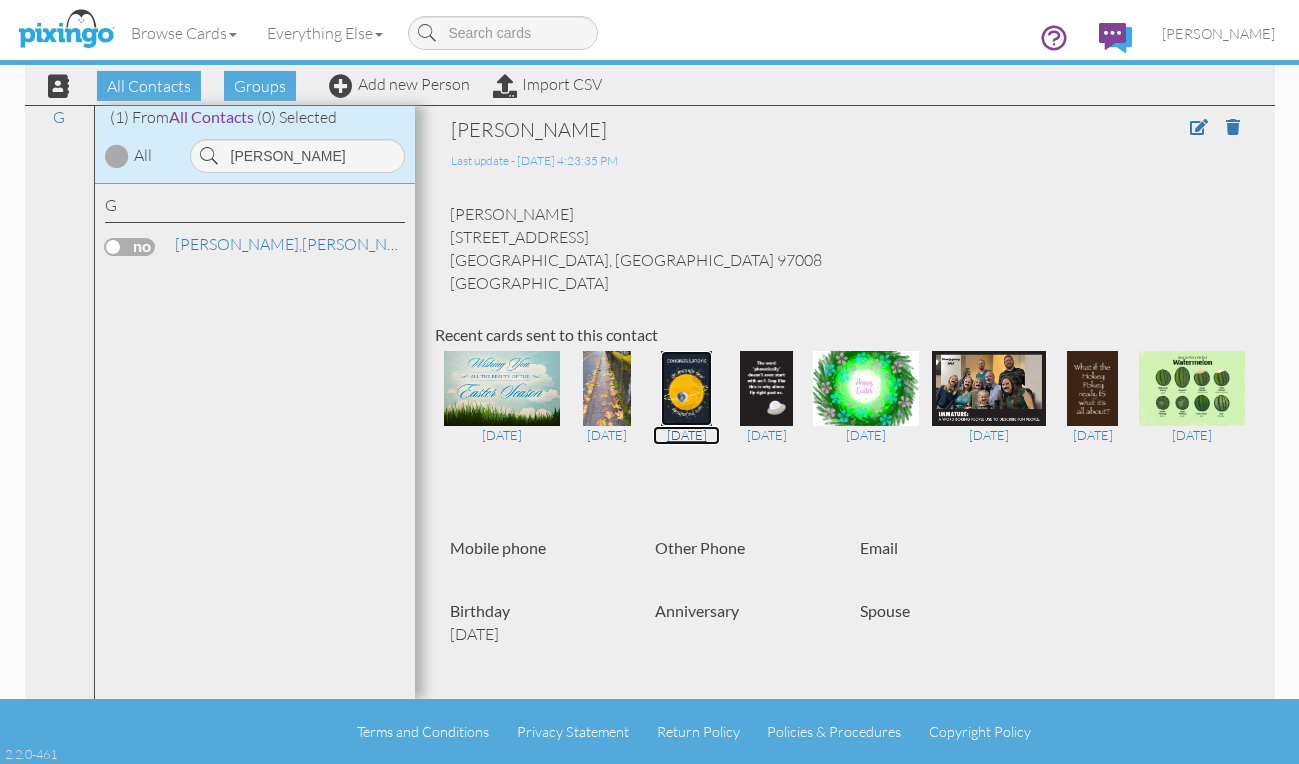 click at bounding box center (687, 388) 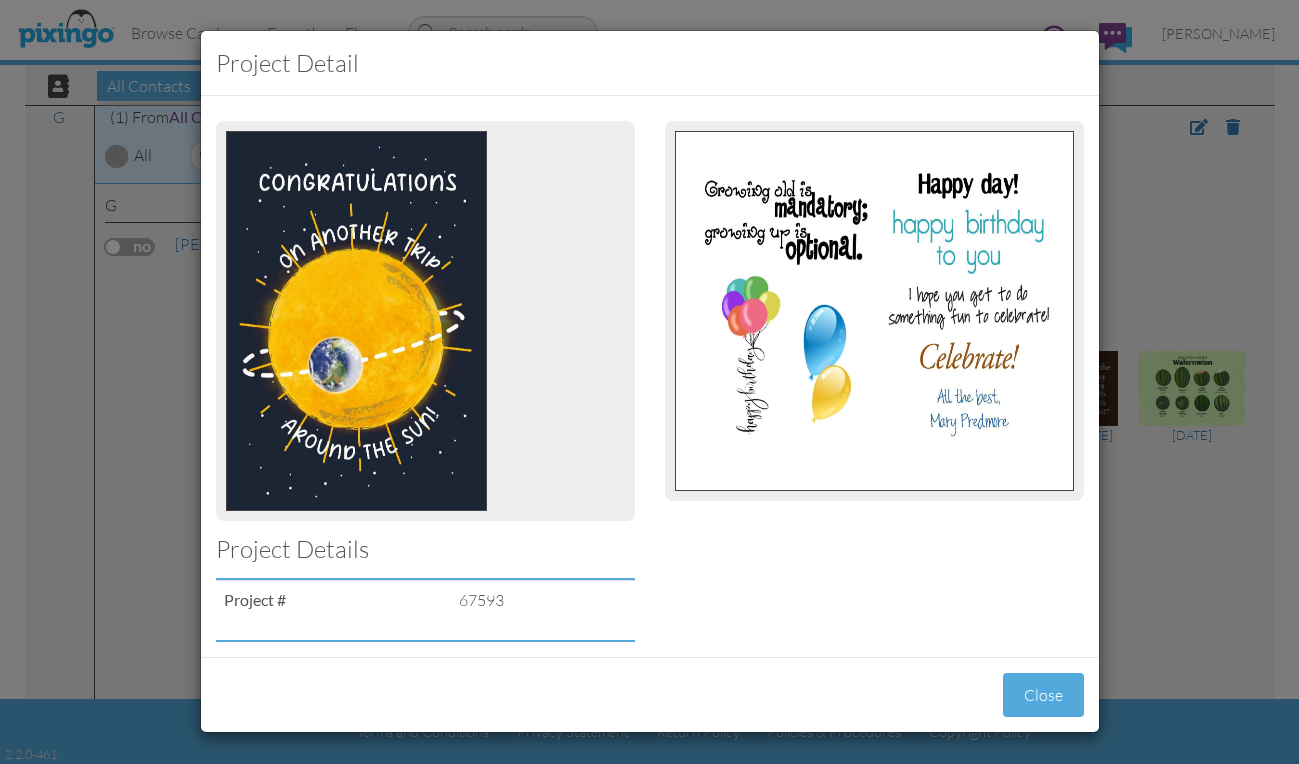 click on "Project detail
Project Details
Project #
67593
Close" at bounding box center [649, 382] 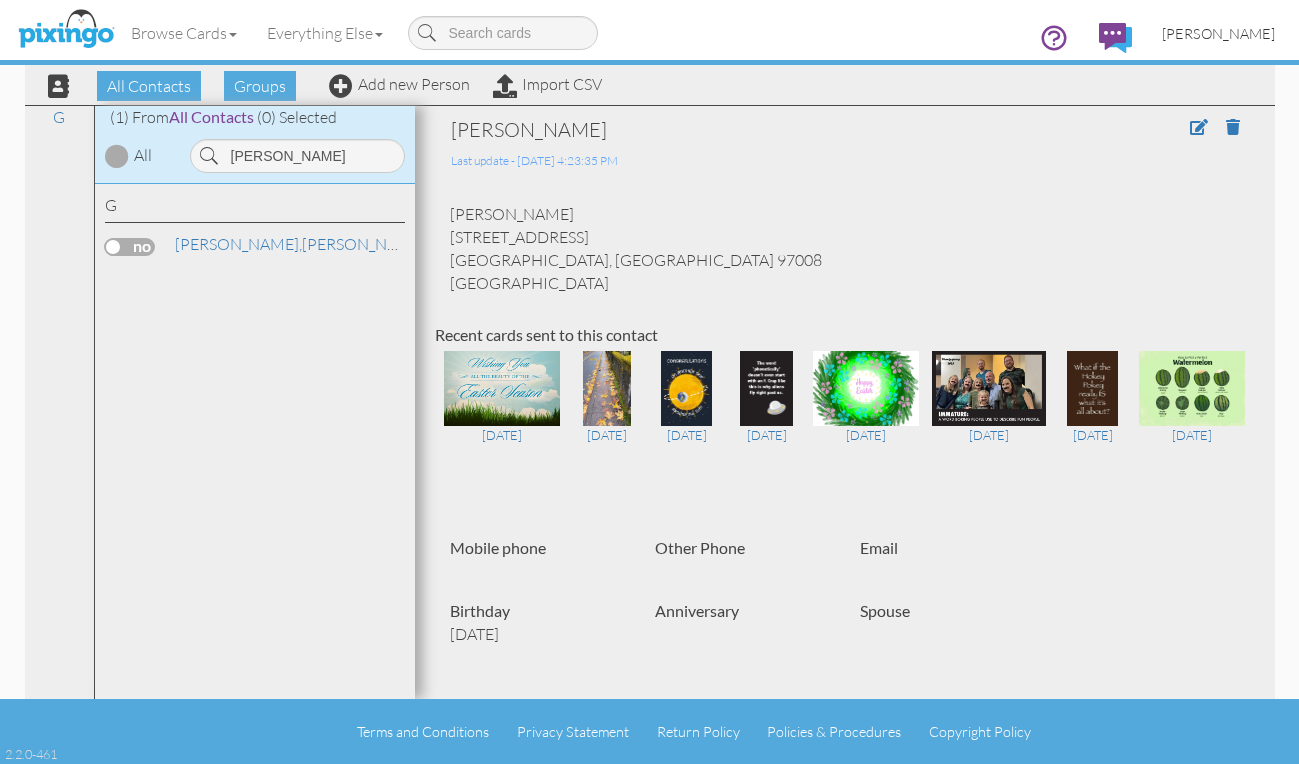 click on "[PERSON_NAME]" at bounding box center [1218, 33] 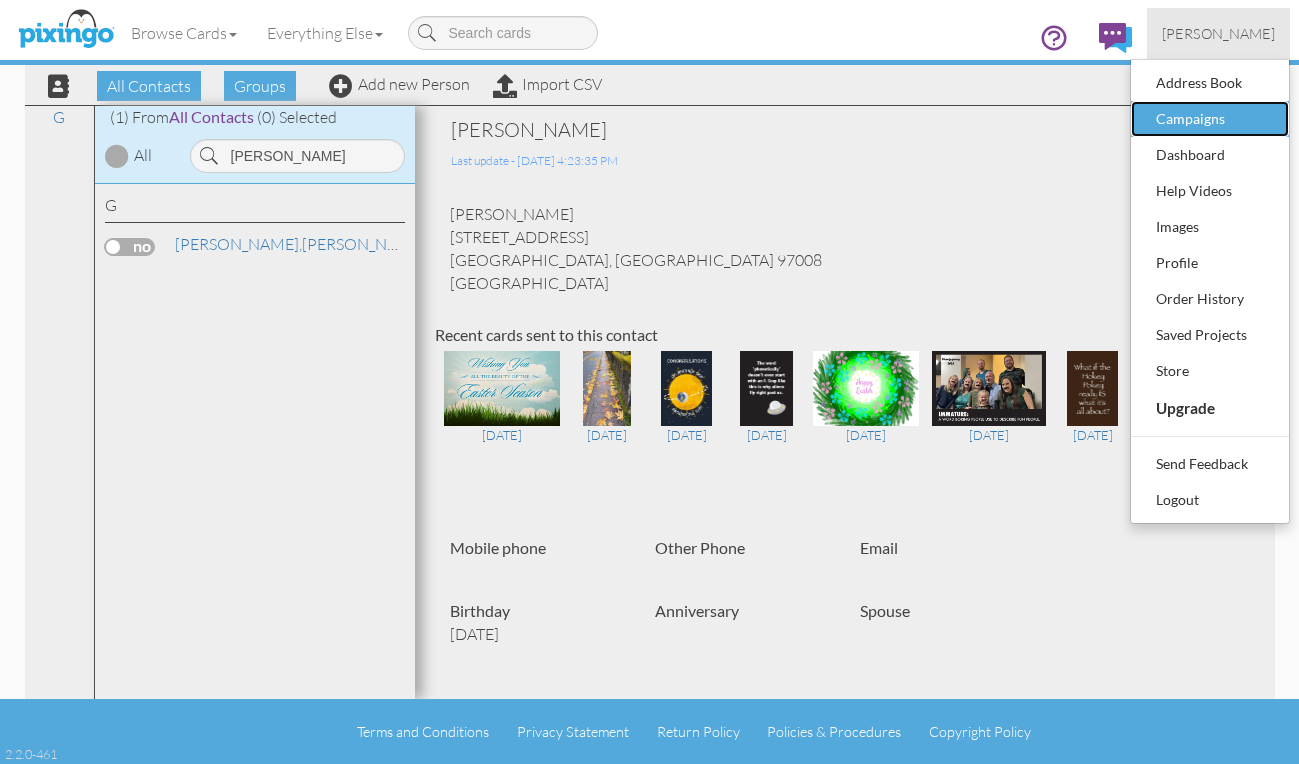 click on "Campaigns" at bounding box center [1210, 119] 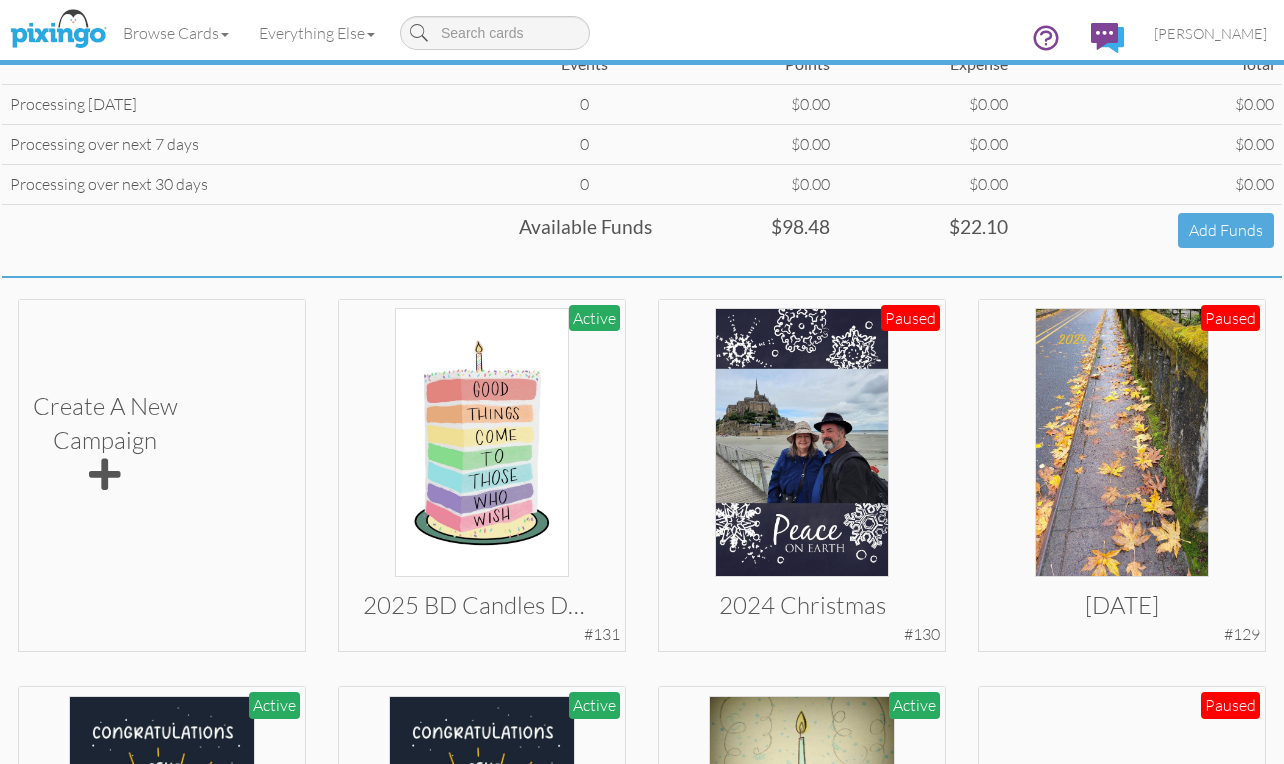 scroll, scrollTop: 0, scrollLeft: 0, axis: both 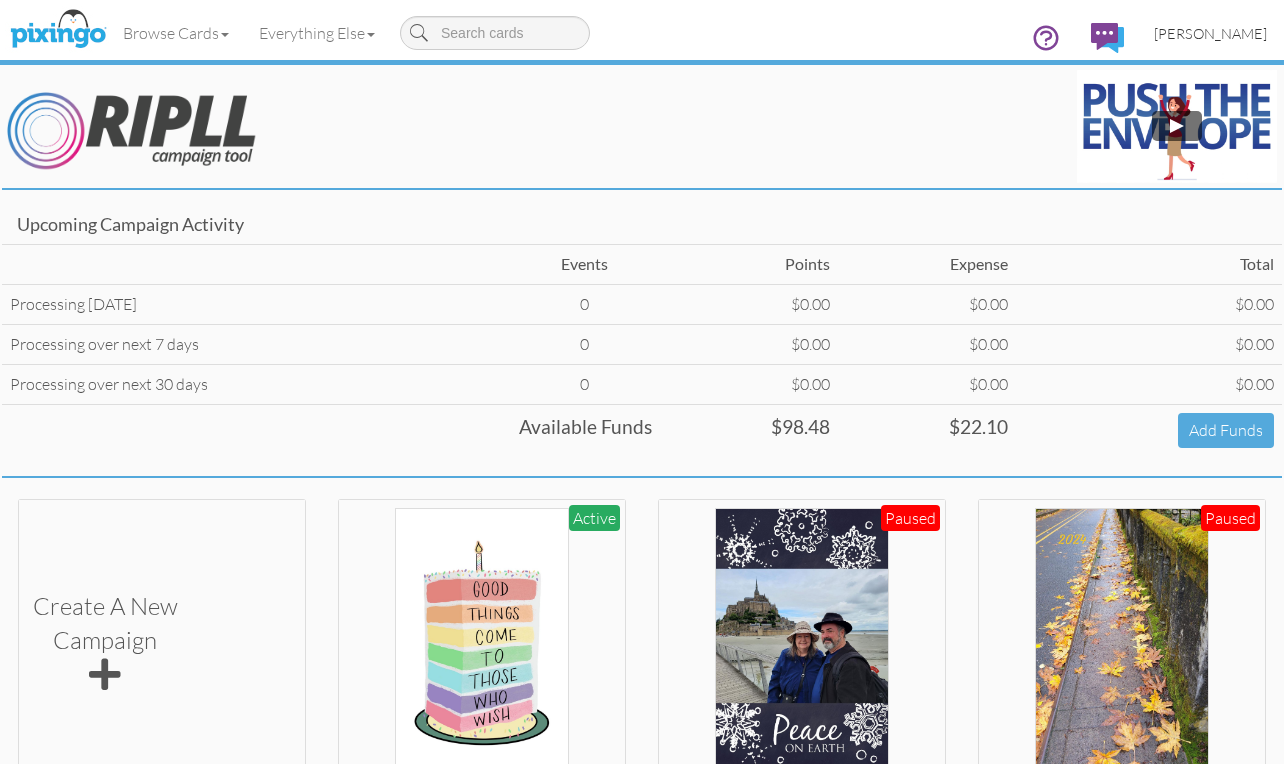 click on "[PERSON_NAME]" at bounding box center (1210, 33) 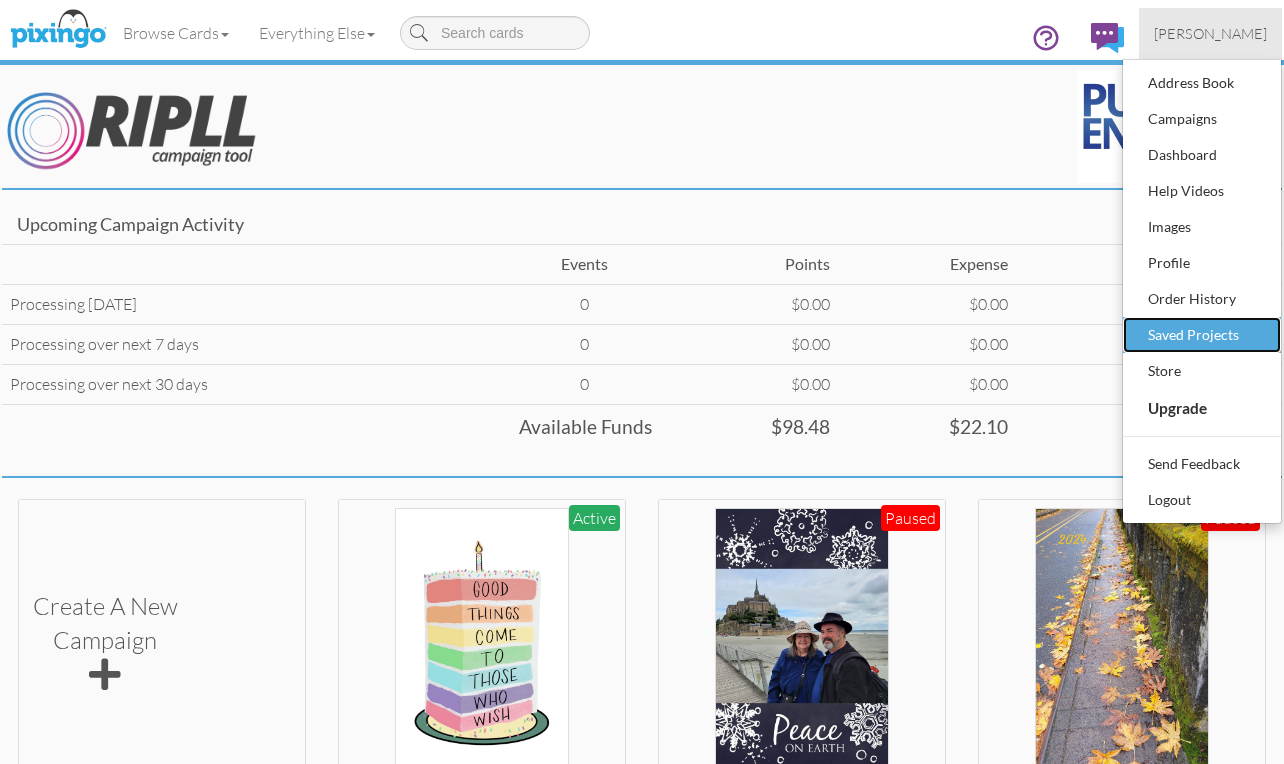 click on "Saved Projects" at bounding box center (1202, 335) 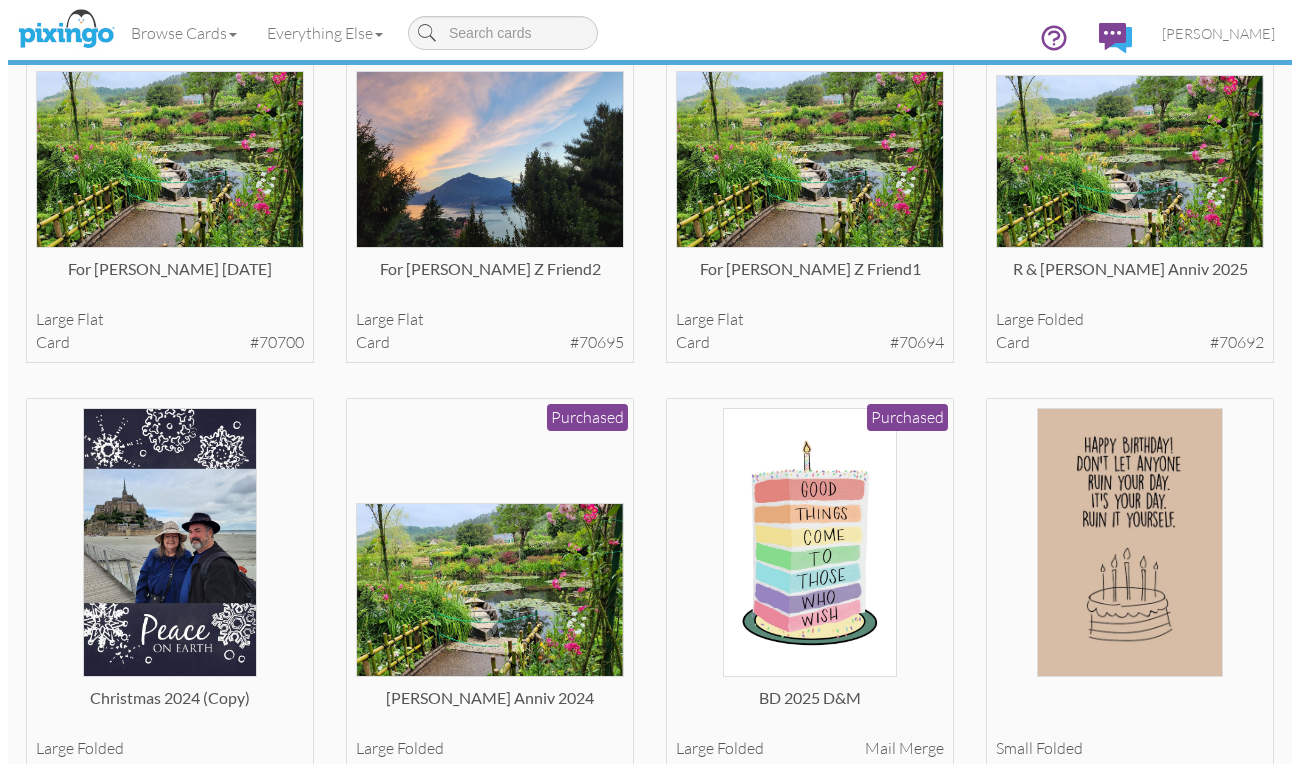 scroll, scrollTop: 3756, scrollLeft: 0, axis: vertical 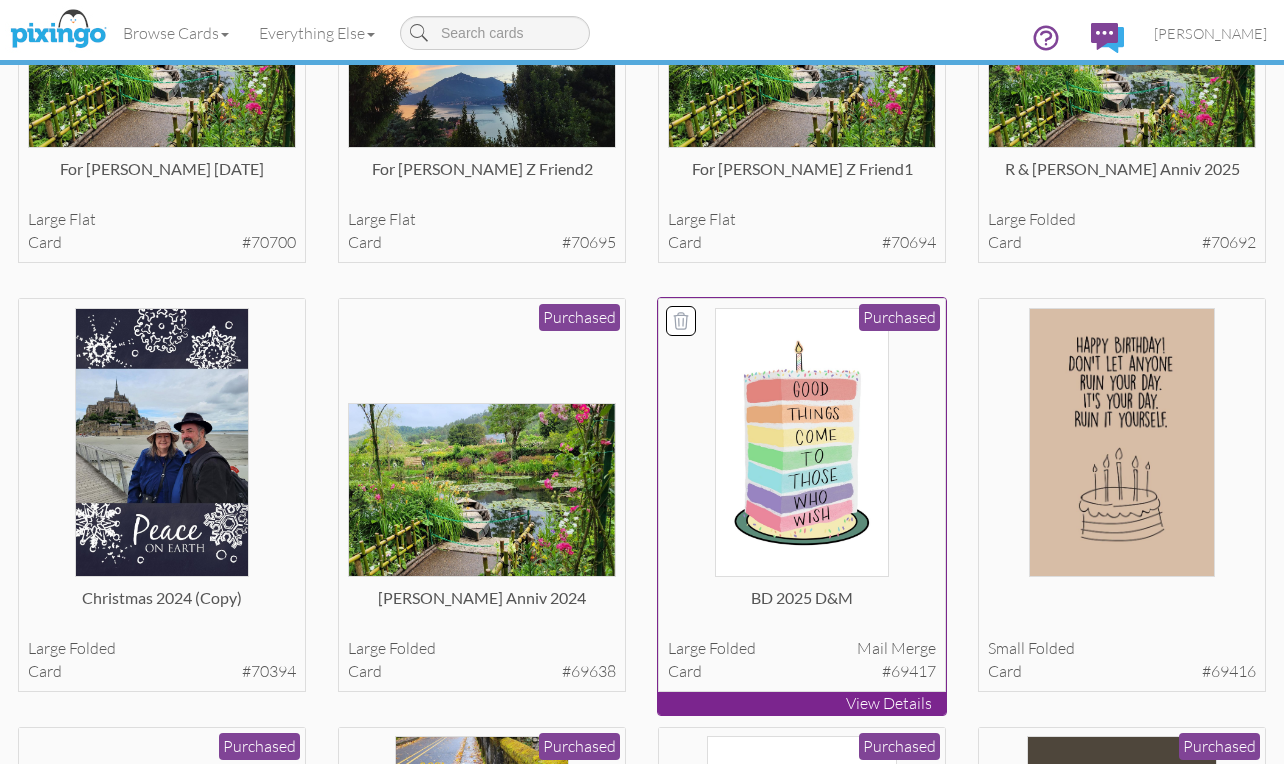 click at bounding box center [801, 442] 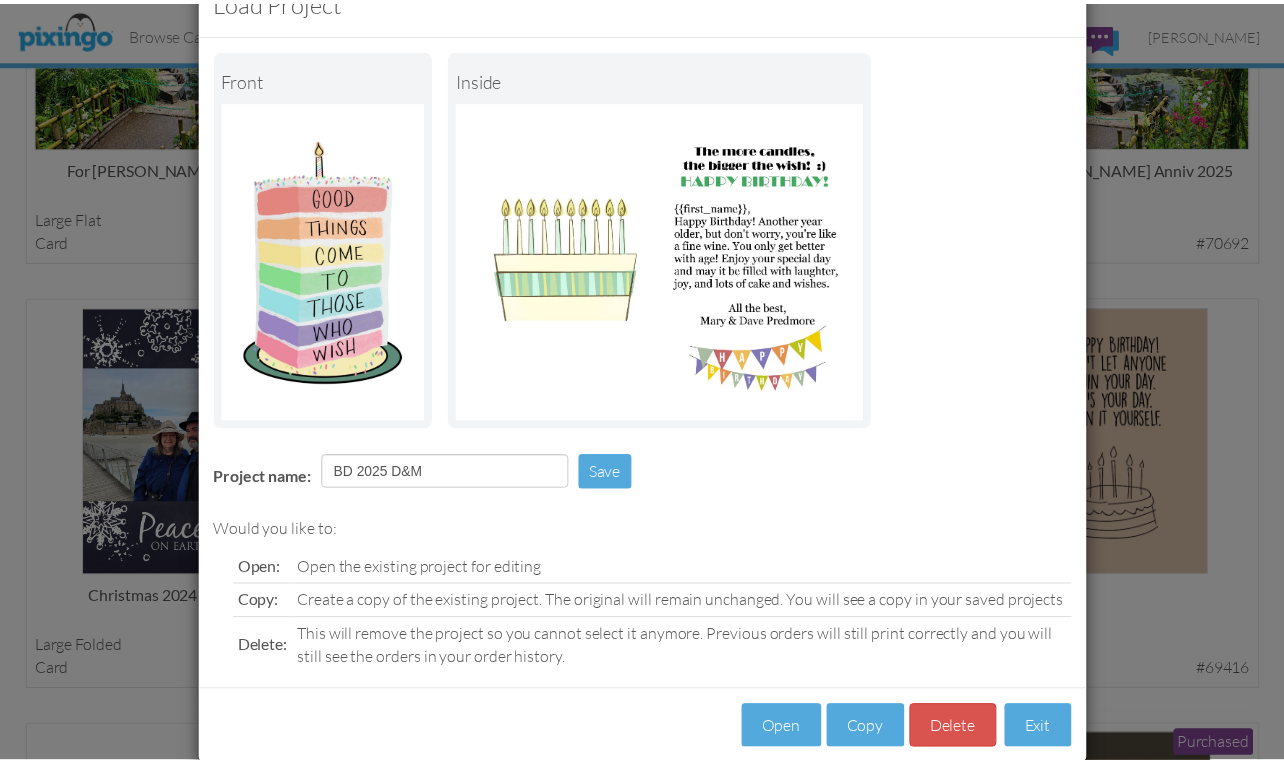 scroll, scrollTop: 95, scrollLeft: 0, axis: vertical 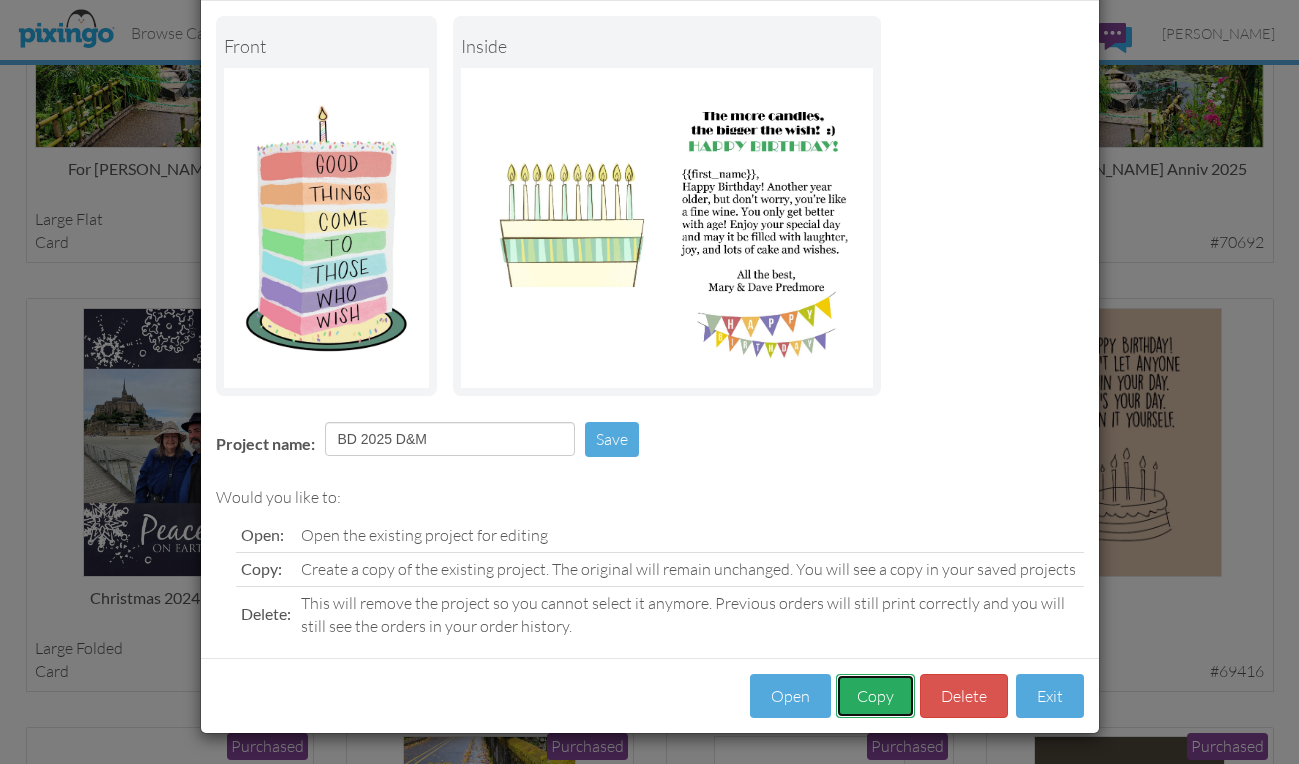 click on "Copy" at bounding box center (875, 696) 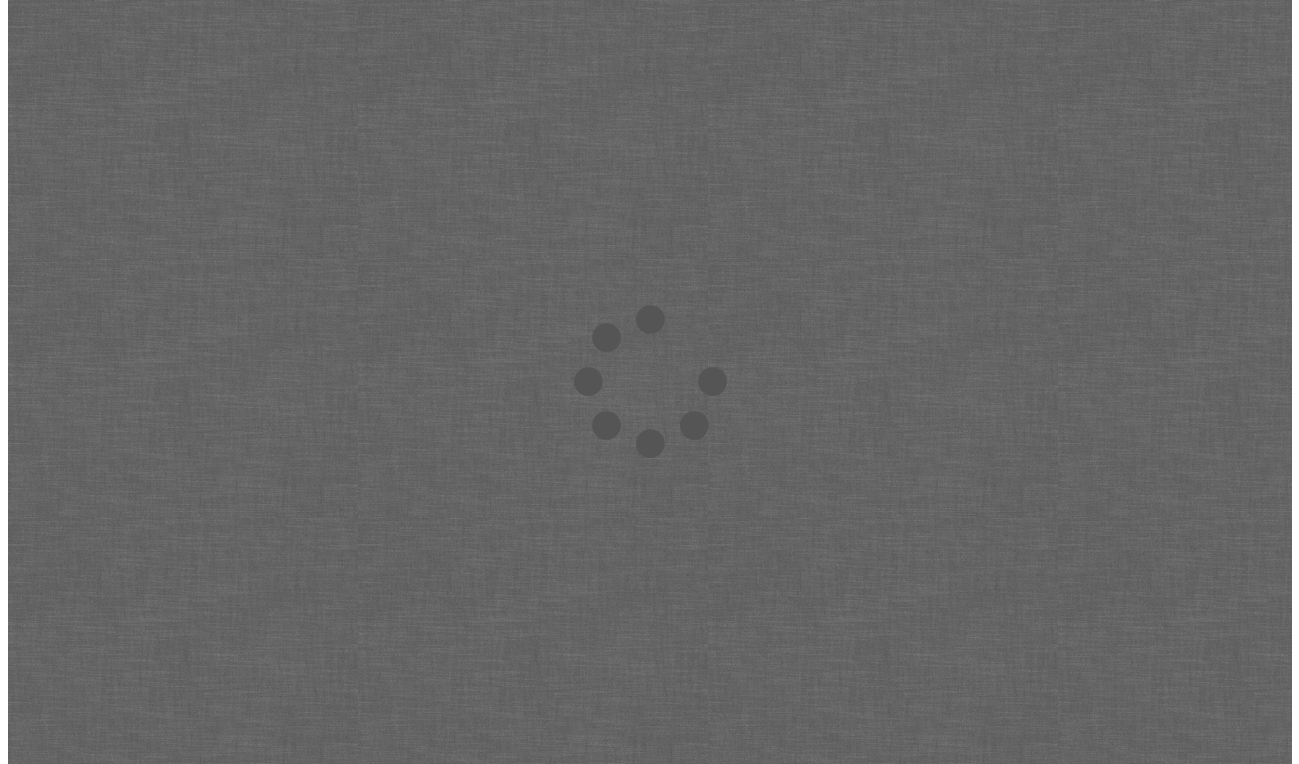 scroll, scrollTop: 0, scrollLeft: 0, axis: both 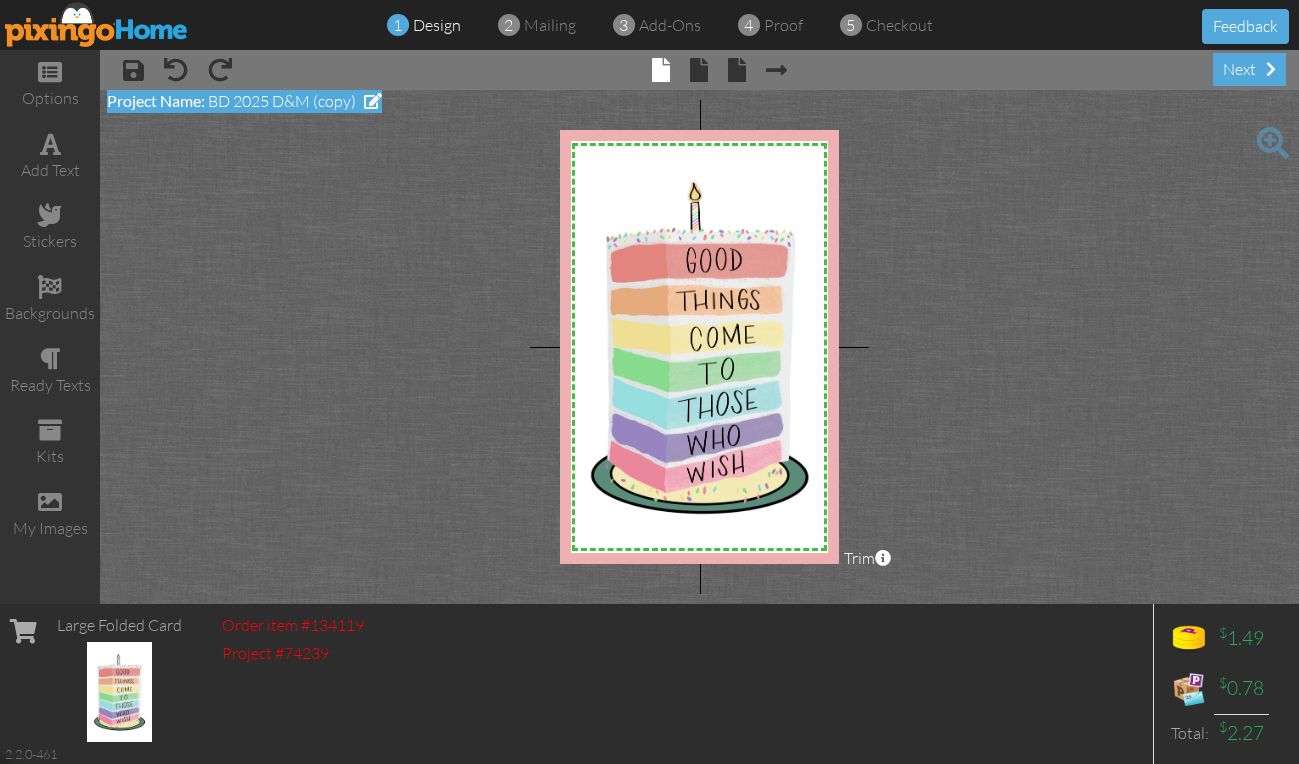 click on "BD 2025 D&M (copy)" at bounding box center [282, 101] 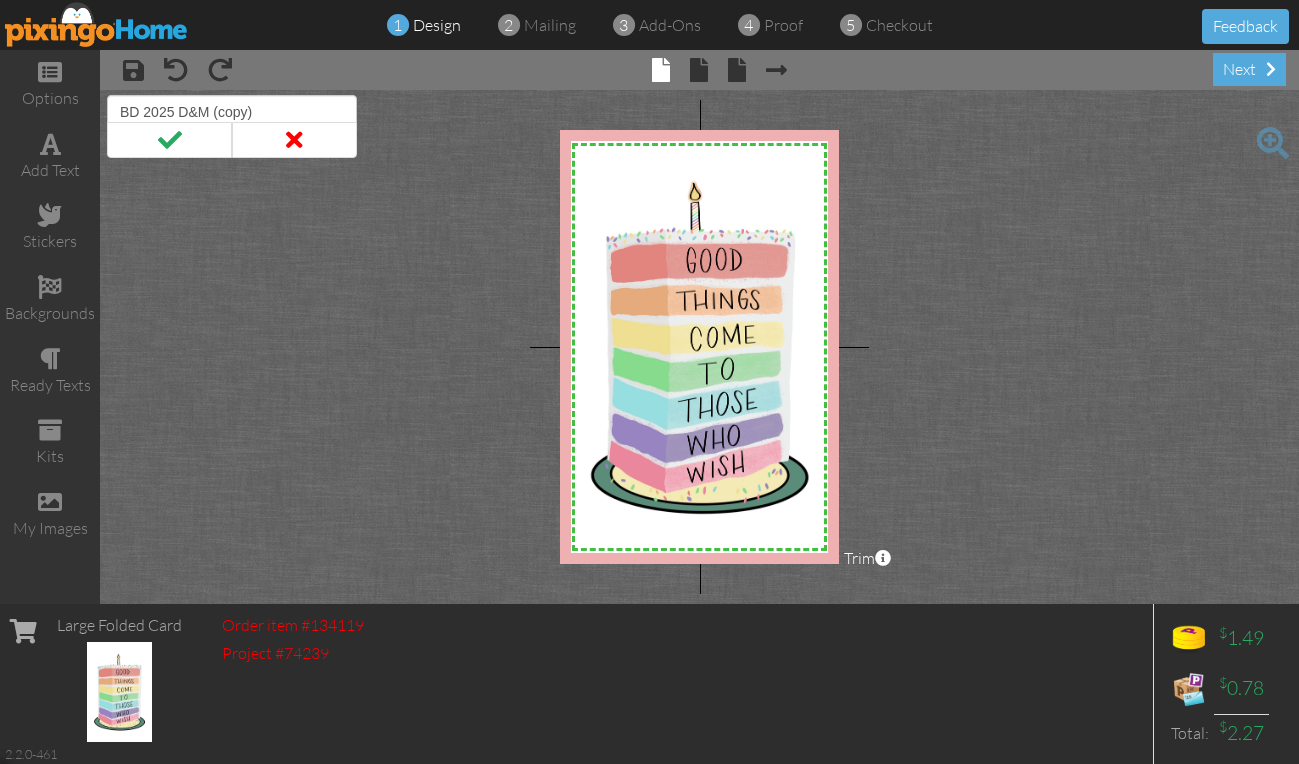 click on "BD 2025 D&M (copy)" at bounding box center [232, 112] 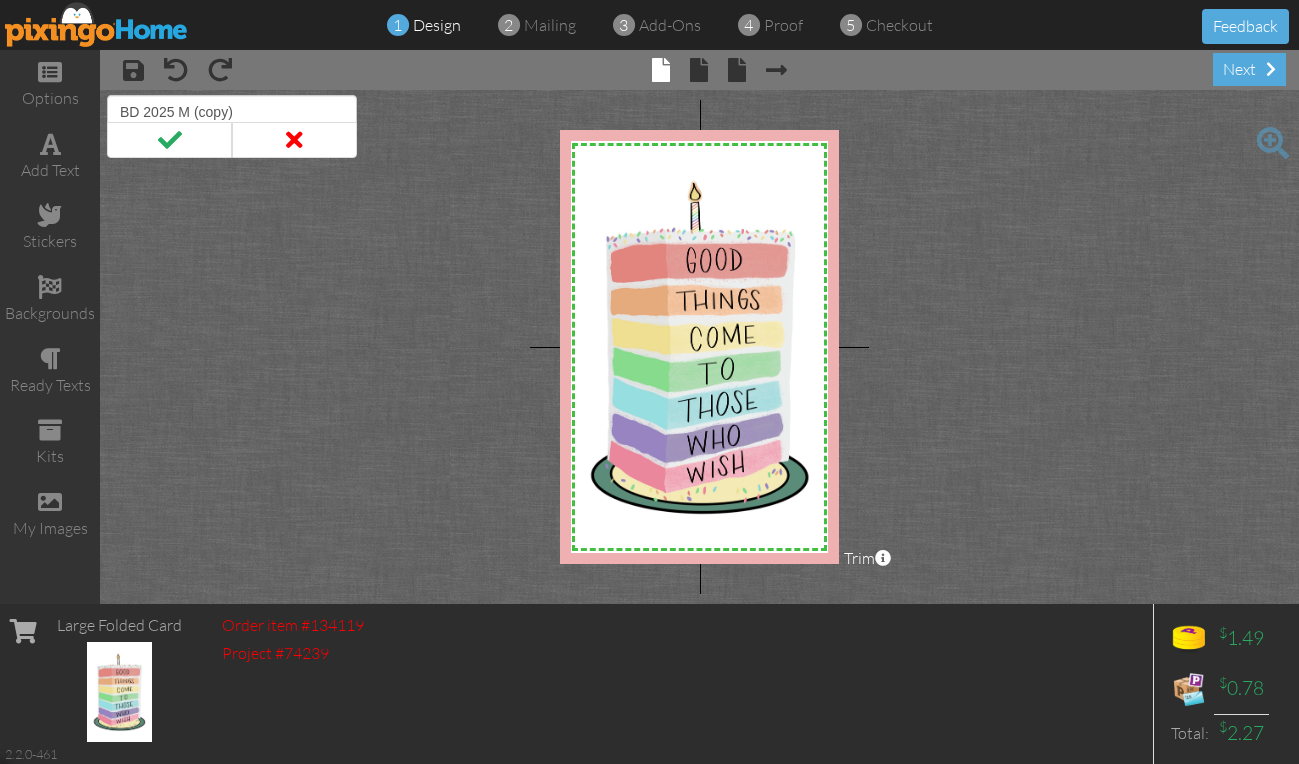 click on "BD 2025 M (copy)" at bounding box center (232, 112) 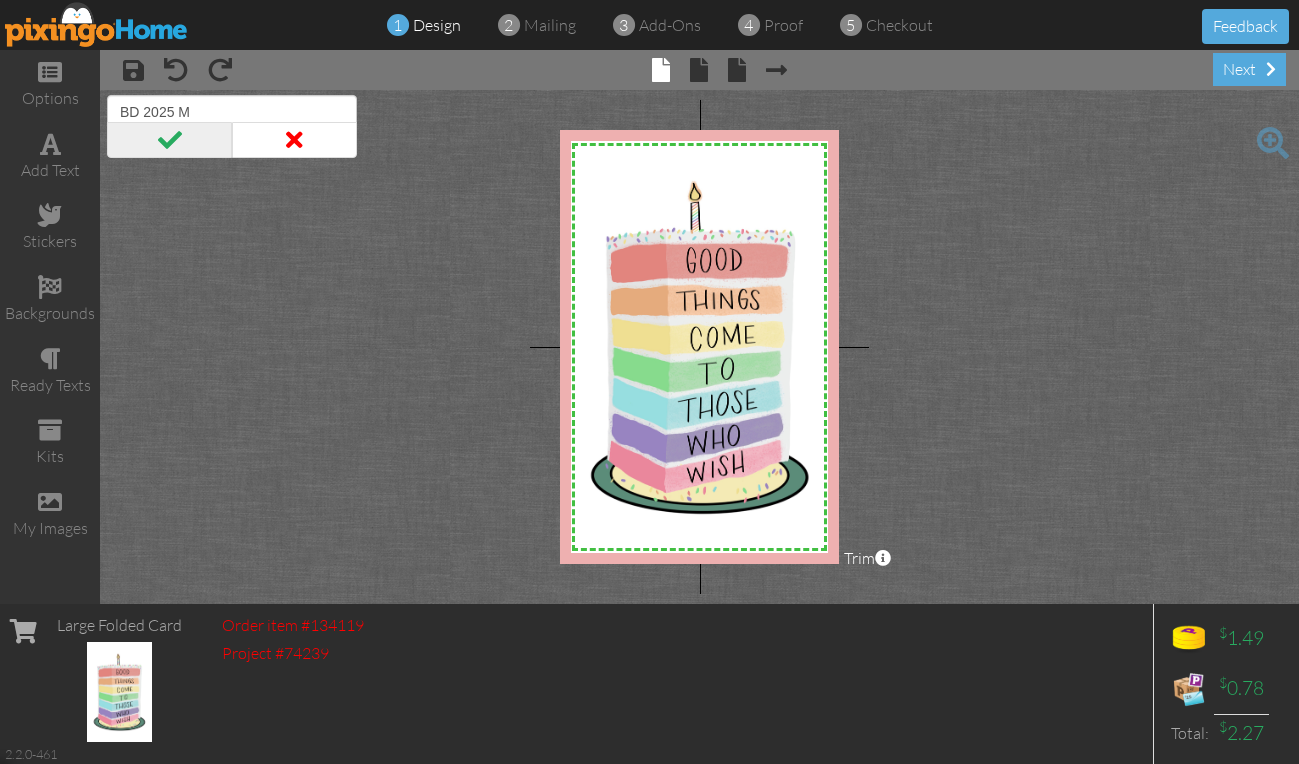type on "BD 2025 M" 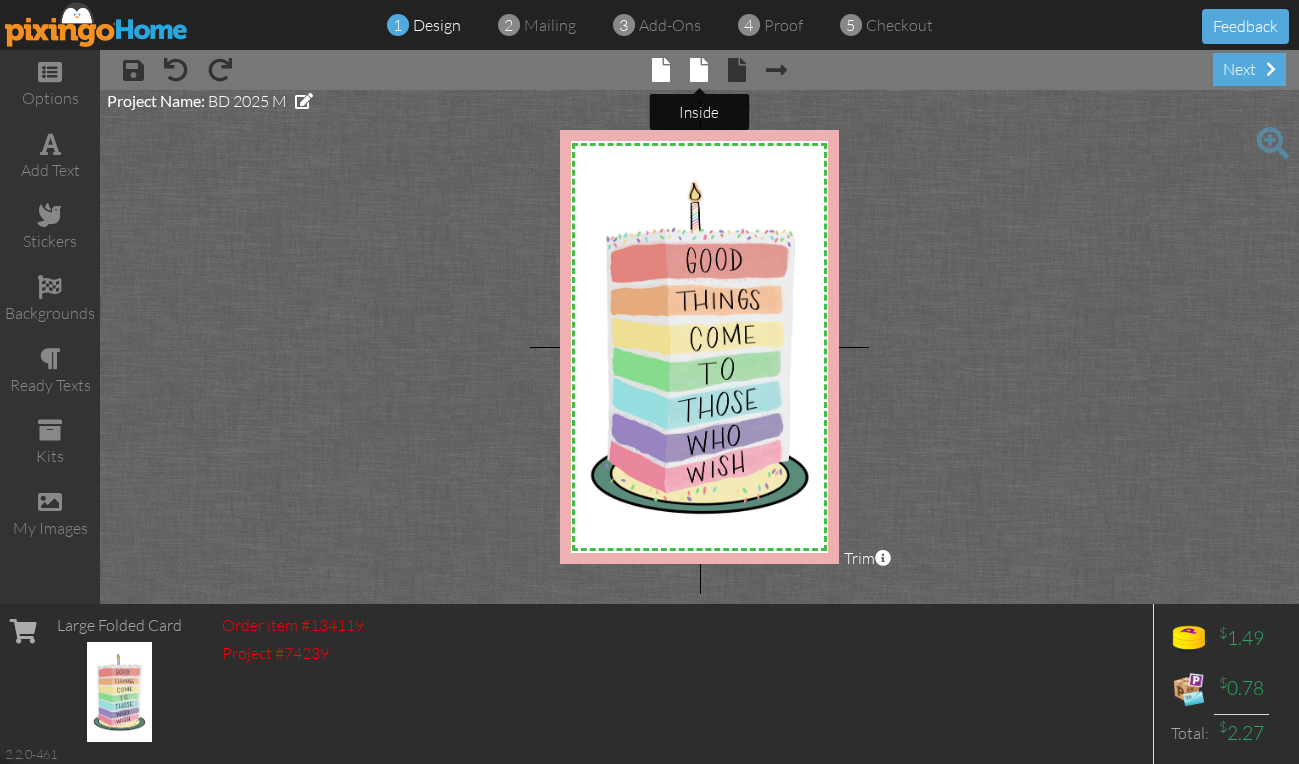 click at bounding box center [699, 70] 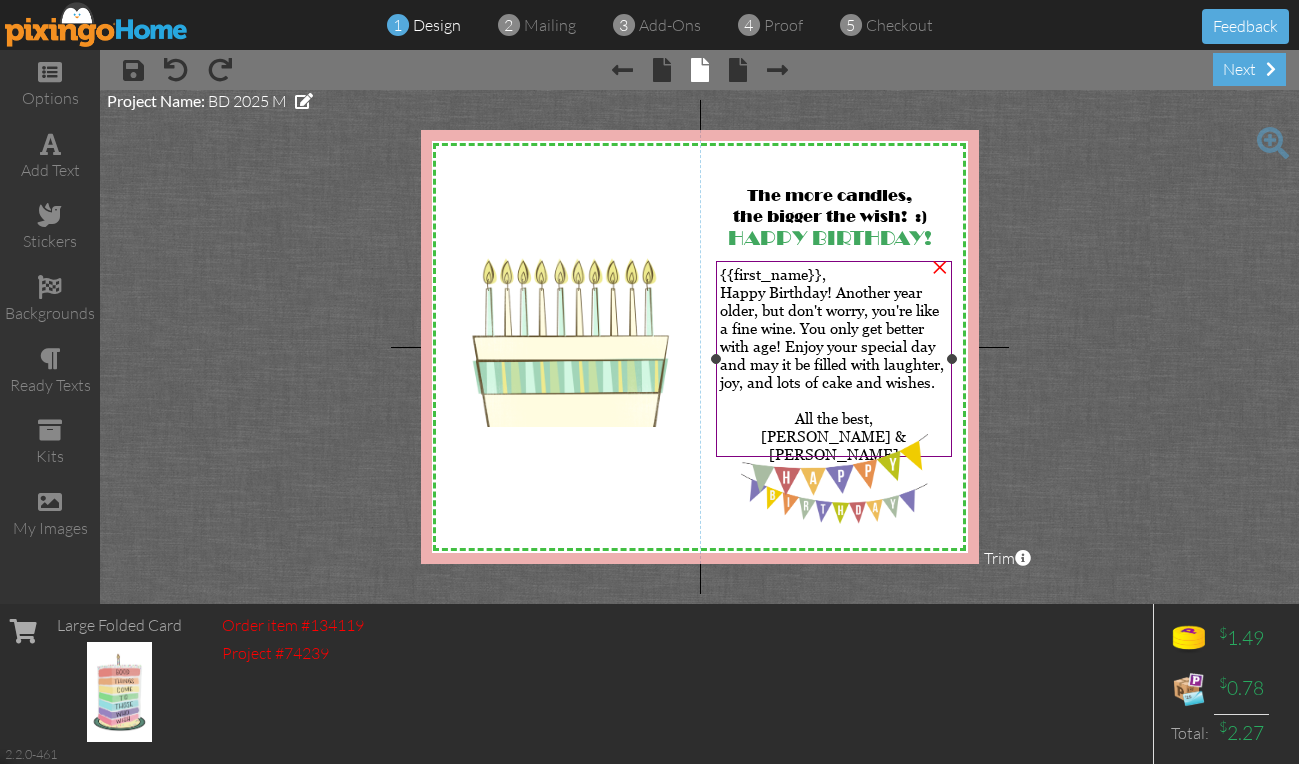 click on "[PERSON_NAME] & [PERSON_NAME]" at bounding box center (833, 445) 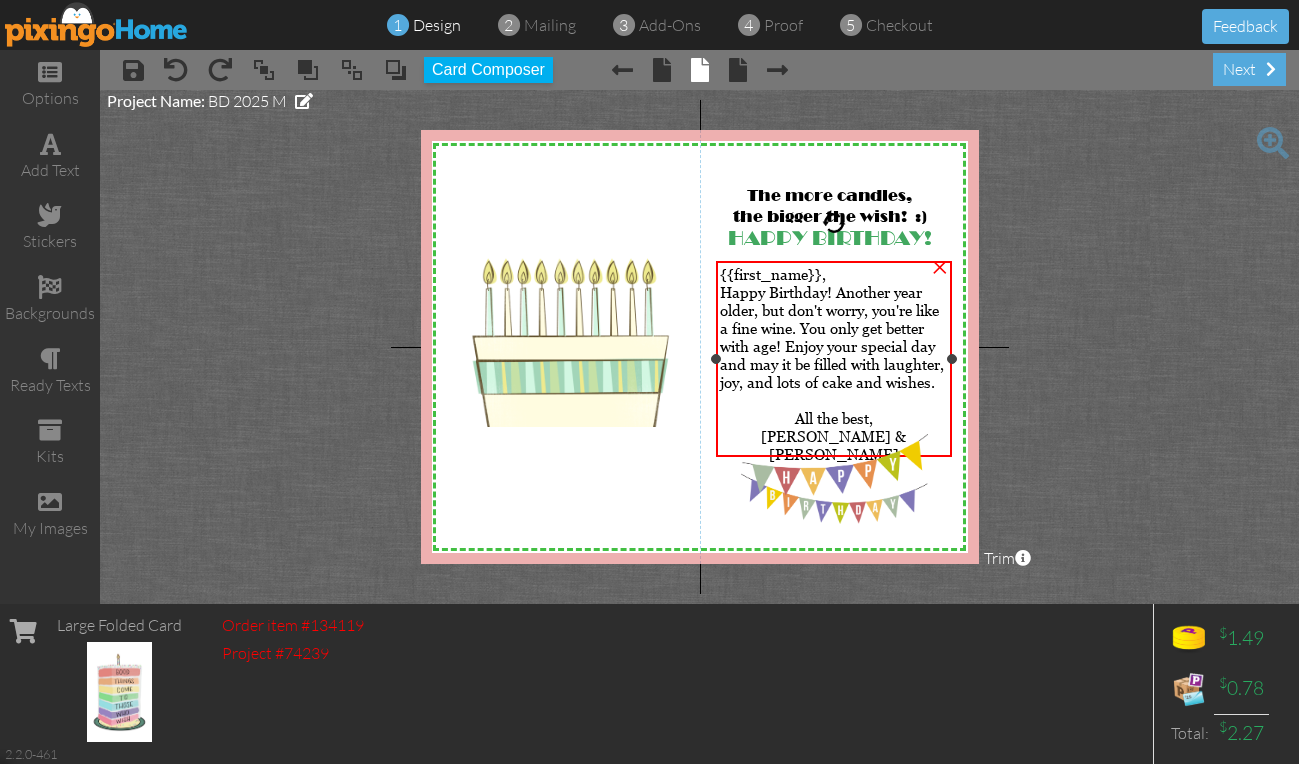 click on "[PERSON_NAME] & [PERSON_NAME]" at bounding box center [833, 445] 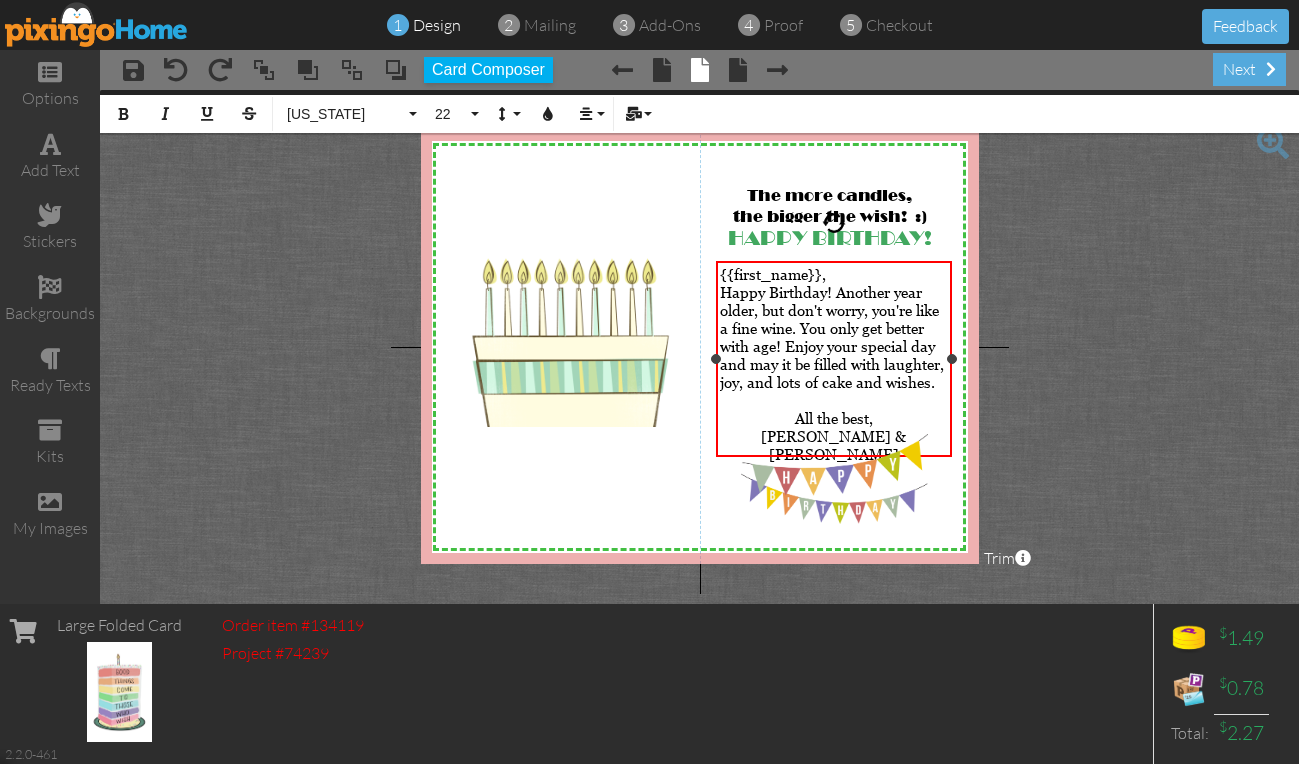 click on "[PERSON_NAME] & [PERSON_NAME]" at bounding box center [833, 445] 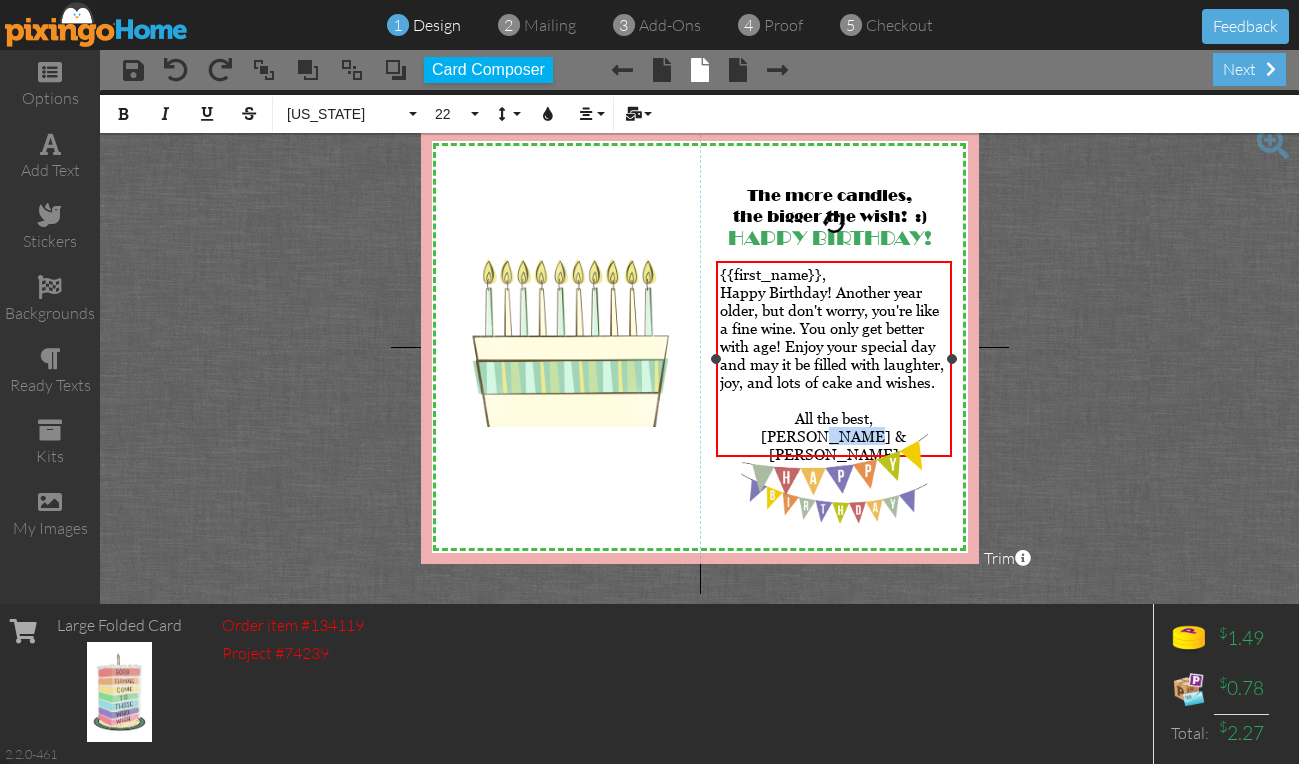 click on "[PERSON_NAME] & [PERSON_NAME]" at bounding box center (833, 445) 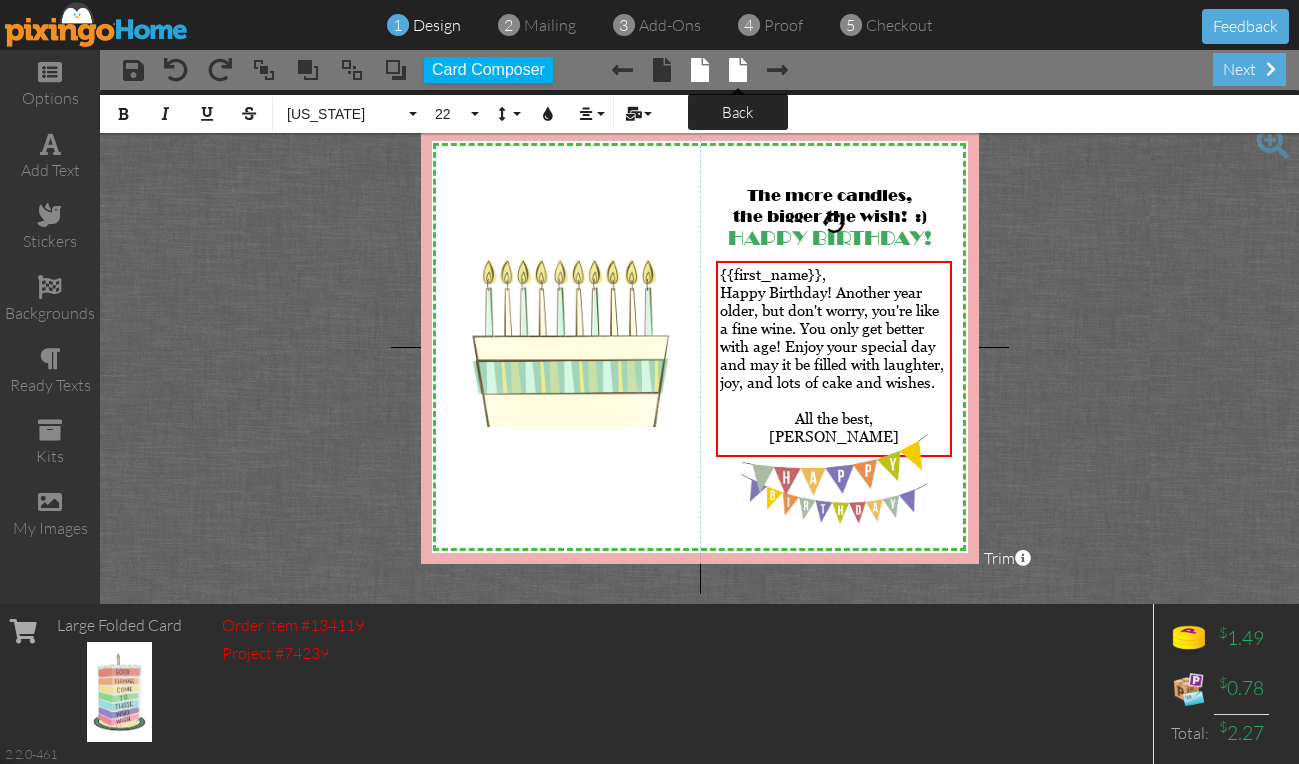 click at bounding box center [738, 70] 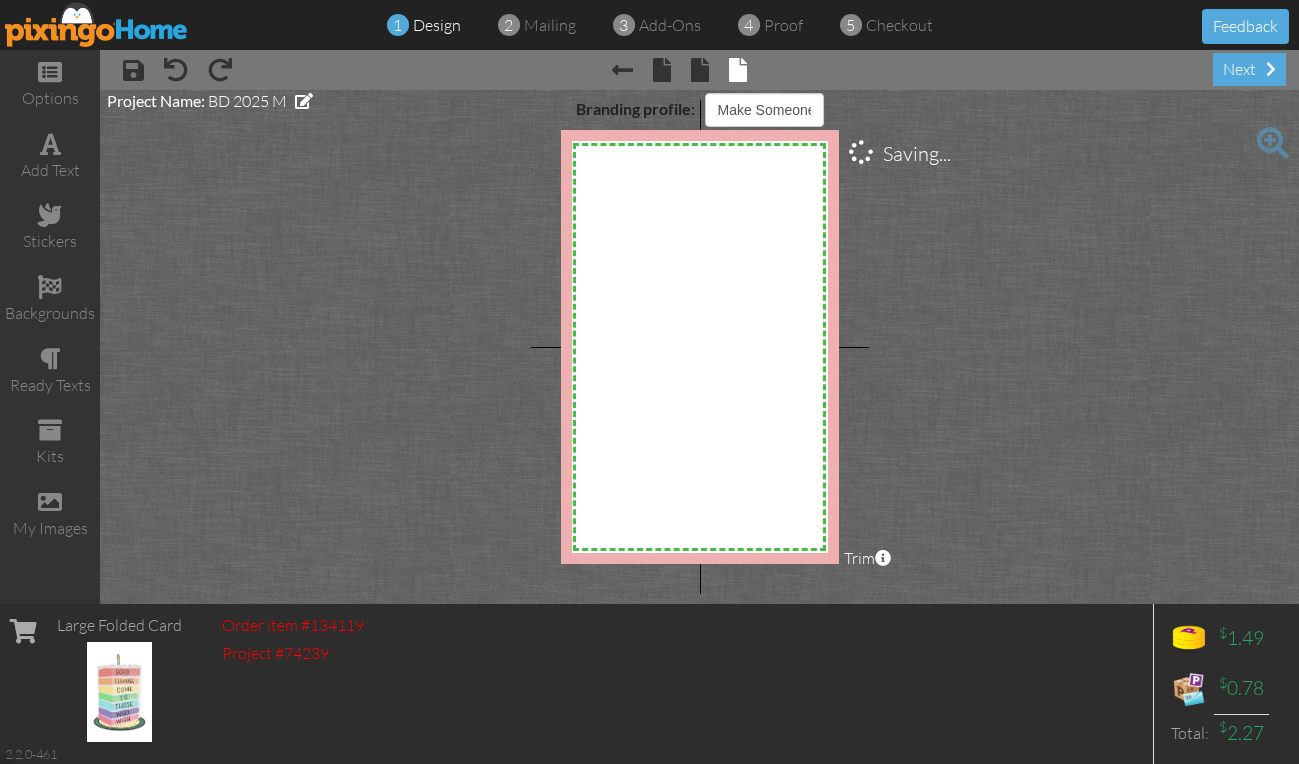 select on "object:5151" 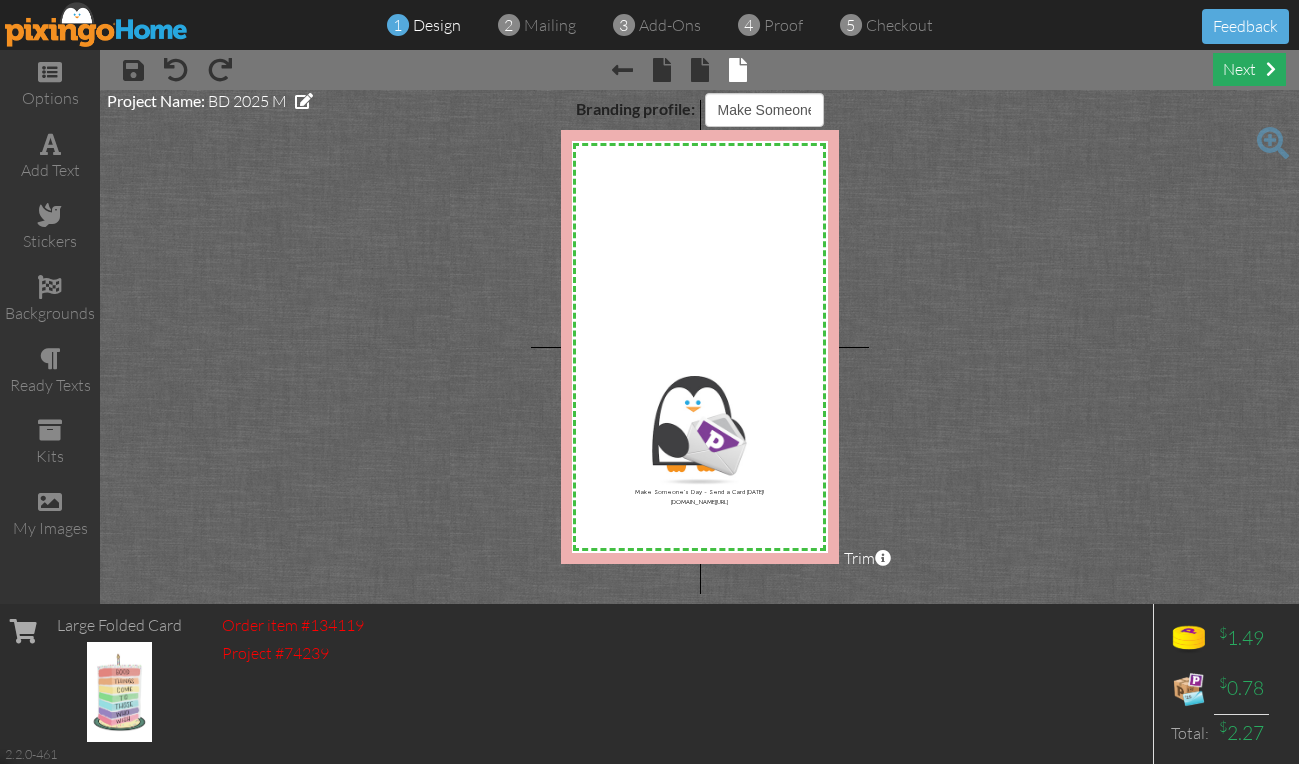 click on "next" at bounding box center [1249, 69] 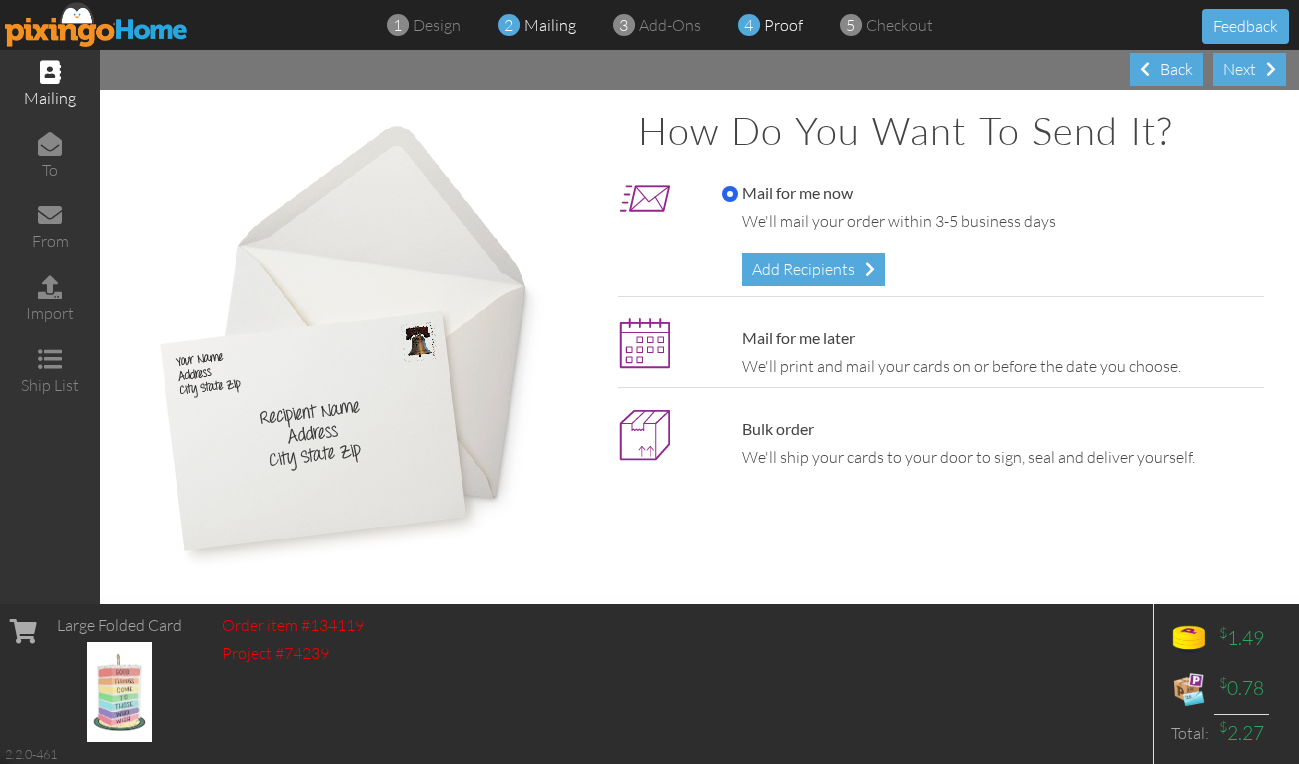 click at bounding box center (749, 25) 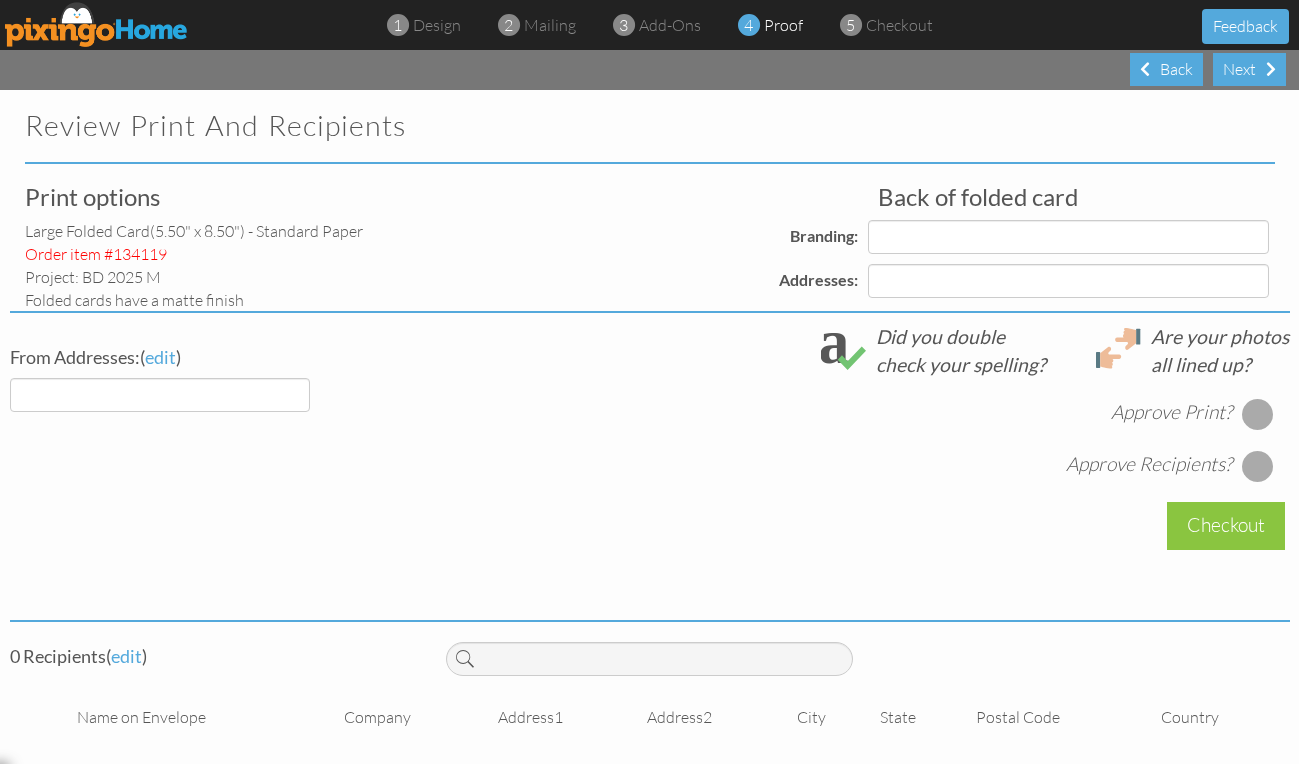 select on "object:5198" 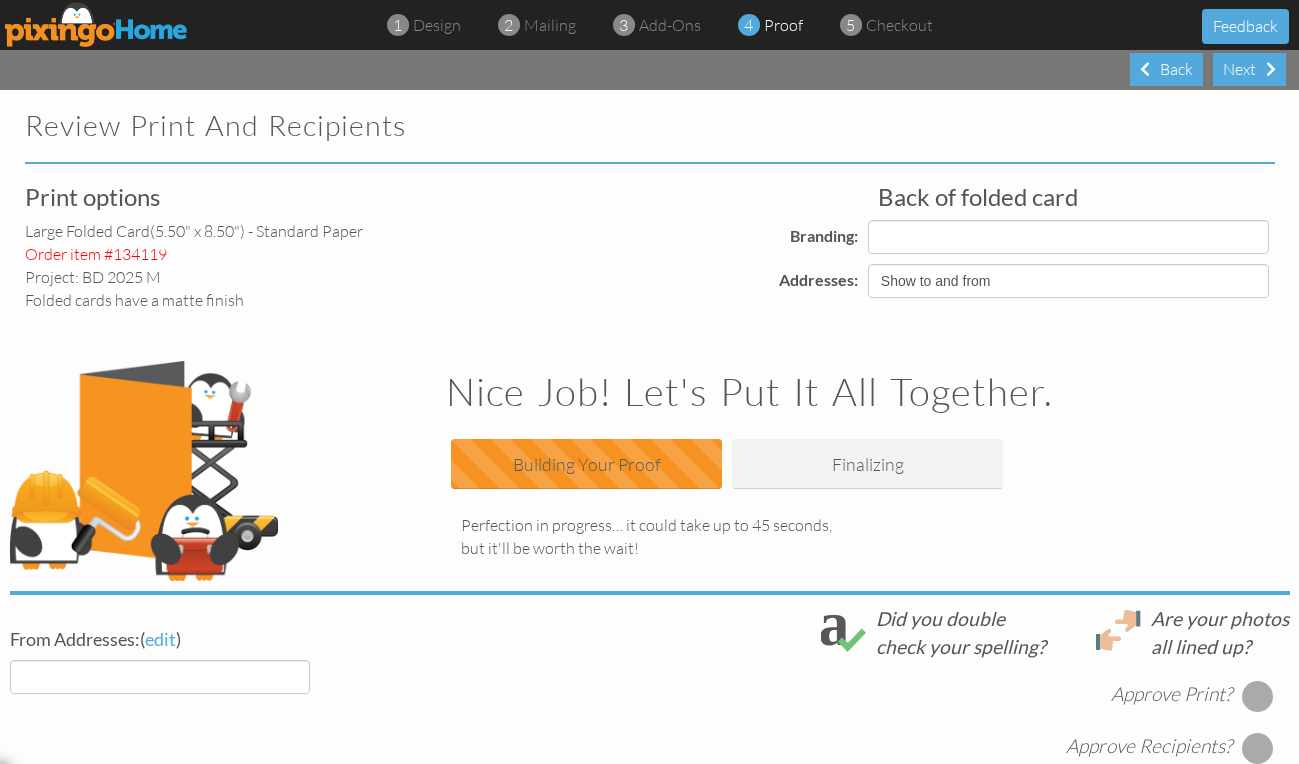 select on "object:5208" 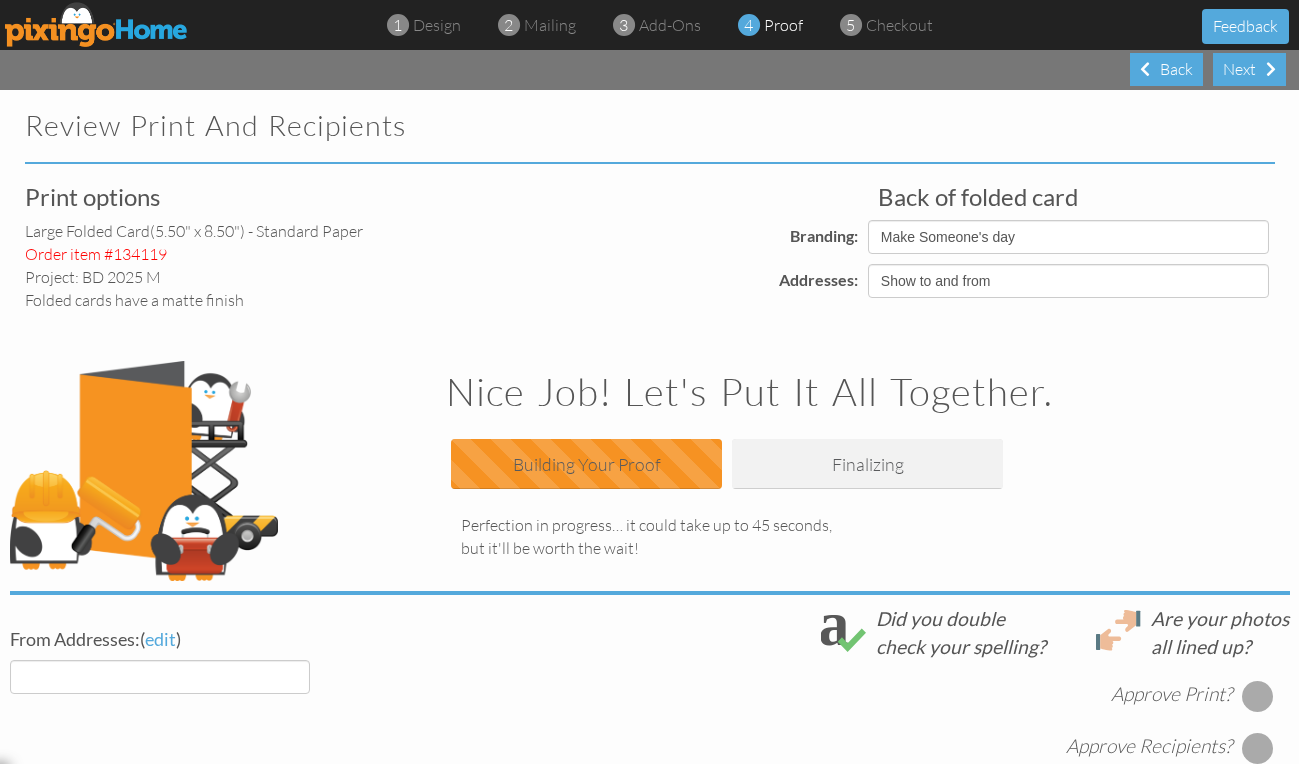 select on "object:5212" 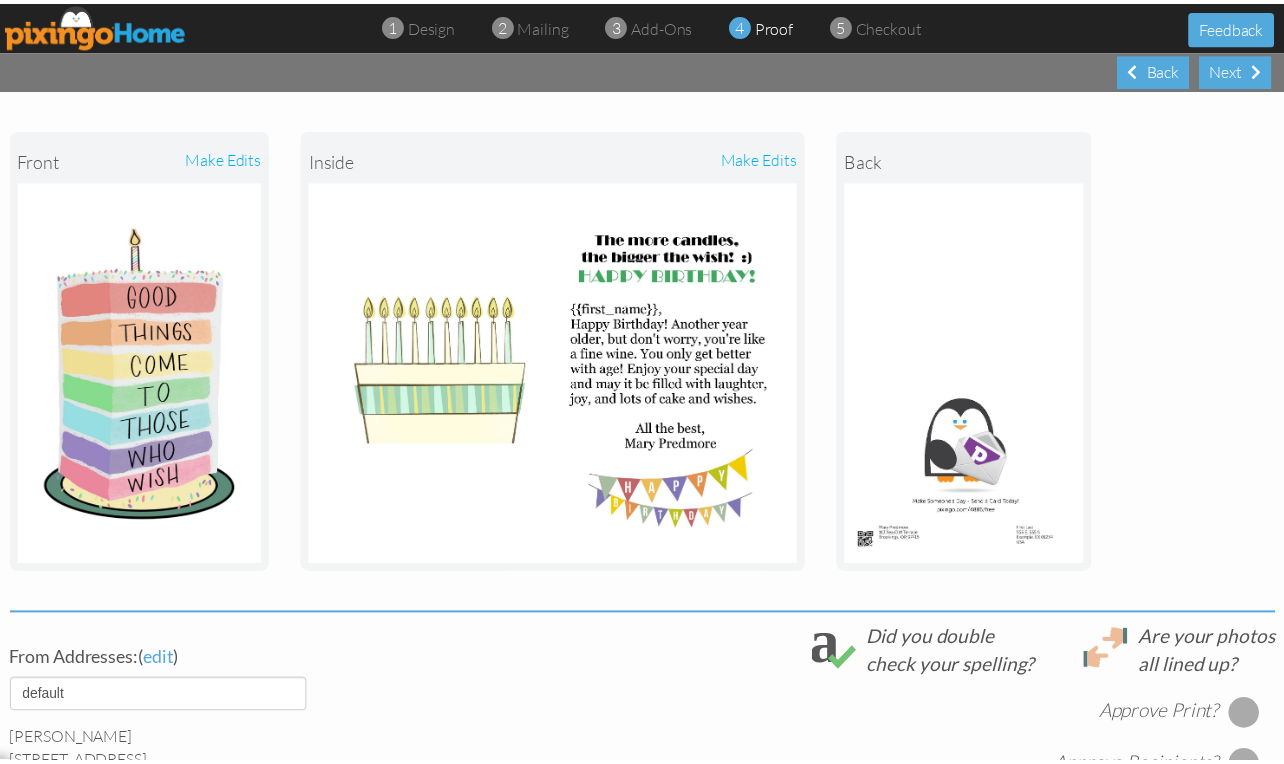 scroll, scrollTop: 152, scrollLeft: 0, axis: vertical 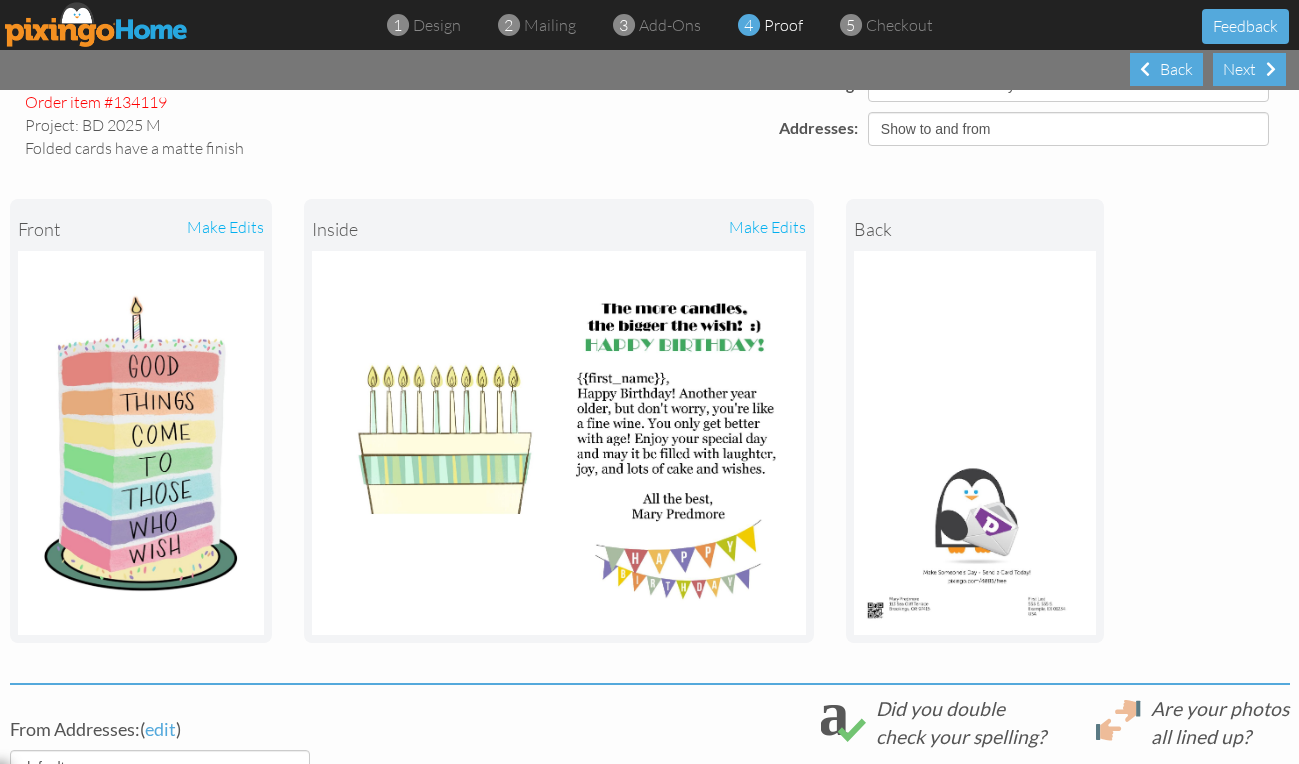 click at bounding box center [97, 24] 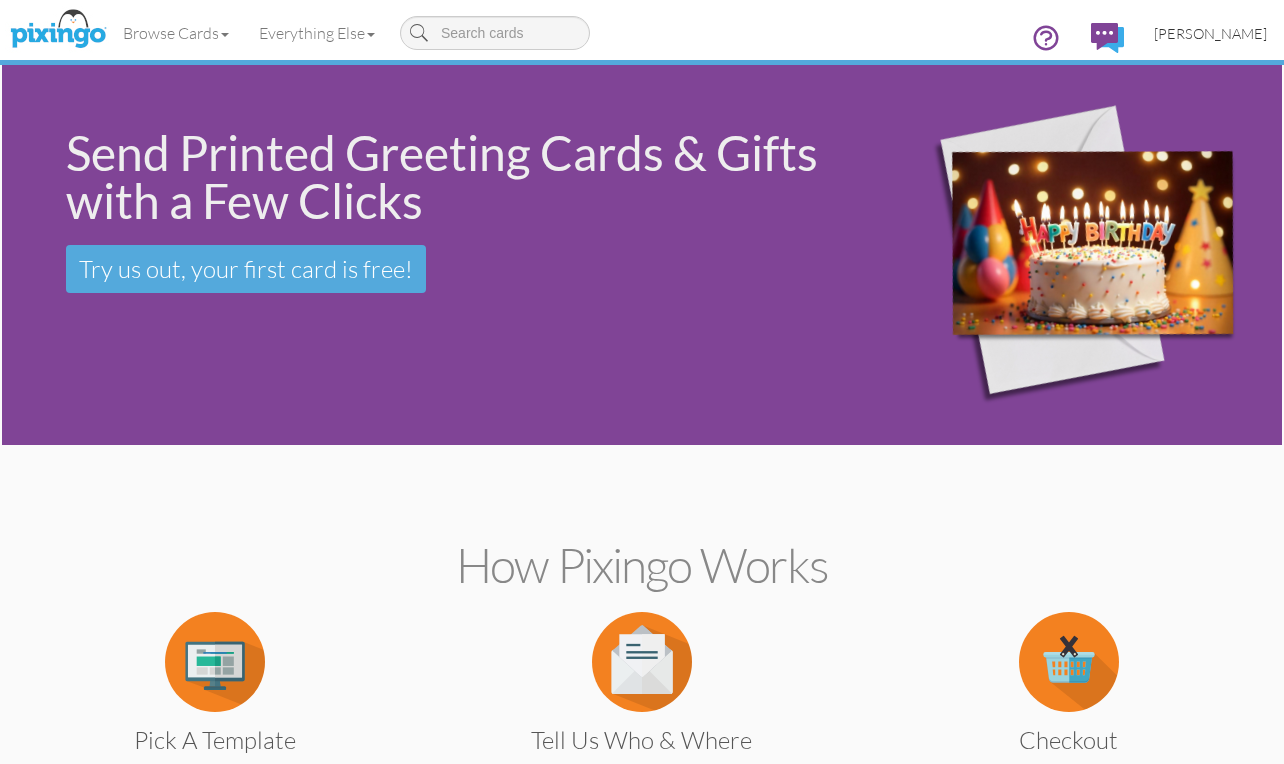 click on "[PERSON_NAME]" at bounding box center (1210, 33) 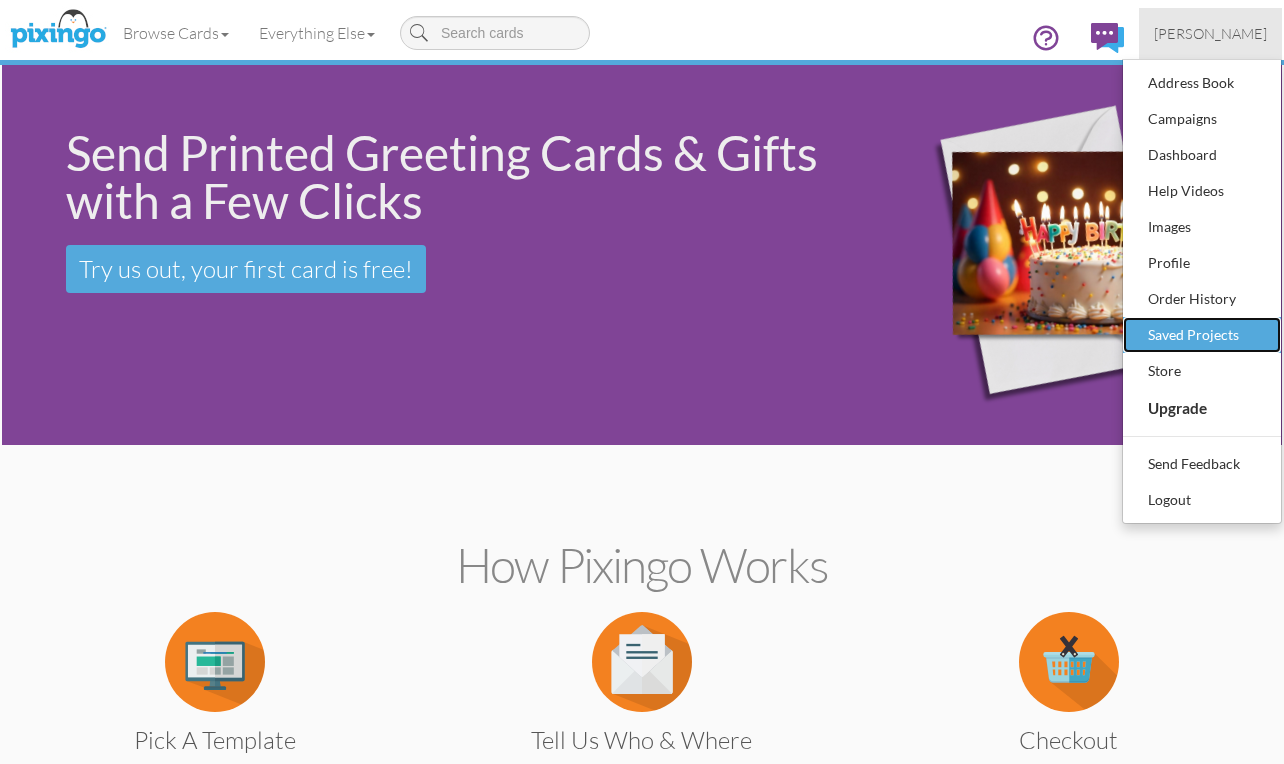 click on "Saved Projects" at bounding box center (1202, 335) 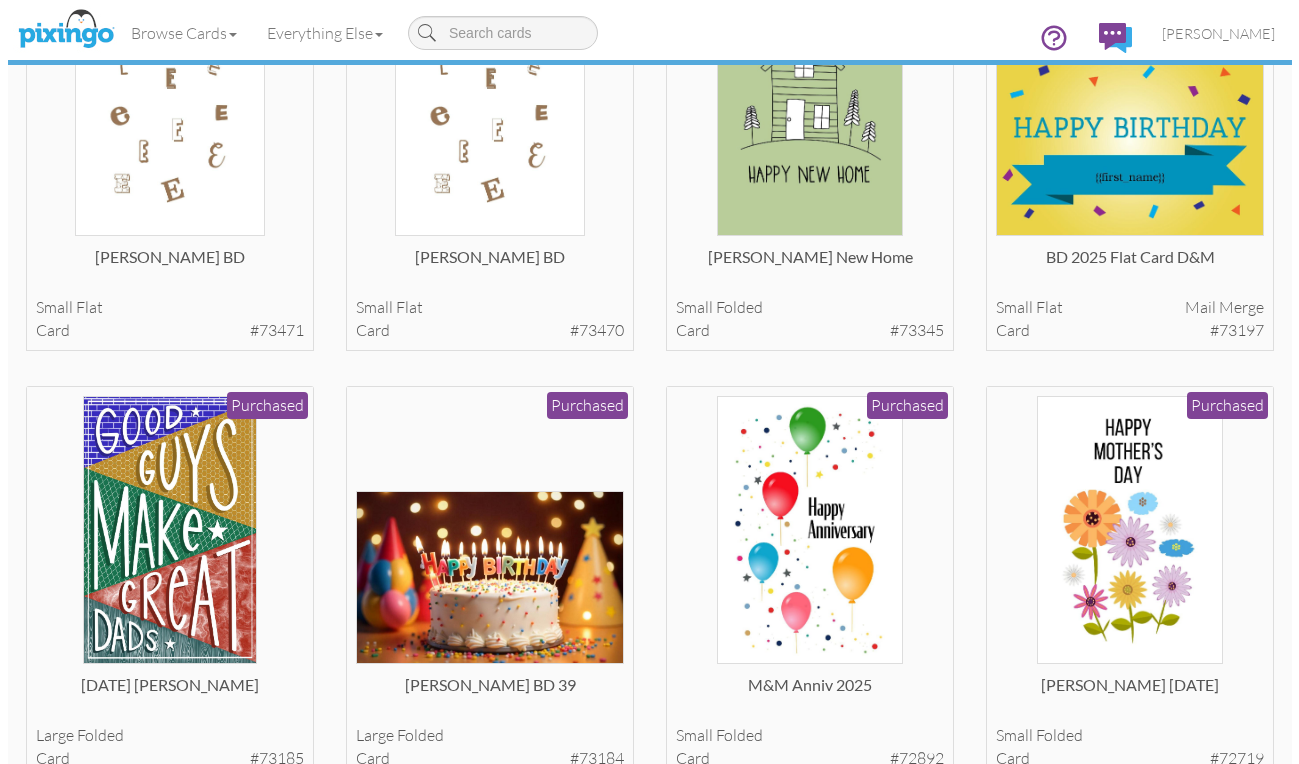 scroll, scrollTop: 1300, scrollLeft: 0, axis: vertical 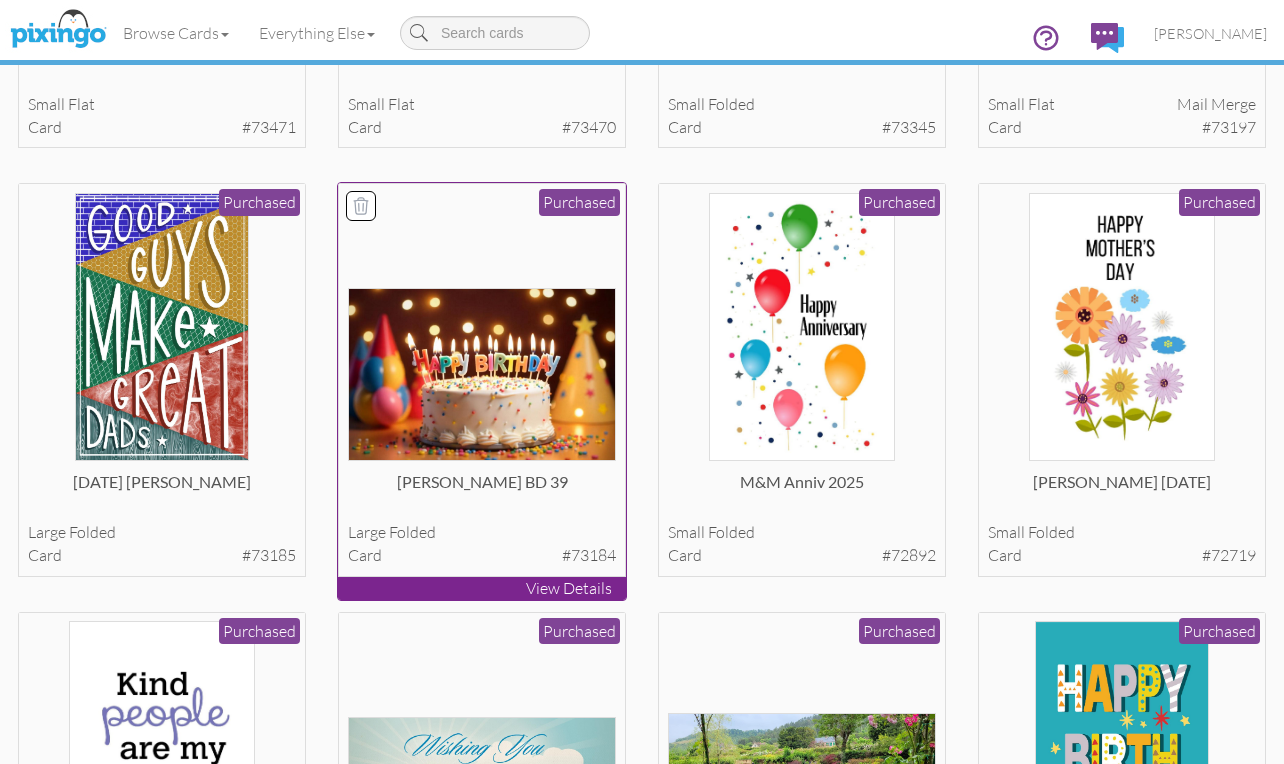click at bounding box center (482, 374) 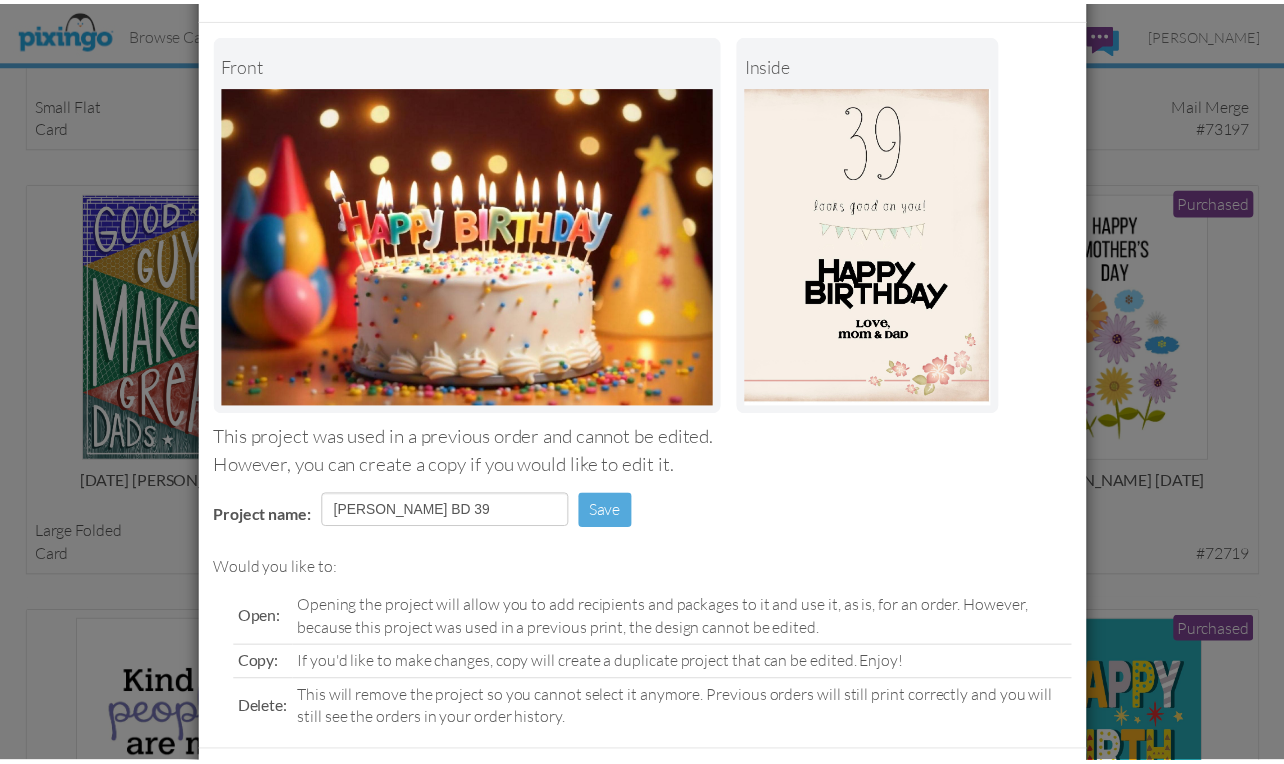 scroll, scrollTop: 0, scrollLeft: 0, axis: both 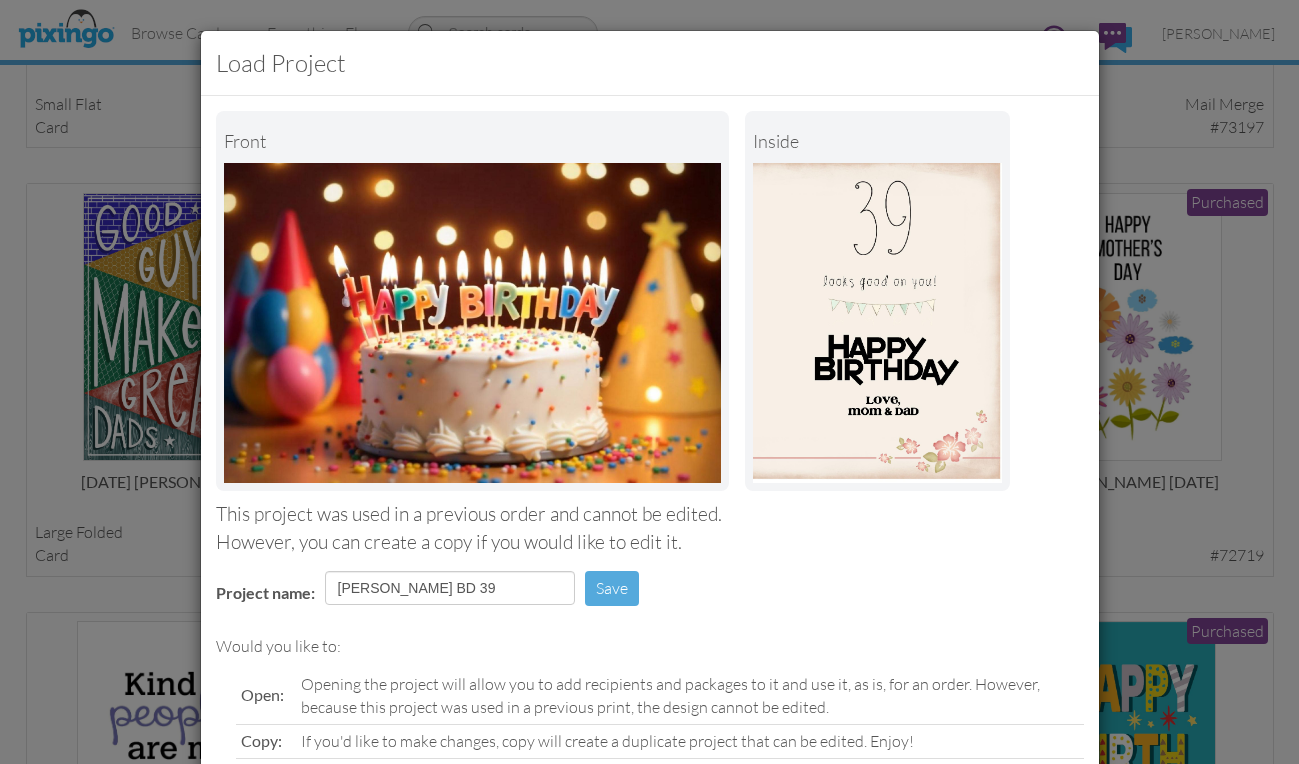 click on "Load Project
Front
inside
This project was used in a previous order and cannot be
edited.
However, you can create a copy if you would like to edit it.
Project name:
[PERSON_NAME] BD 39
Save
Would you like to:
Open:
Opening the project will allow you to add recipients and packages to it and use it, as is, for an order. However, because this project was used in a previous print, the design cannot be edited.
Copy:
If you'd like to make changes, copy will create a duplicate project that can be edited. Enjoy!
Delete:
Open
Copy
[GEOGRAPHIC_DATA]
Exit" at bounding box center (649, 382) 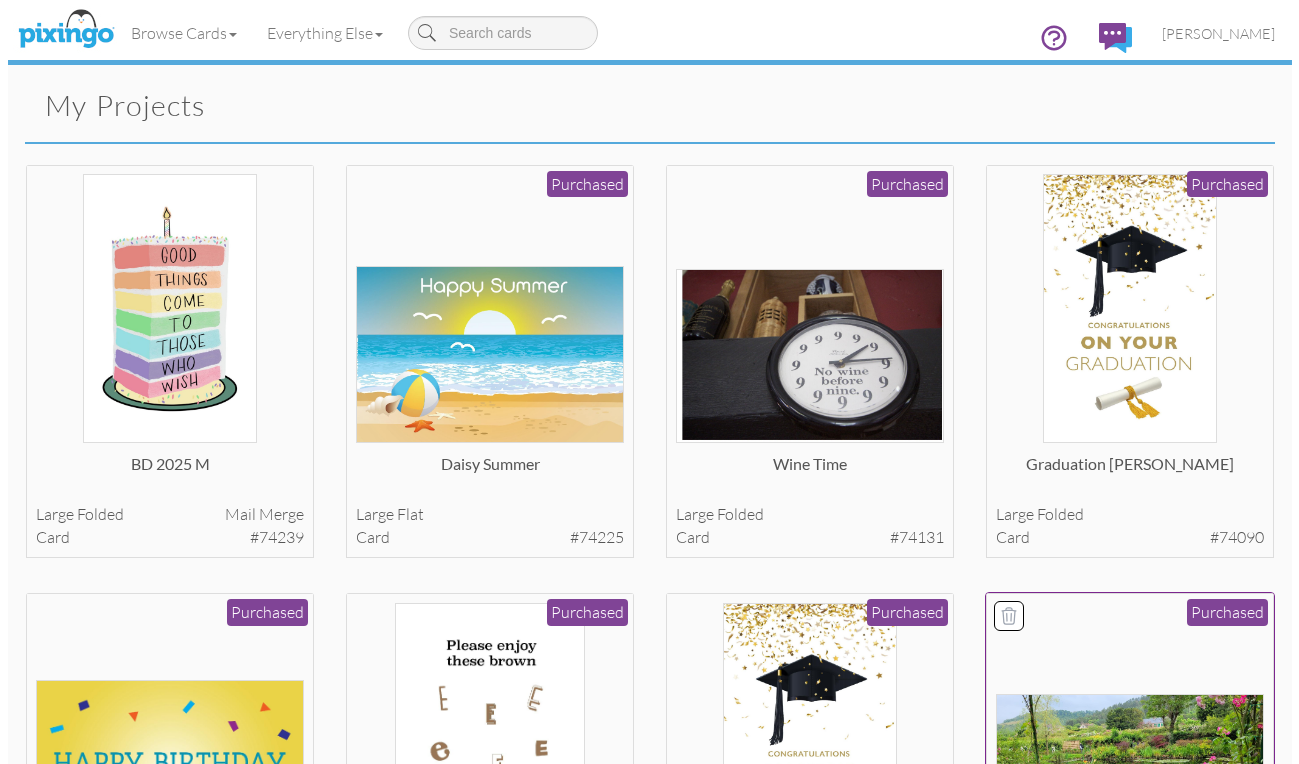 scroll, scrollTop: 0, scrollLeft: 0, axis: both 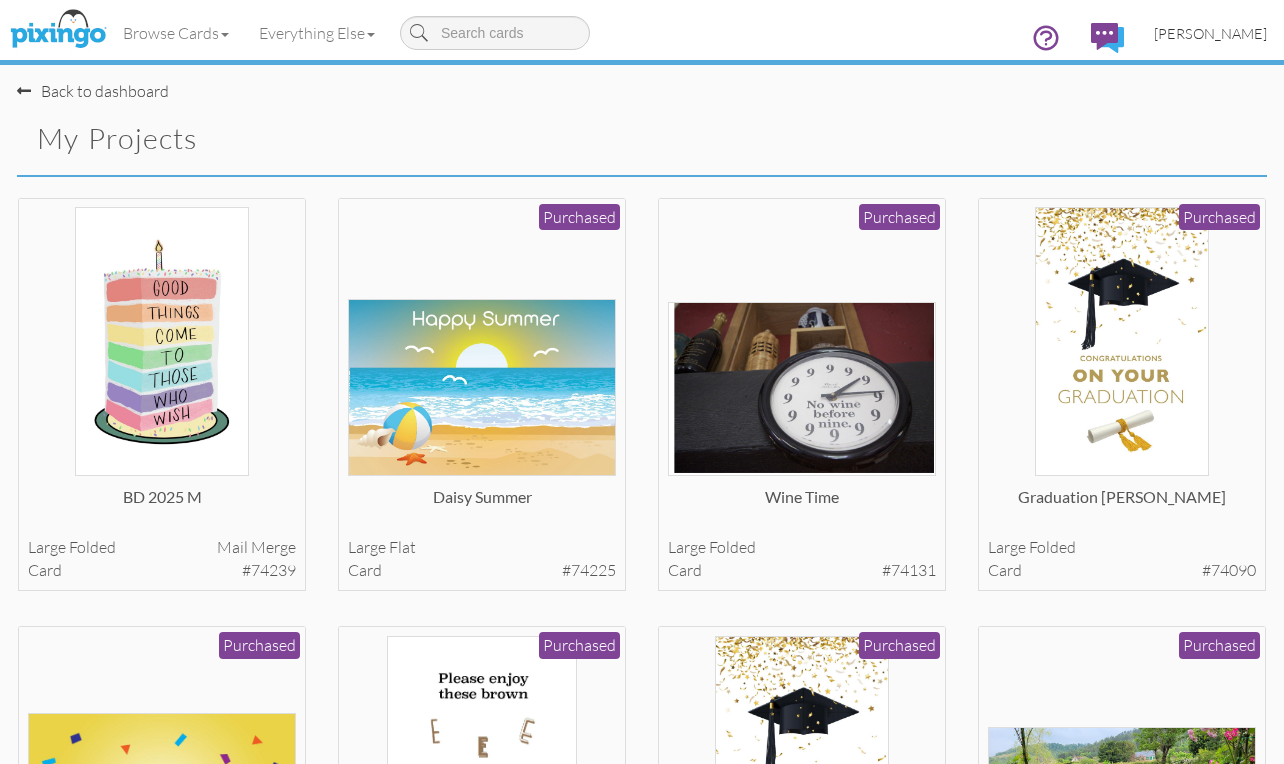 click on "[PERSON_NAME]" at bounding box center (1210, 33) 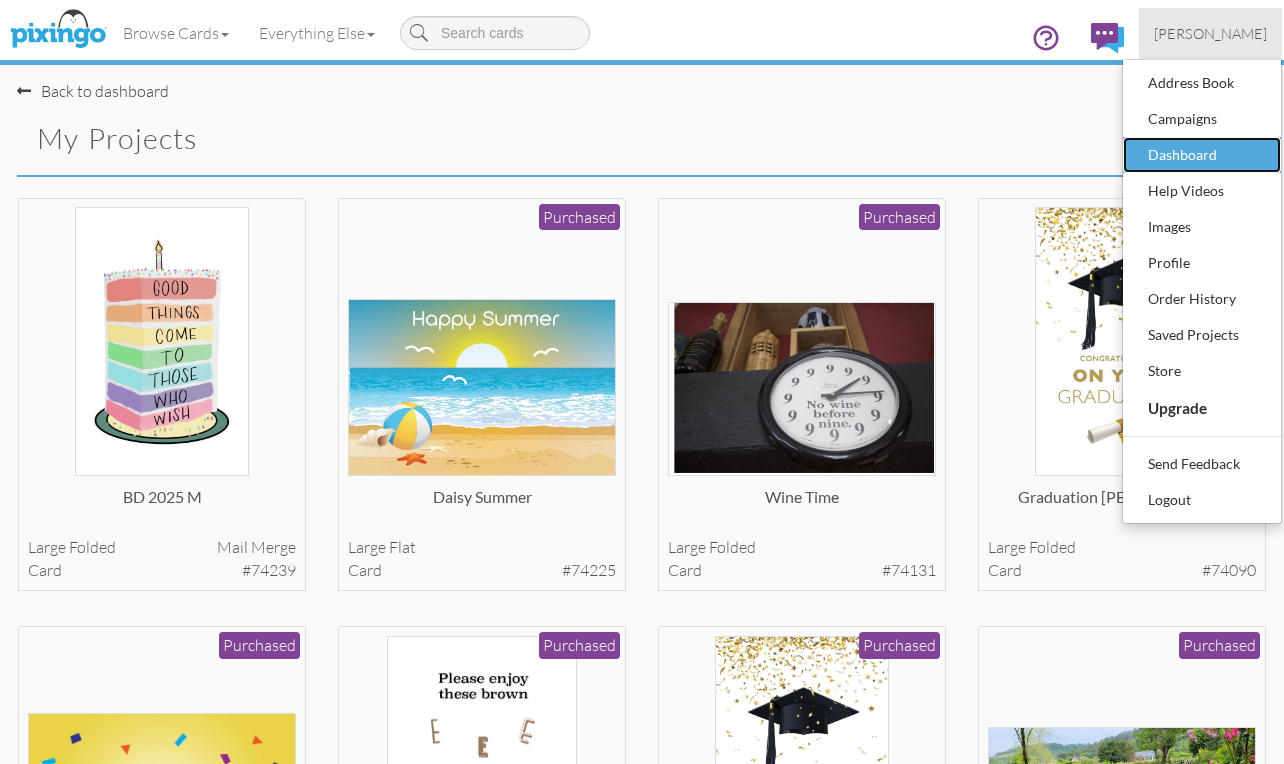 click on "Dashboard" at bounding box center [1202, 155] 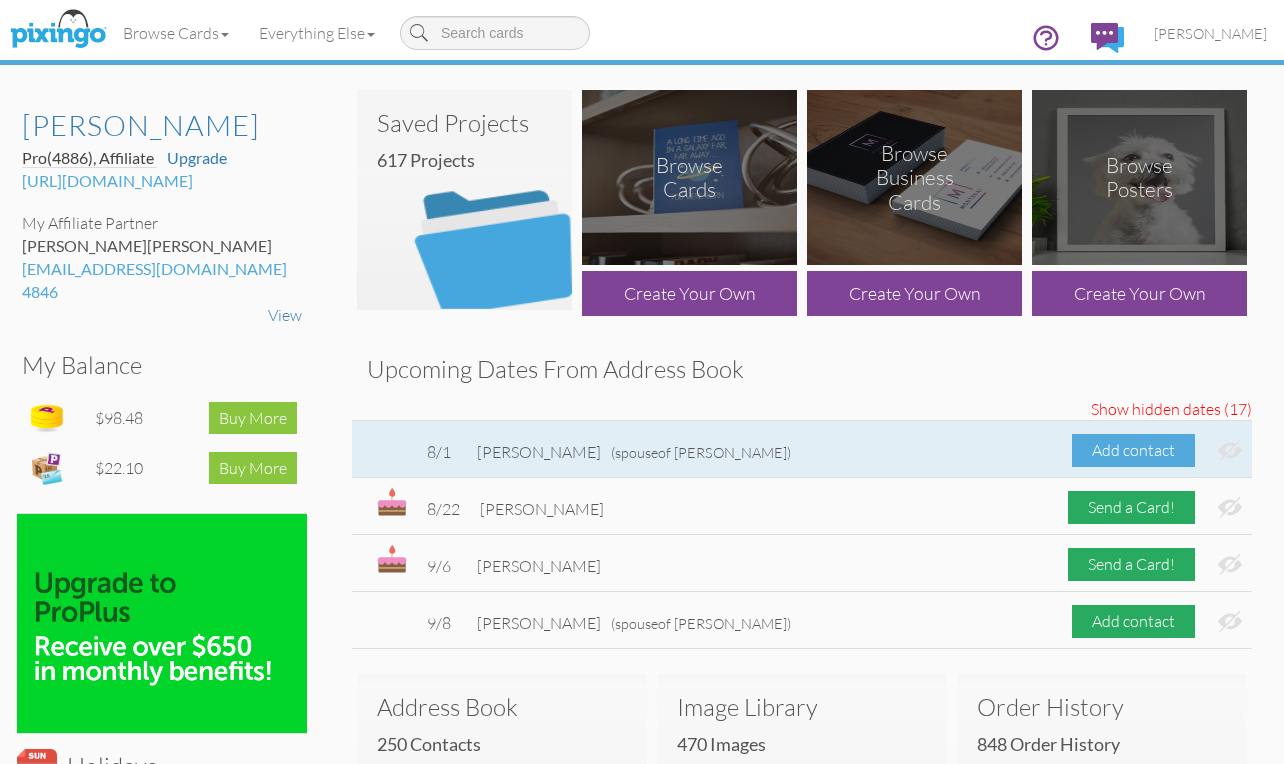 click on "Add contact" at bounding box center (1133, 450) 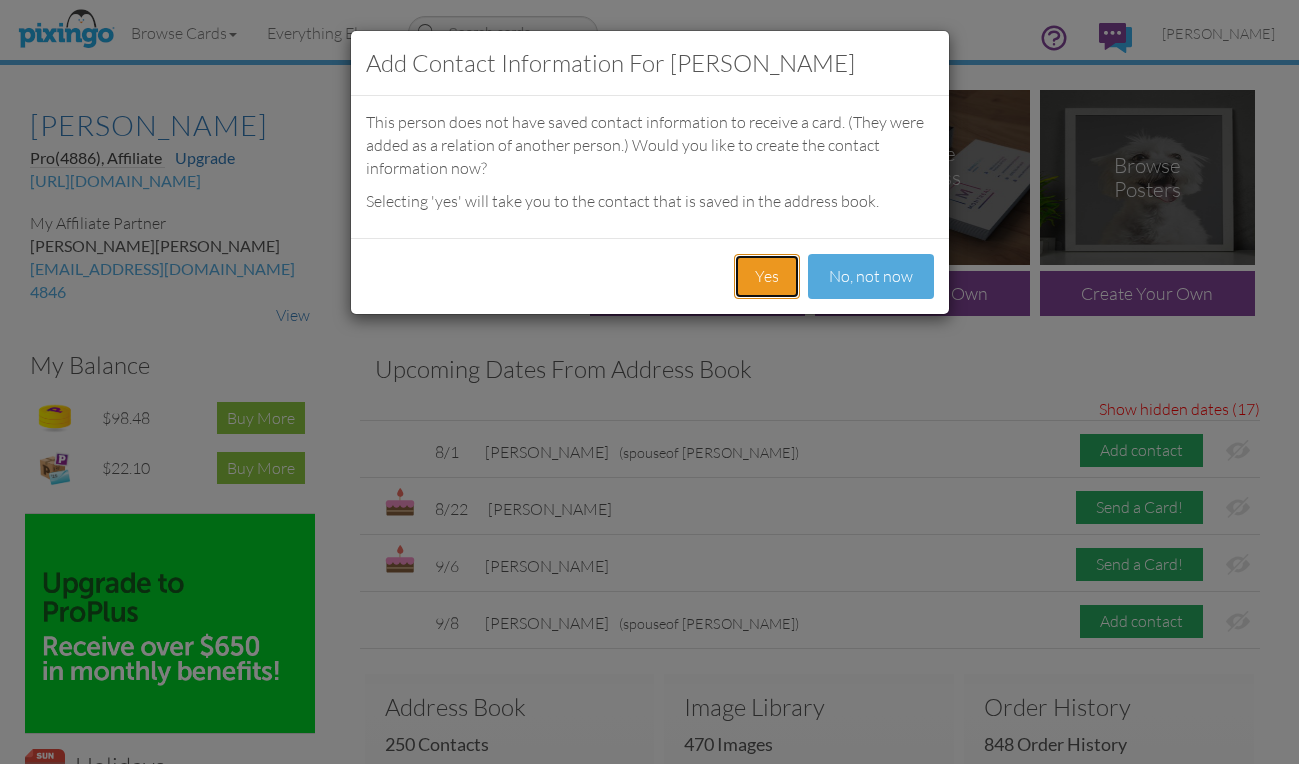 click on "Yes" at bounding box center (767, 276) 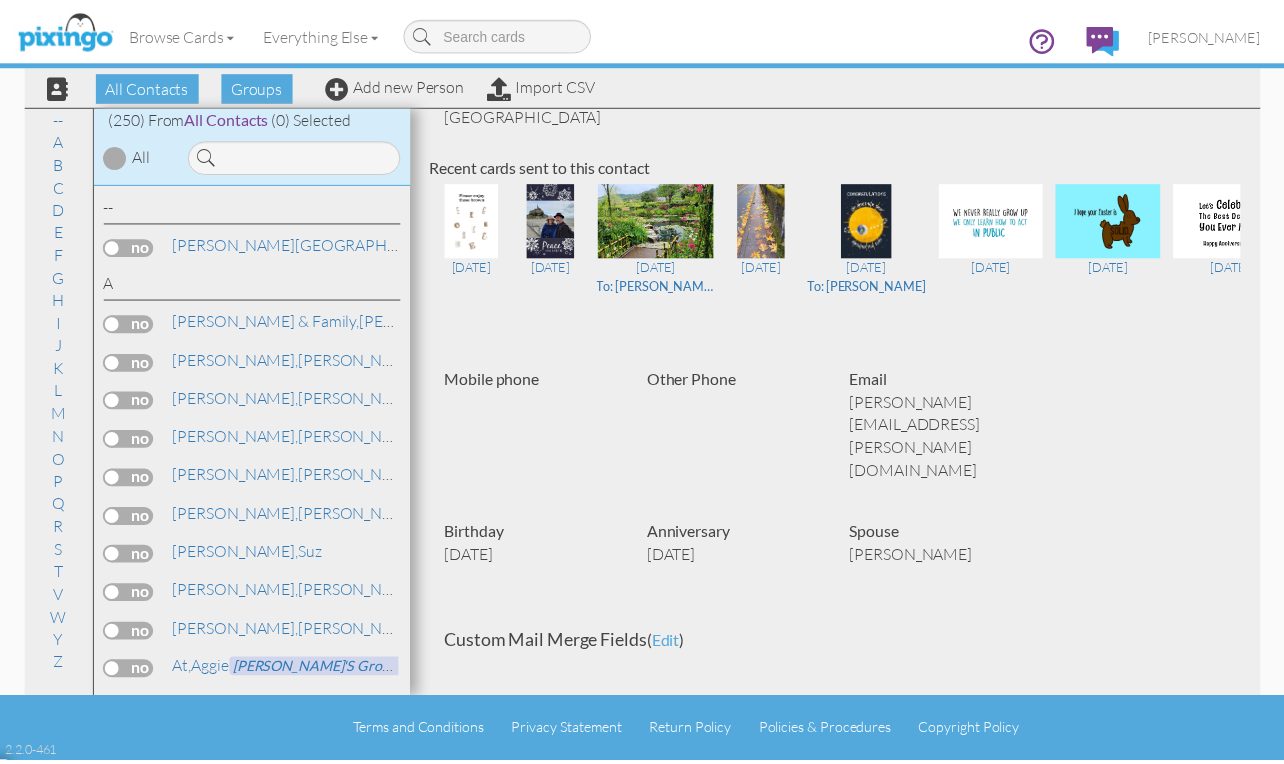 scroll, scrollTop: 0, scrollLeft: 0, axis: both 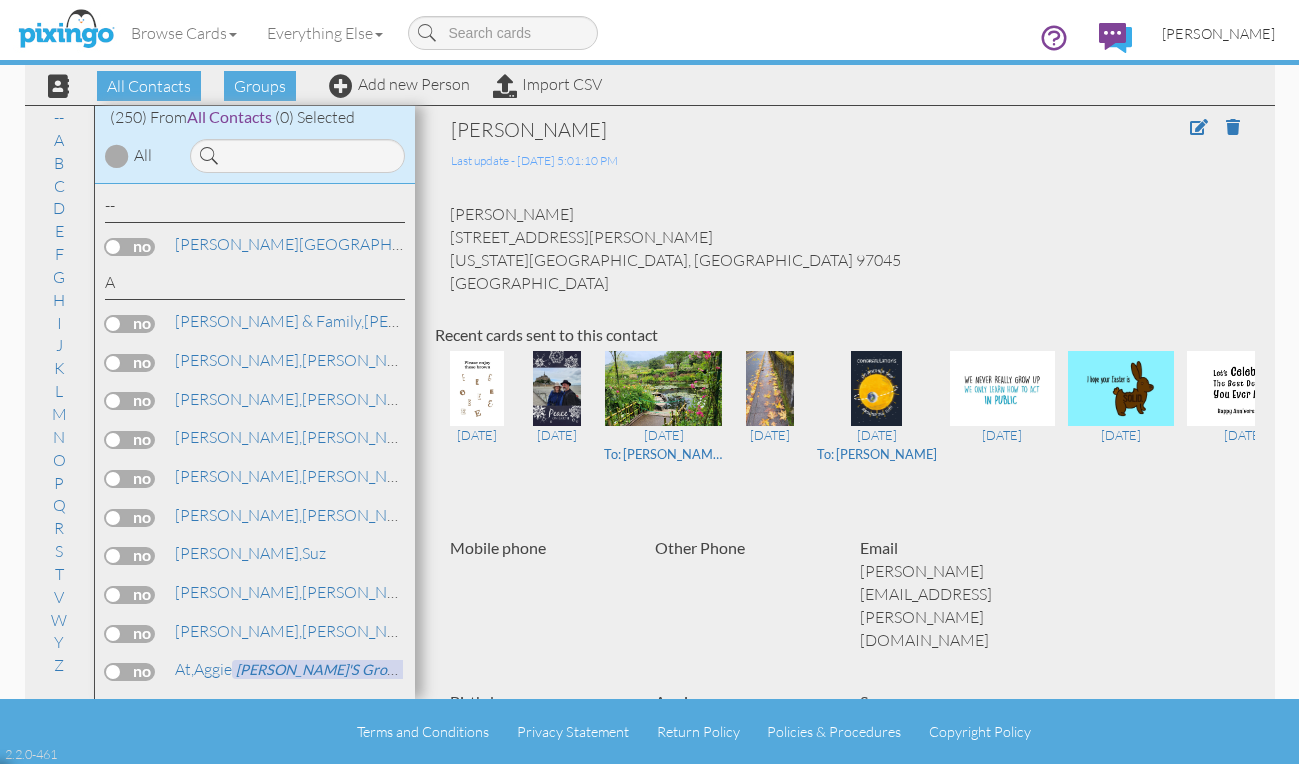 click on "[PERSON_NAME]" at bounding box center [1218, 33] 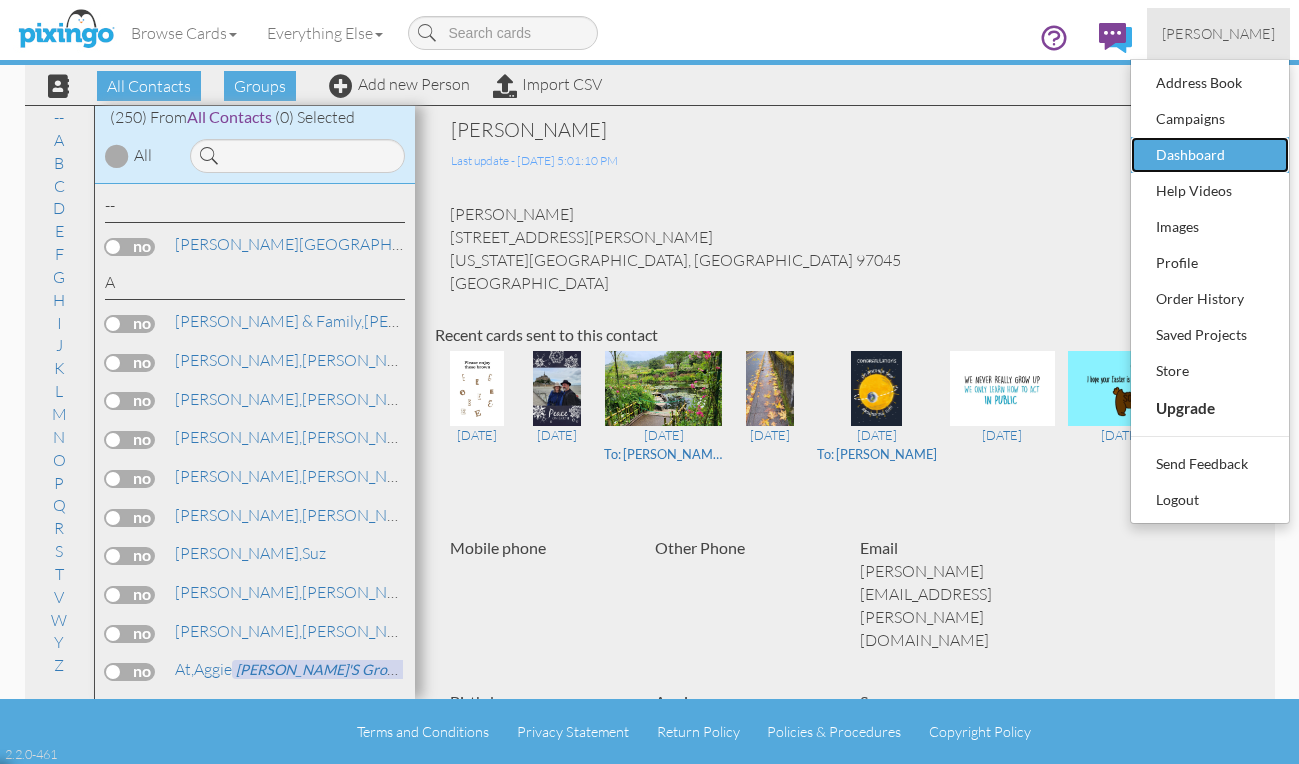 click on "Dashboard" at bounding box center (1210, 155) 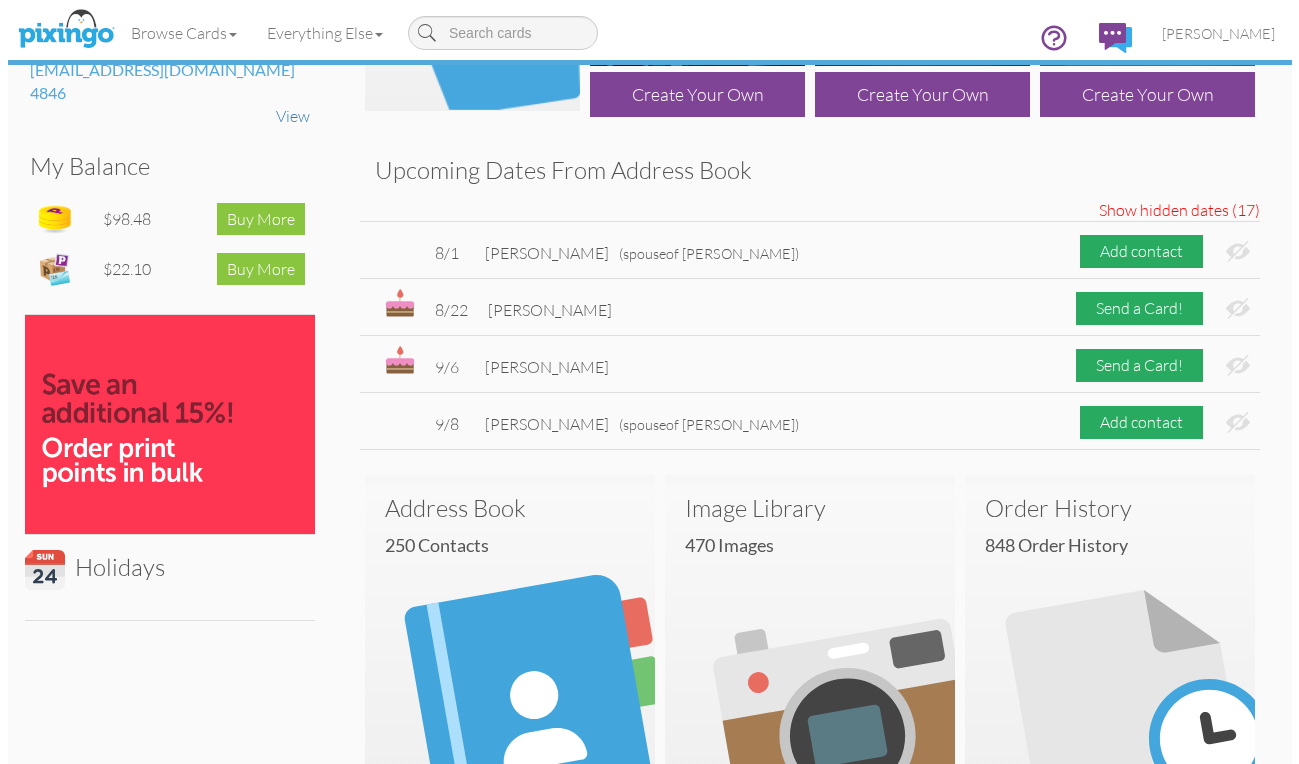 scroll, scrollTop: 0, scrollLeft: 0, axis: both 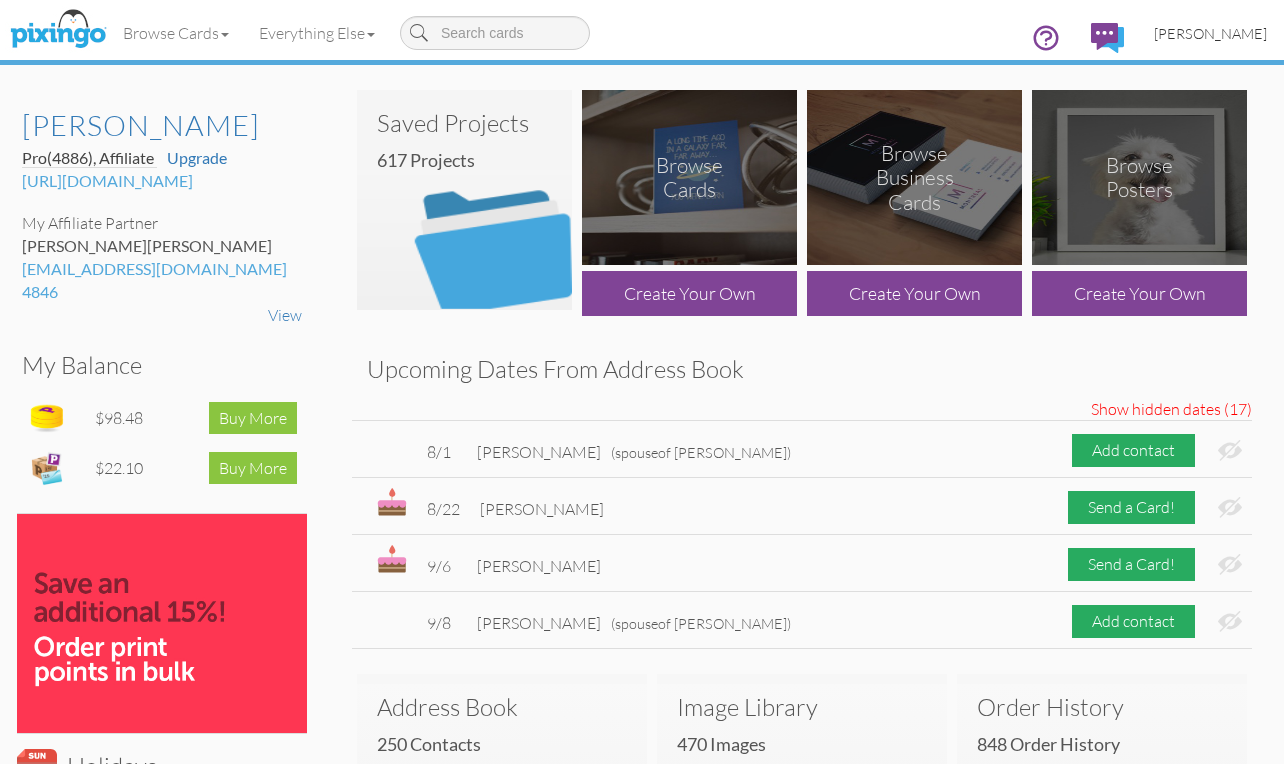 click on "[PERSON_NAME]" at bounding box center (1210, 33) 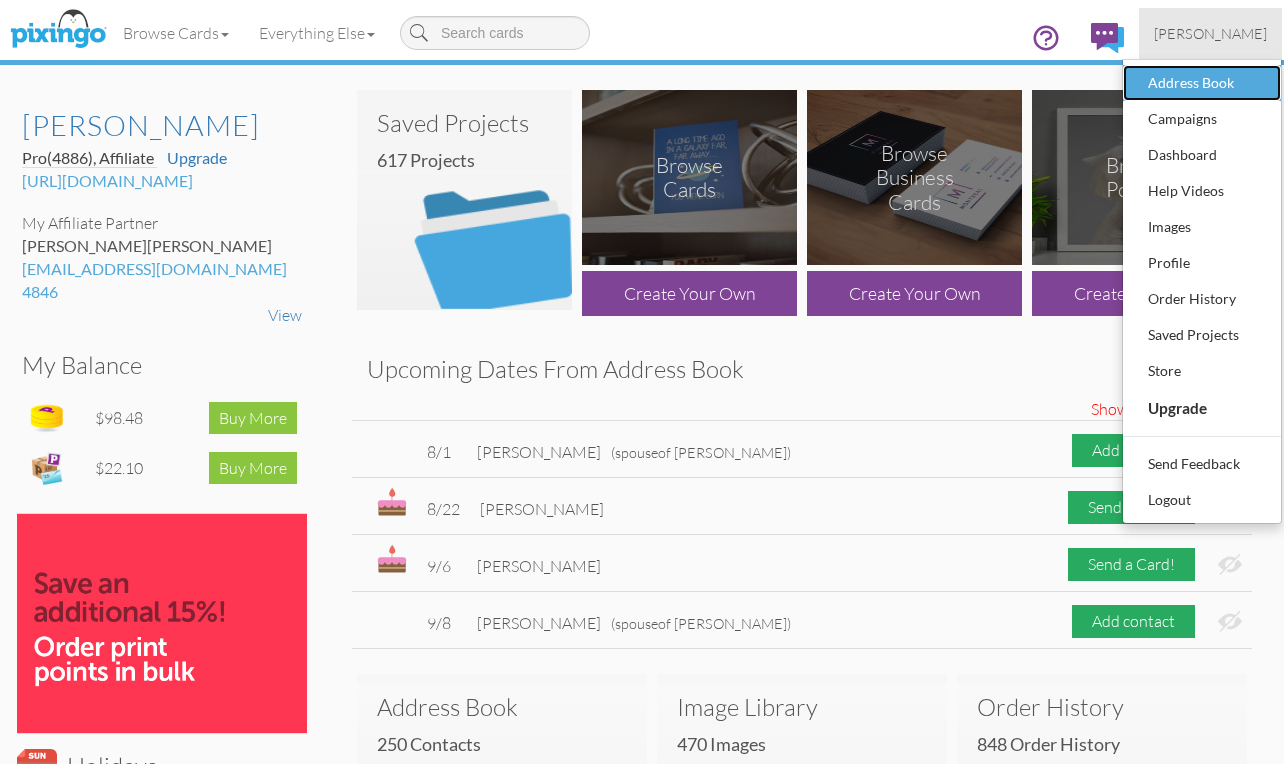 click on "Address Book" at bounding box center (1202, 83) 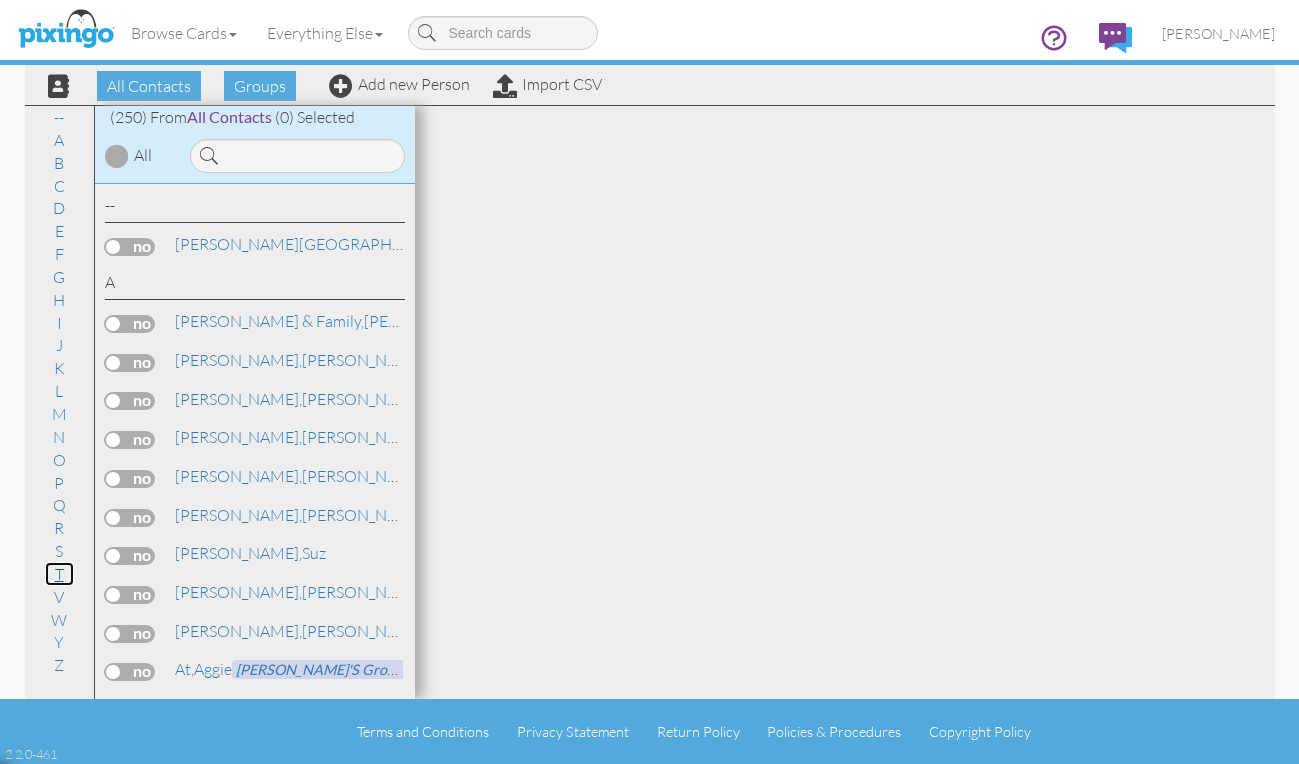 click on "T" at bounding box center (59, 574) 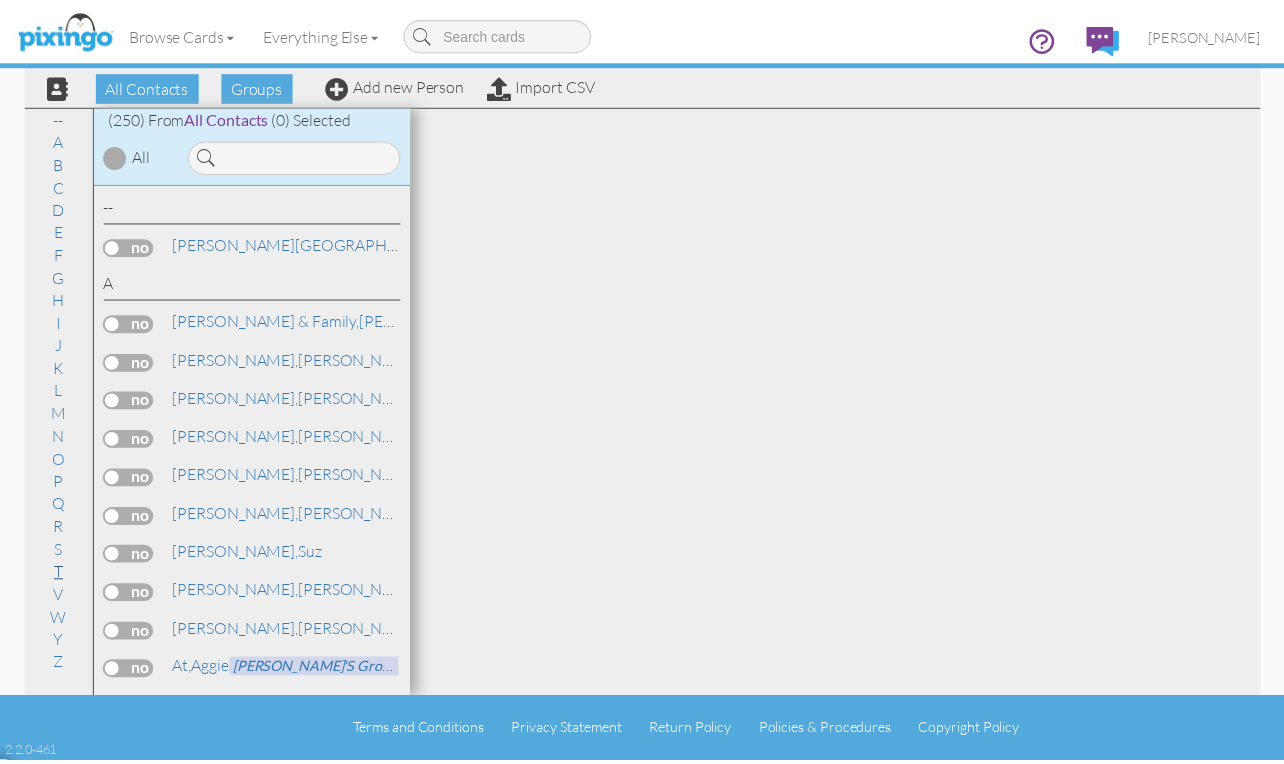 scroll, scrollTop: 9182, scrollLeft: 0, axis: vertical 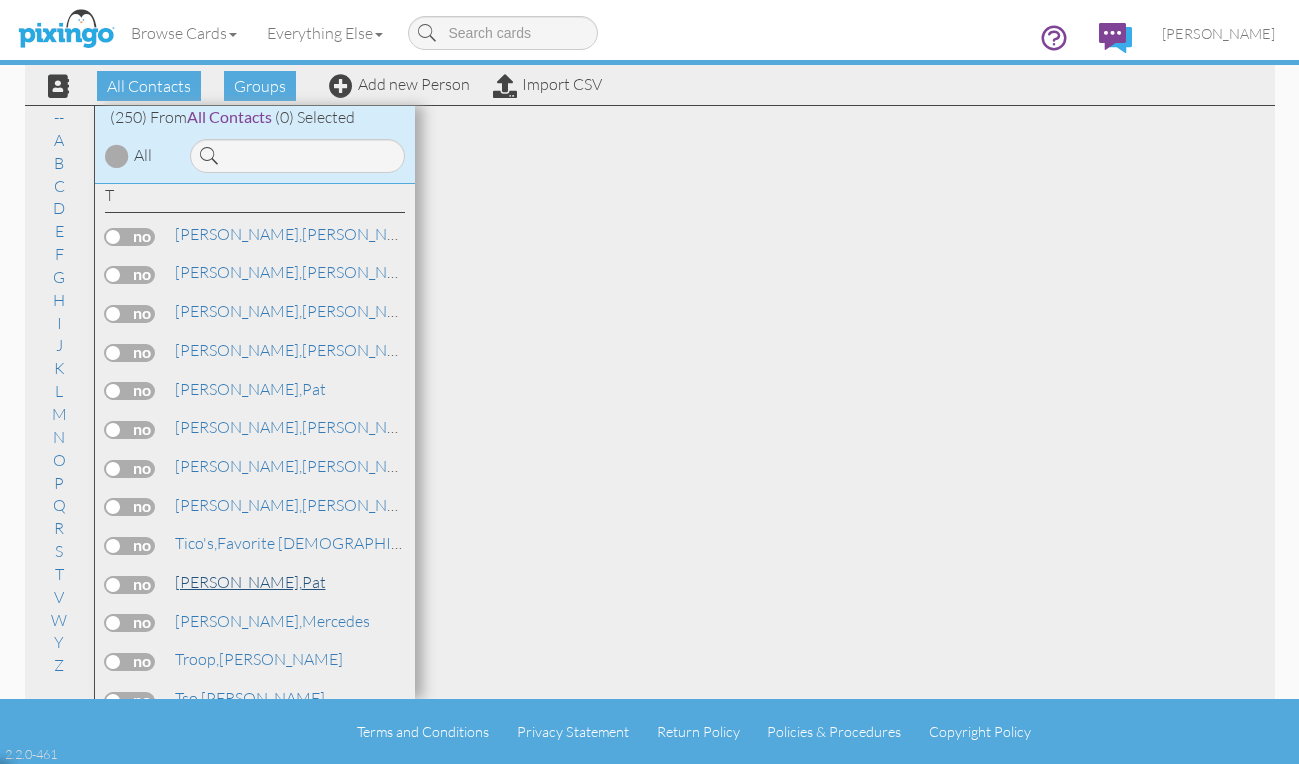 click on "[PERSON_NAME]" at bounding box center [250, 582] 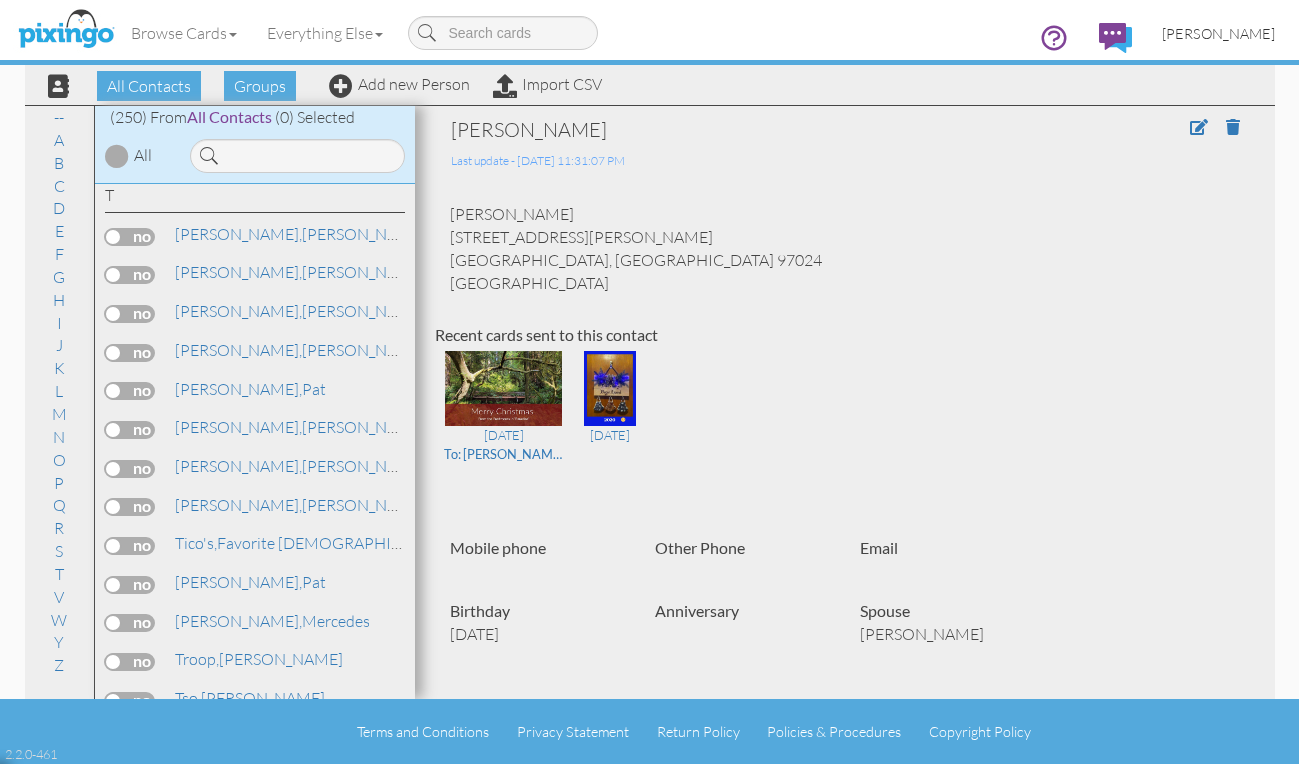 click on "[PERSON_NAME]" at bounding box center [1218, 33] 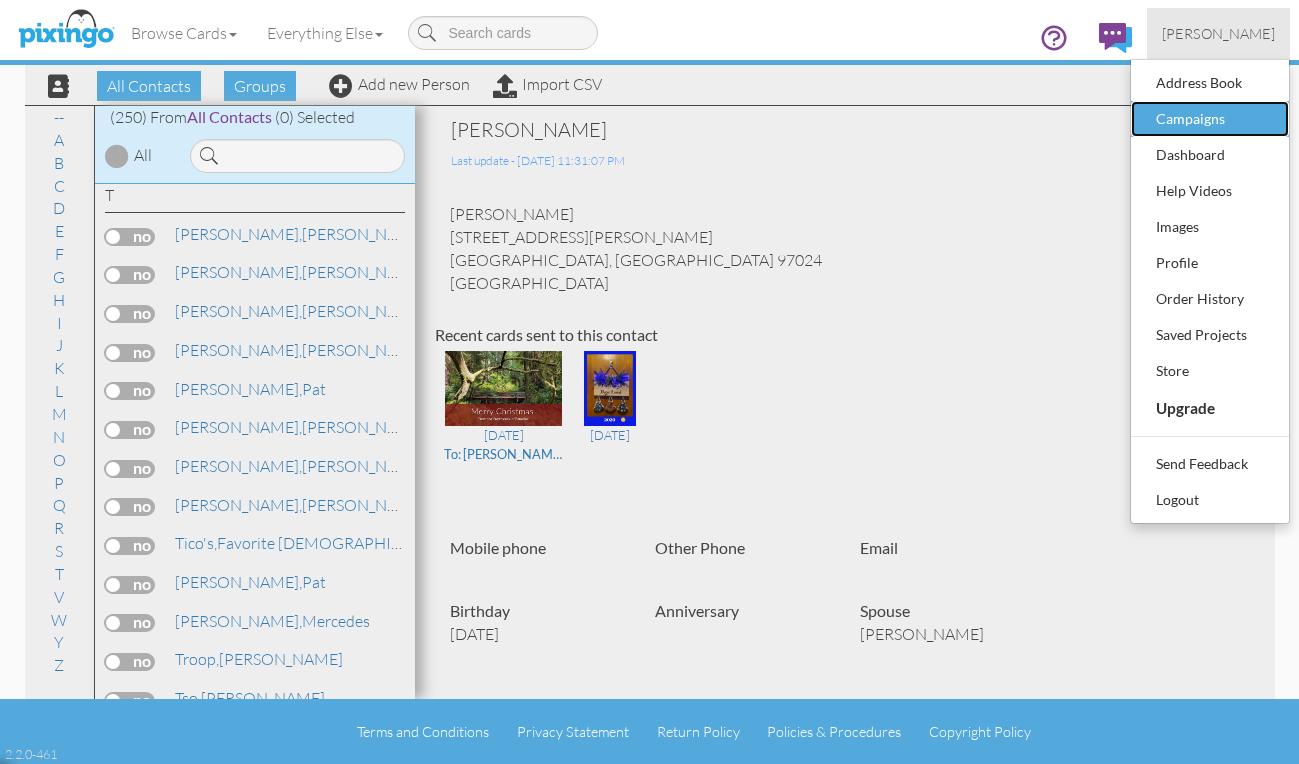 click on "Campaigns" at bounding box center [1210, 119] 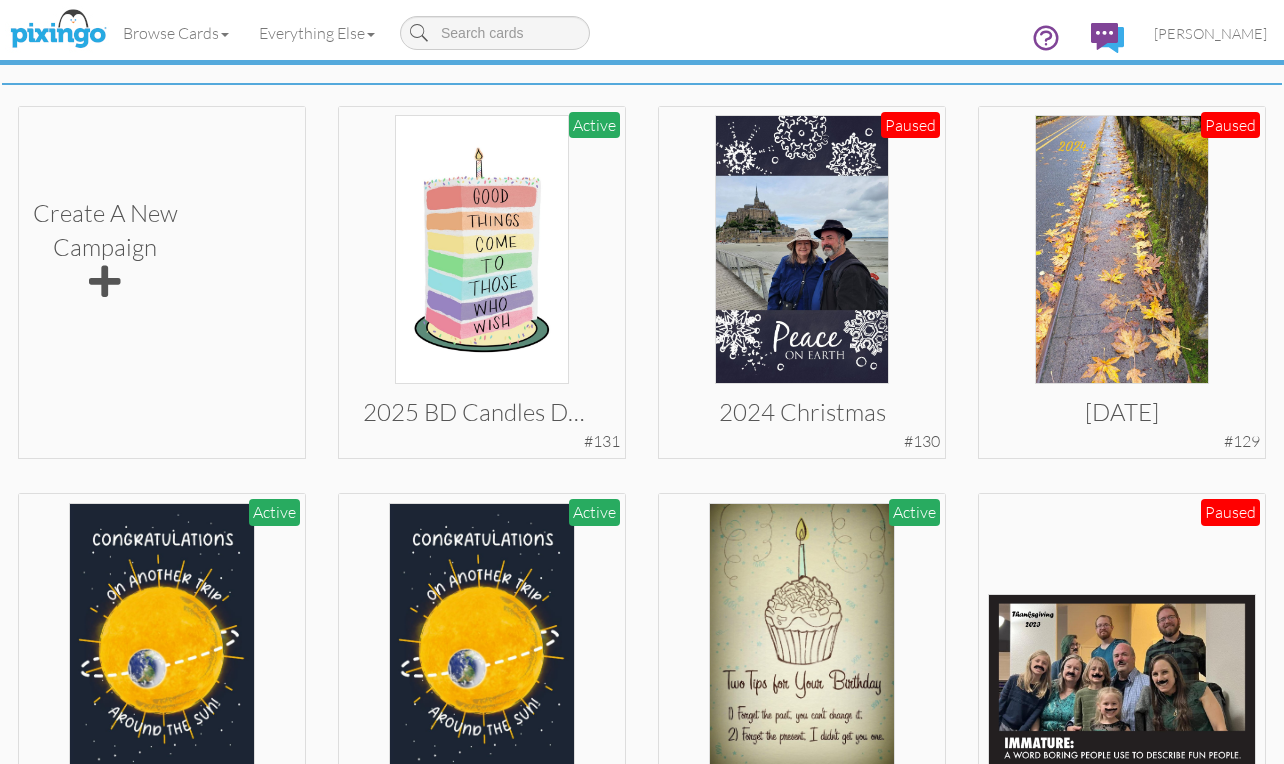 scroll, scrollTop: 400, scrollLeft: 0, axis: vertical 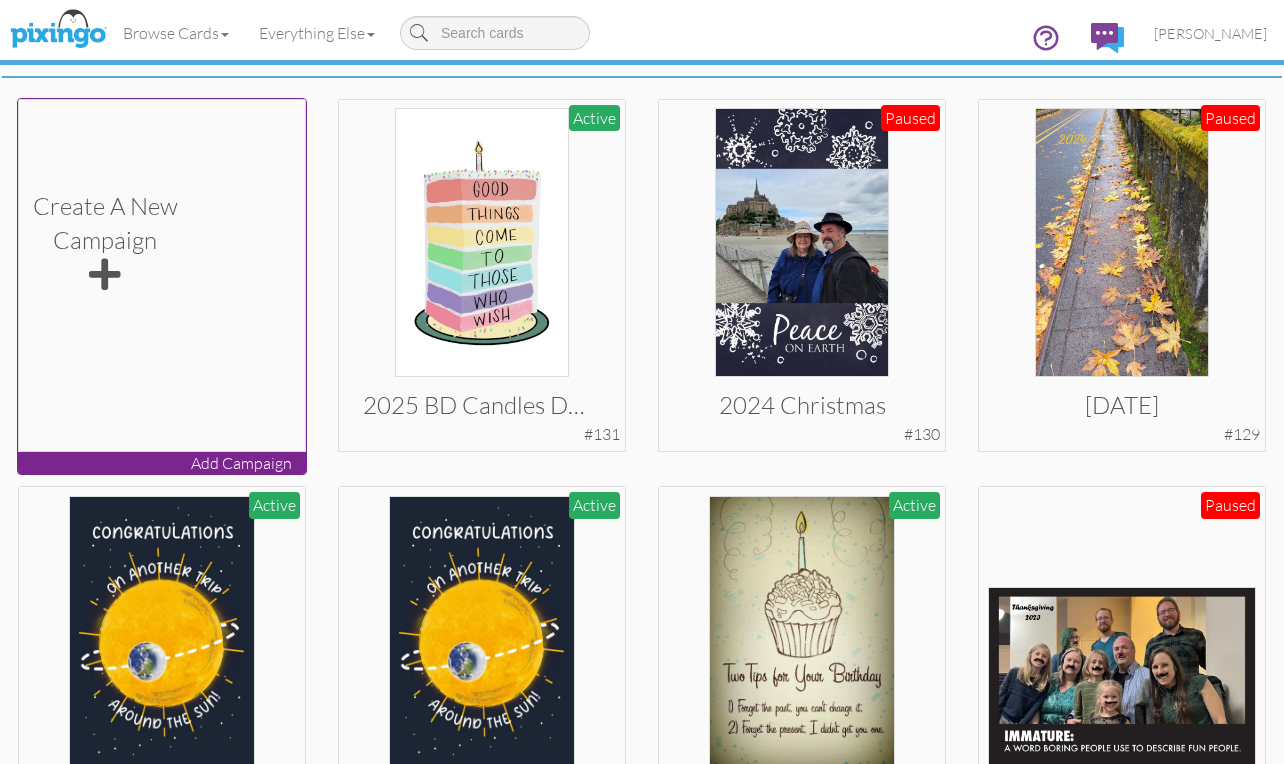 click at bounding box center [105, 275] 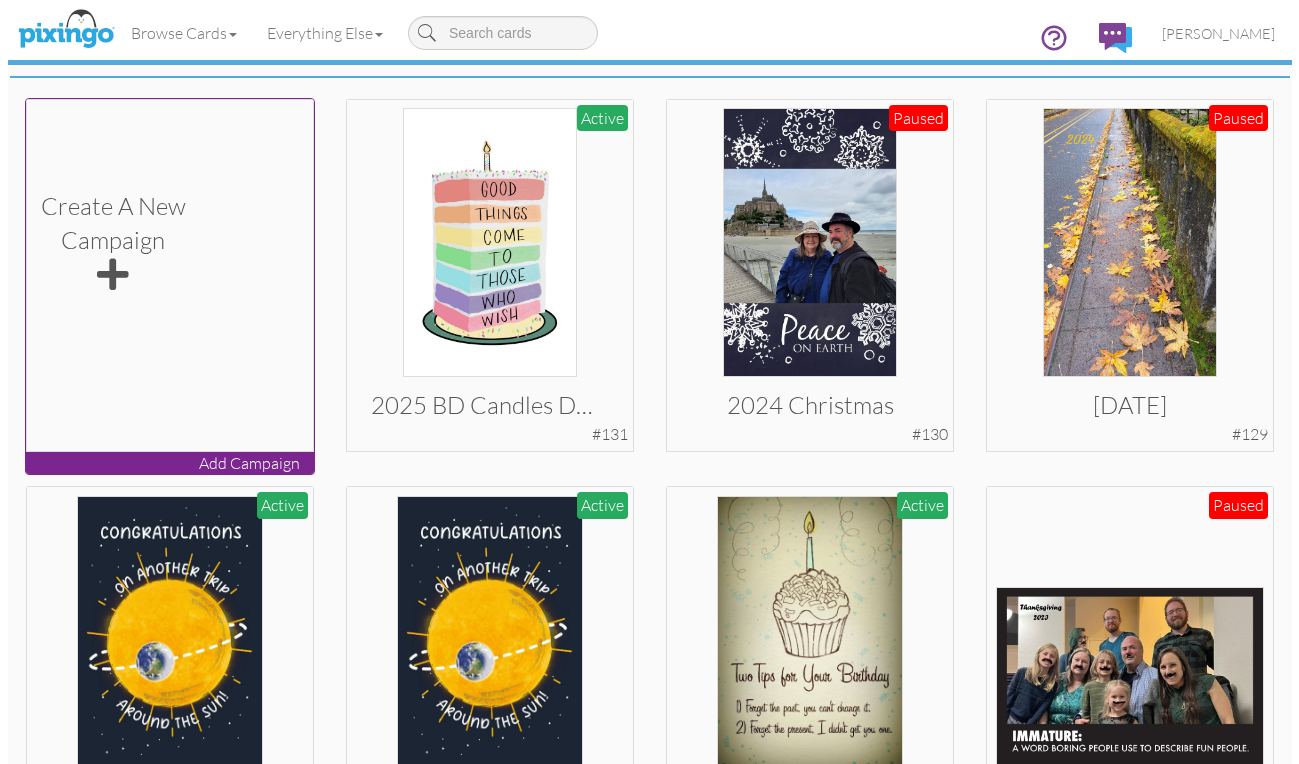 scroll, scrollTop: 0, scrollLeft: 0, axis: both 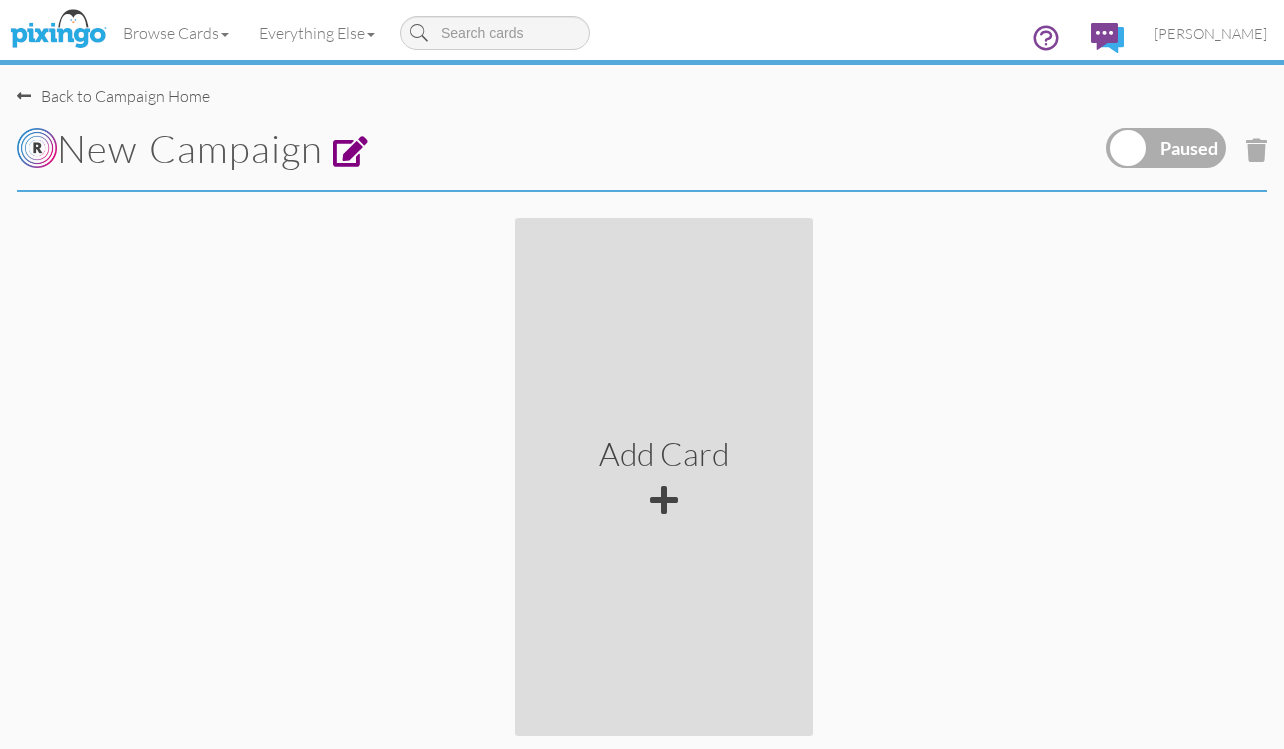 click at bounding box center (351, 152) 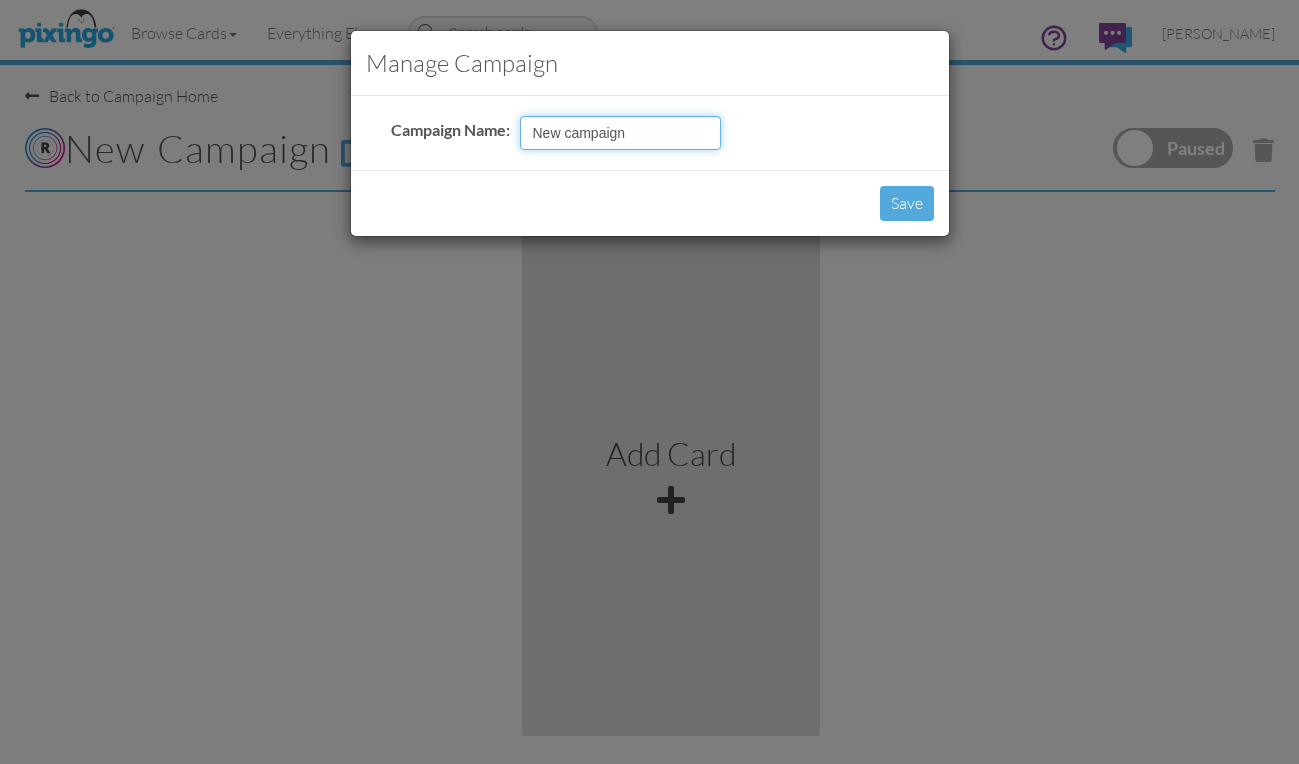 click on "New campaign" at bounding box center [620, 133] 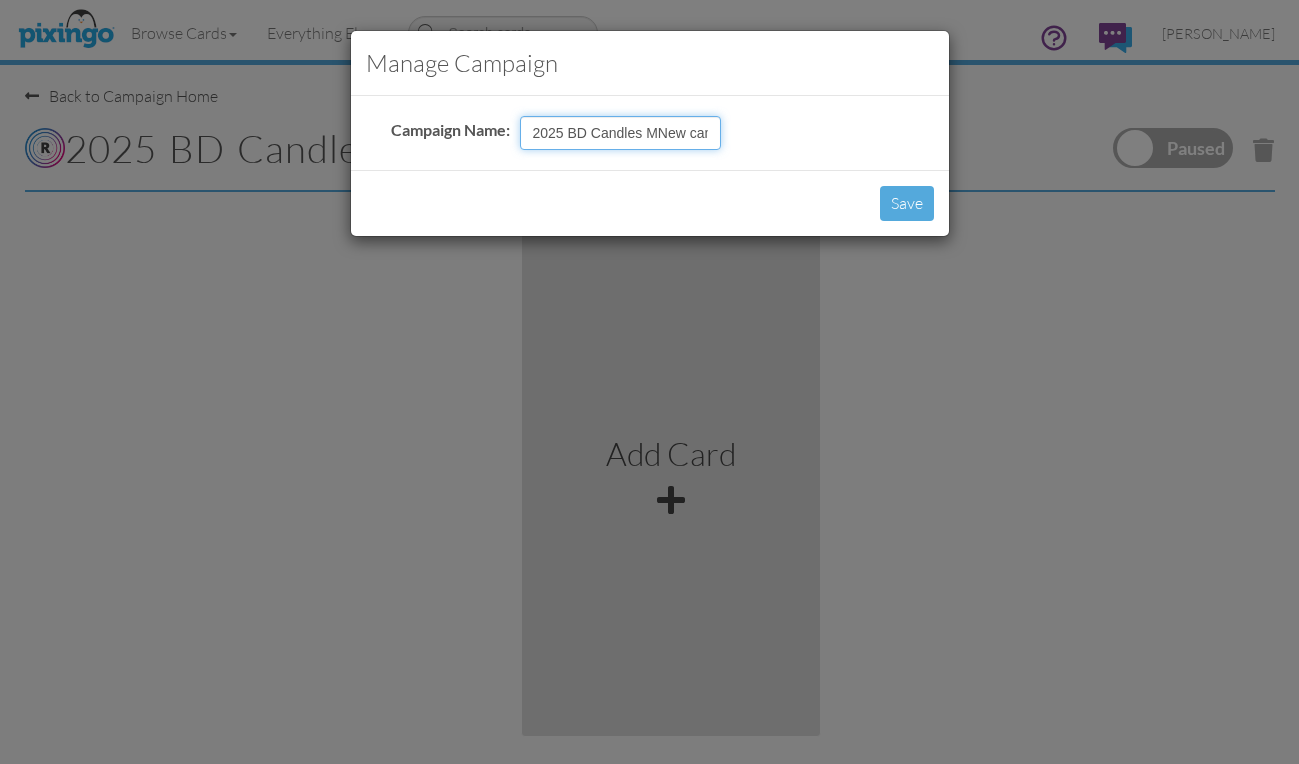 scroll, scrollTop: 0, scrollLeft: 48, axis: horizontal 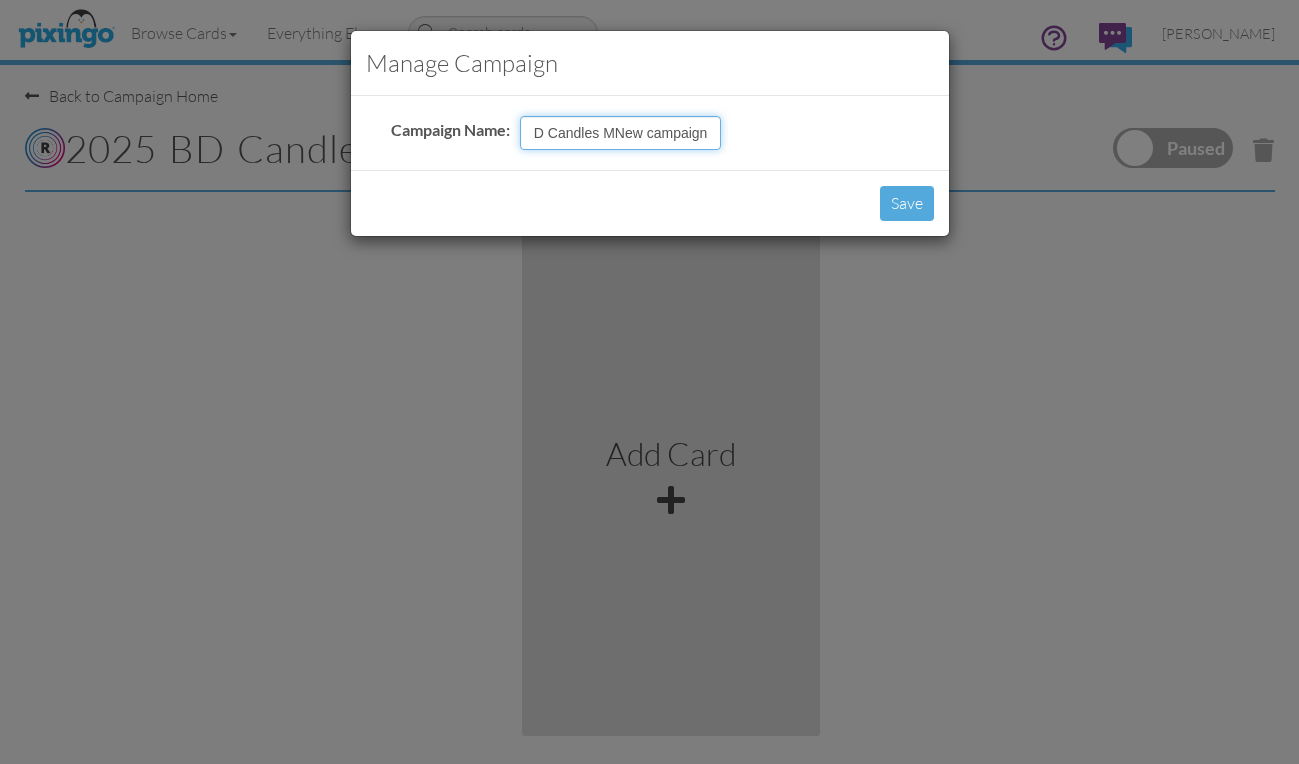 drag, startPoint x: 666, startPoint y: 135, endPoint x: 802, endPoint y: 123, distance: 136.52838 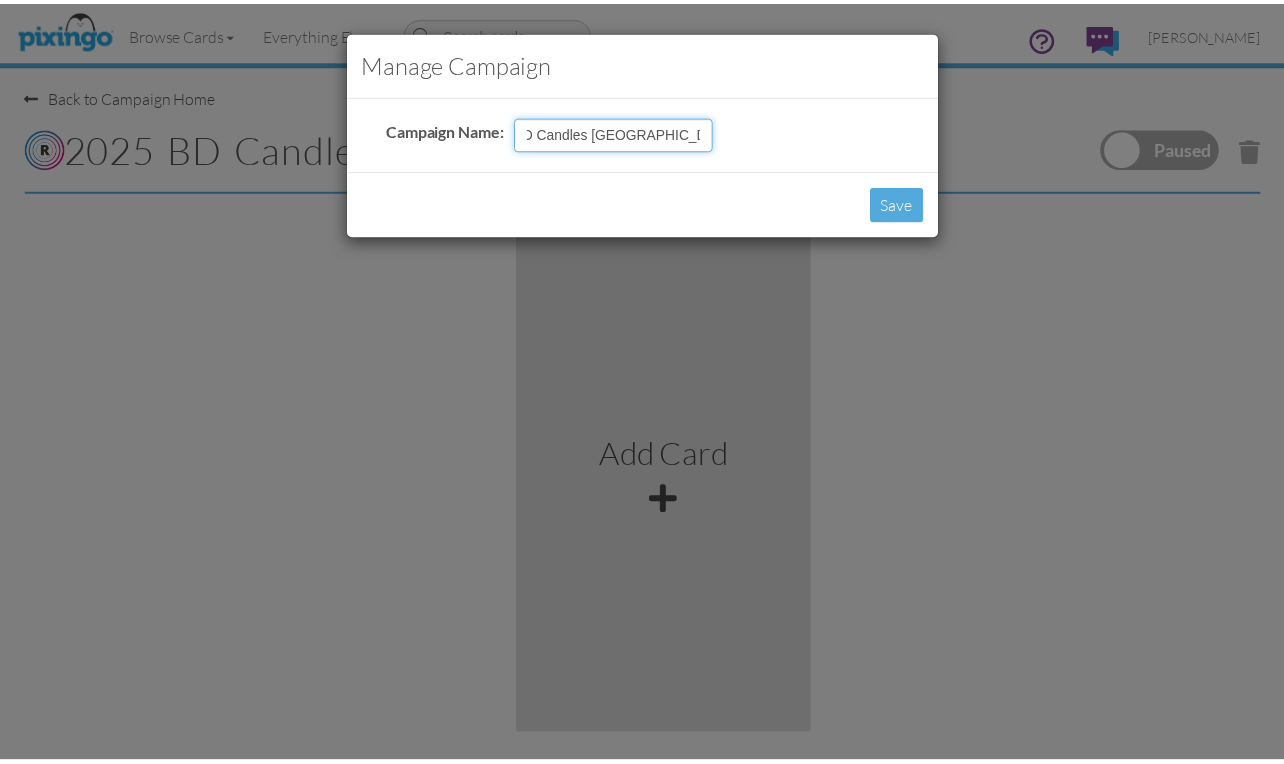 scroll, scrollTop: 0, scrollLeft: 0, axis: both 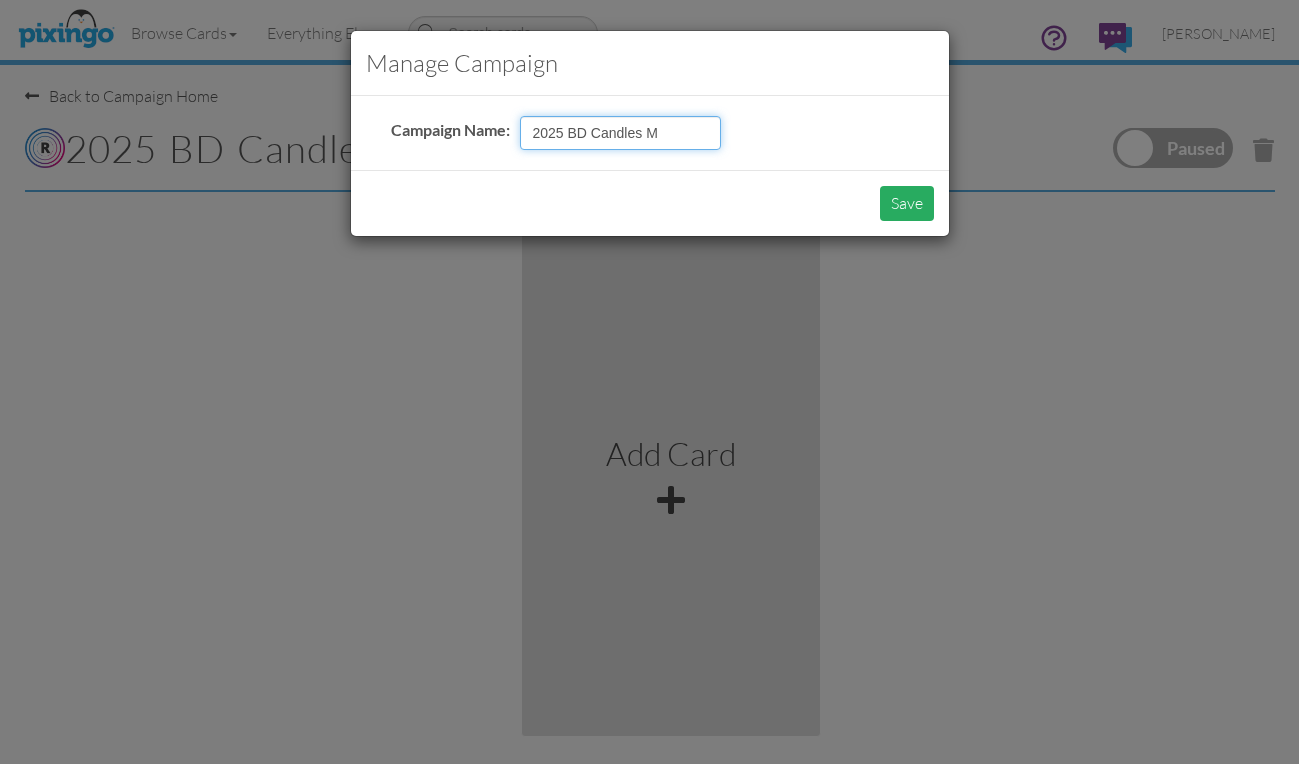 type on "2025 BD Candles M" 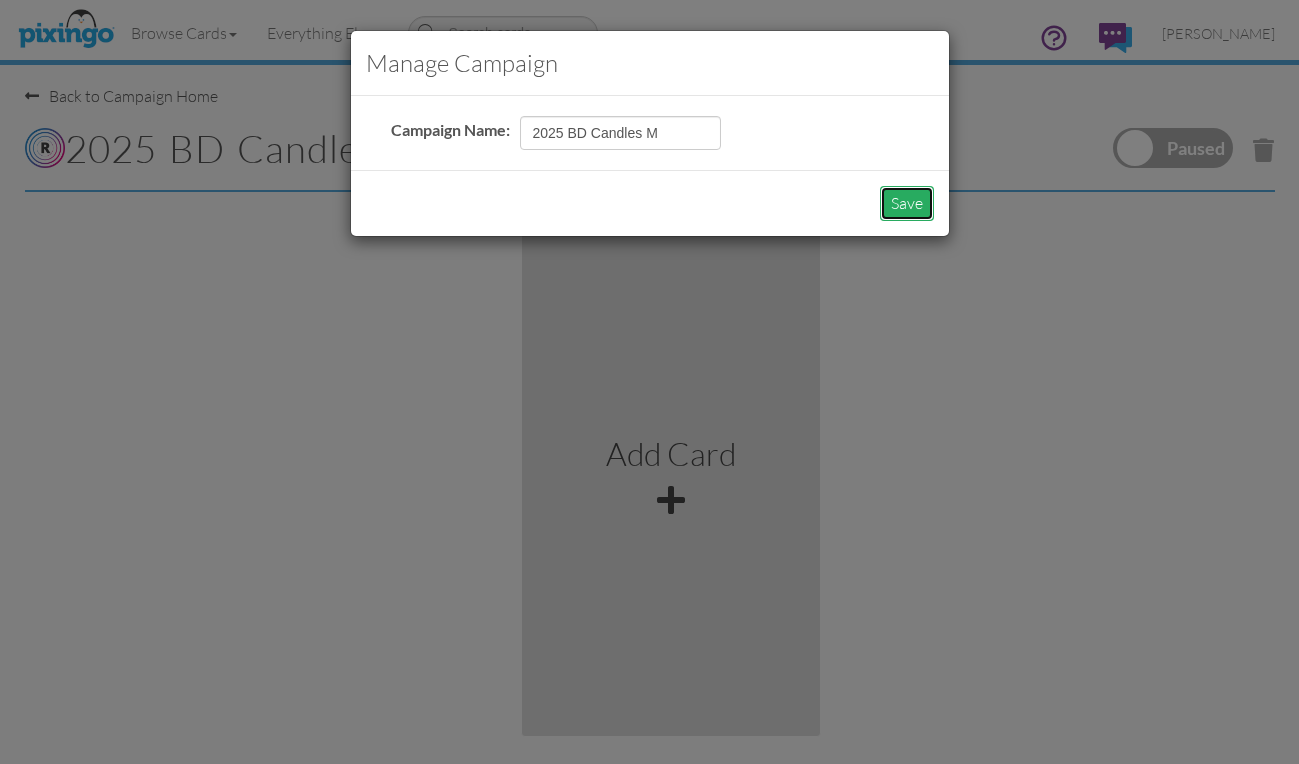 click on "Save" at bounding box center [907, 203] 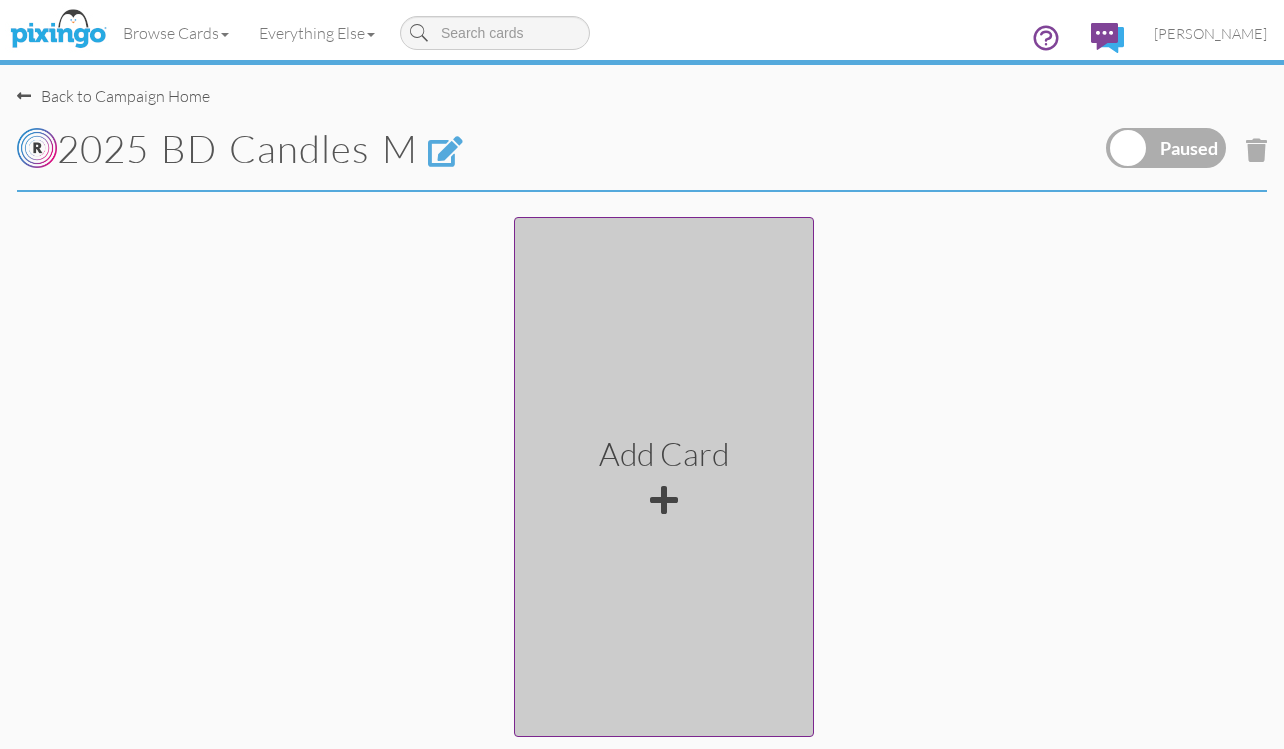 click at bounding box center (664, 500) 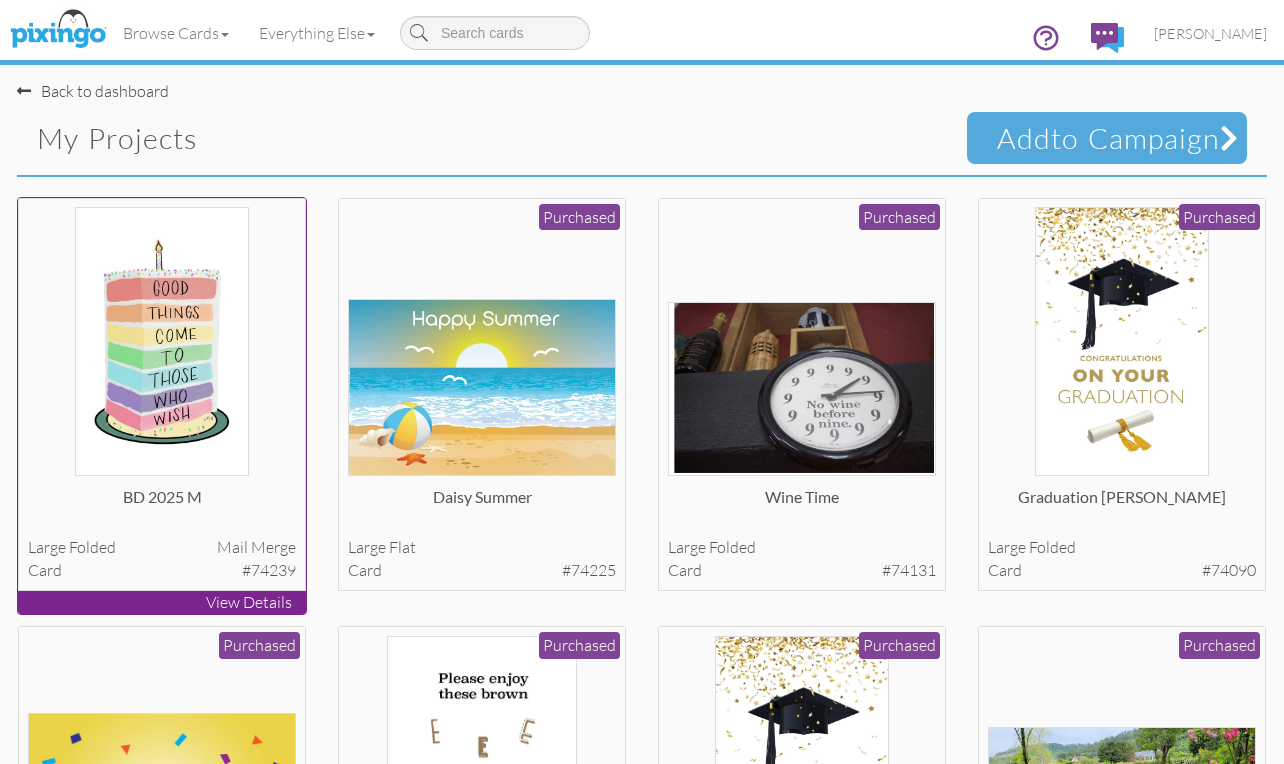 click at bounding box center (161, 341) 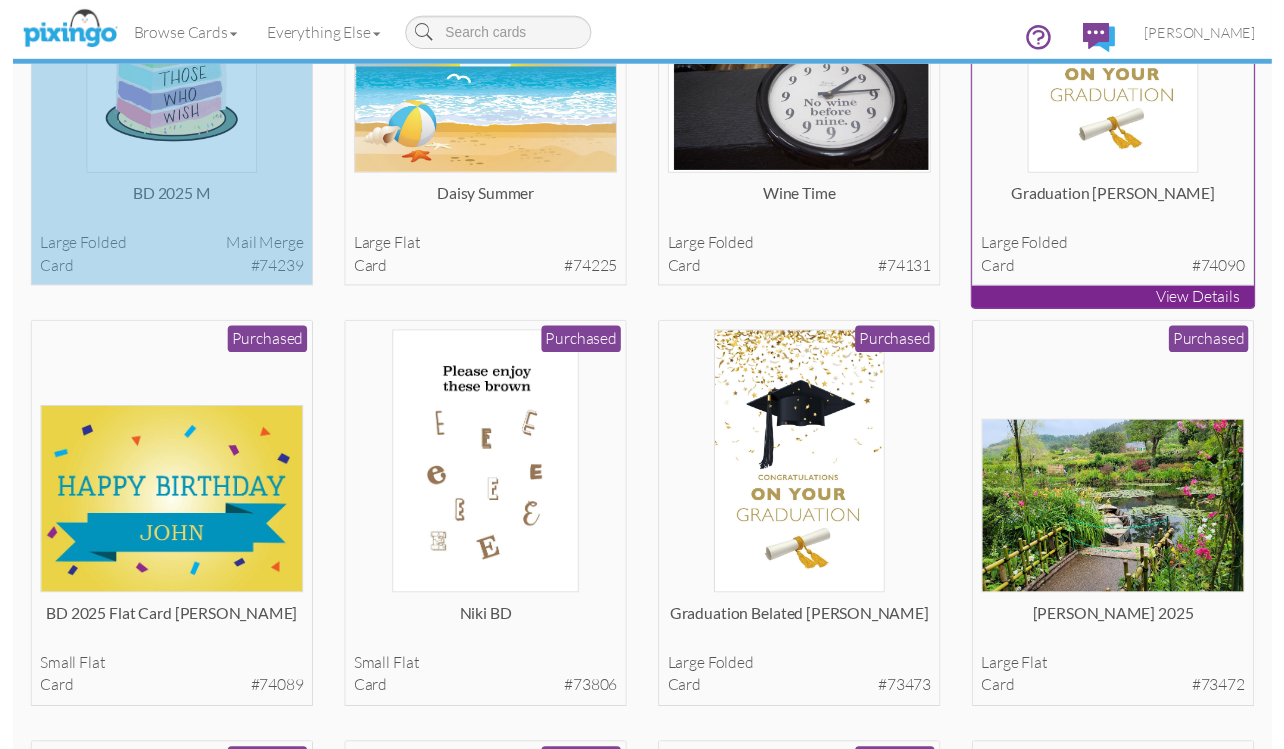 scroll, scrollTop: 0, scrollLeft: 0, axis: both 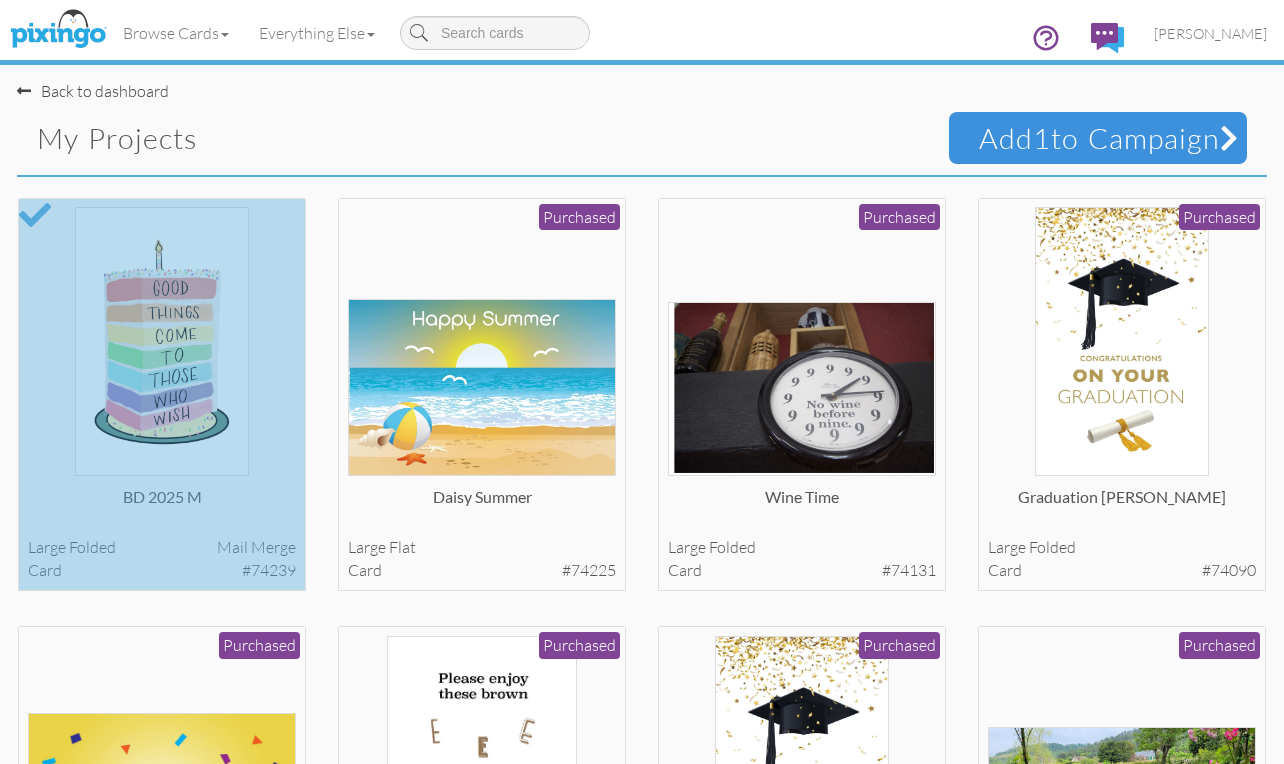click on "Add
1  to
Campaign" at bounding box center [1098, 138] 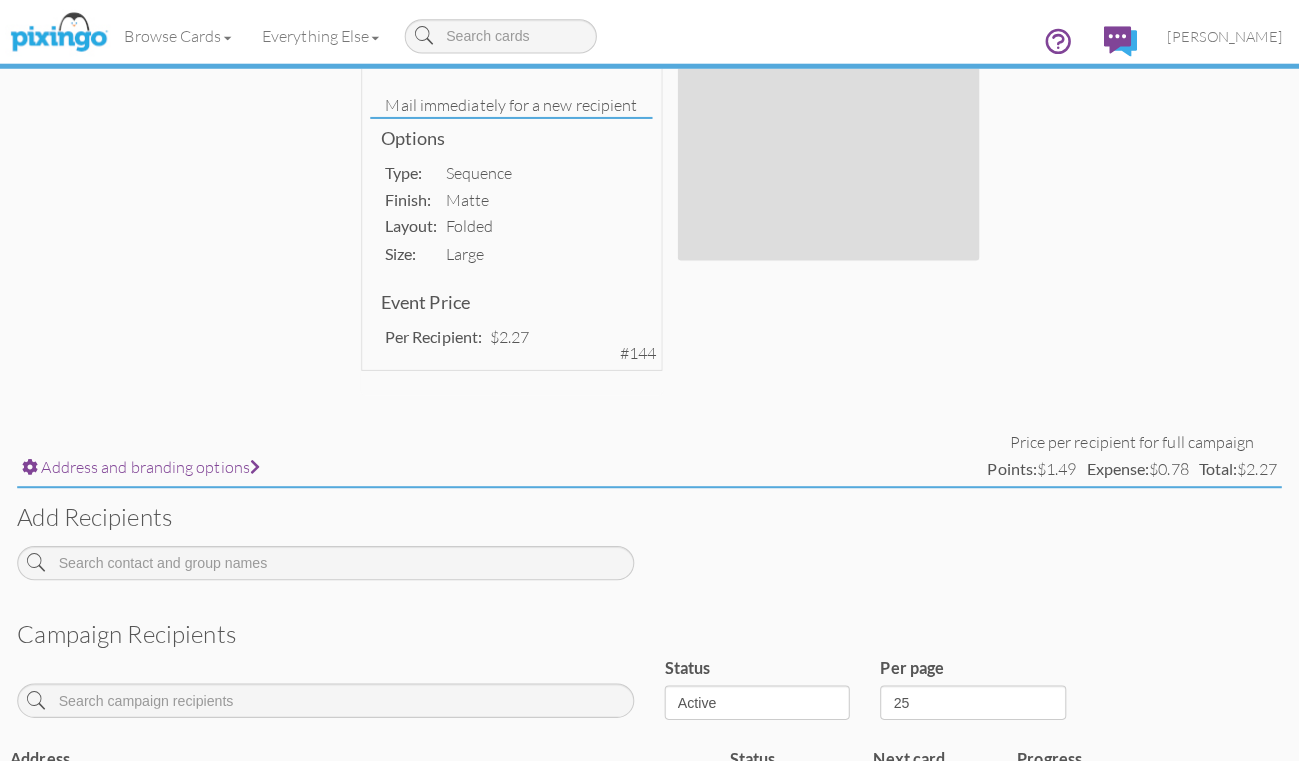 scroll, scrollTop: 189, scrollLeft: 0, axis: vertical 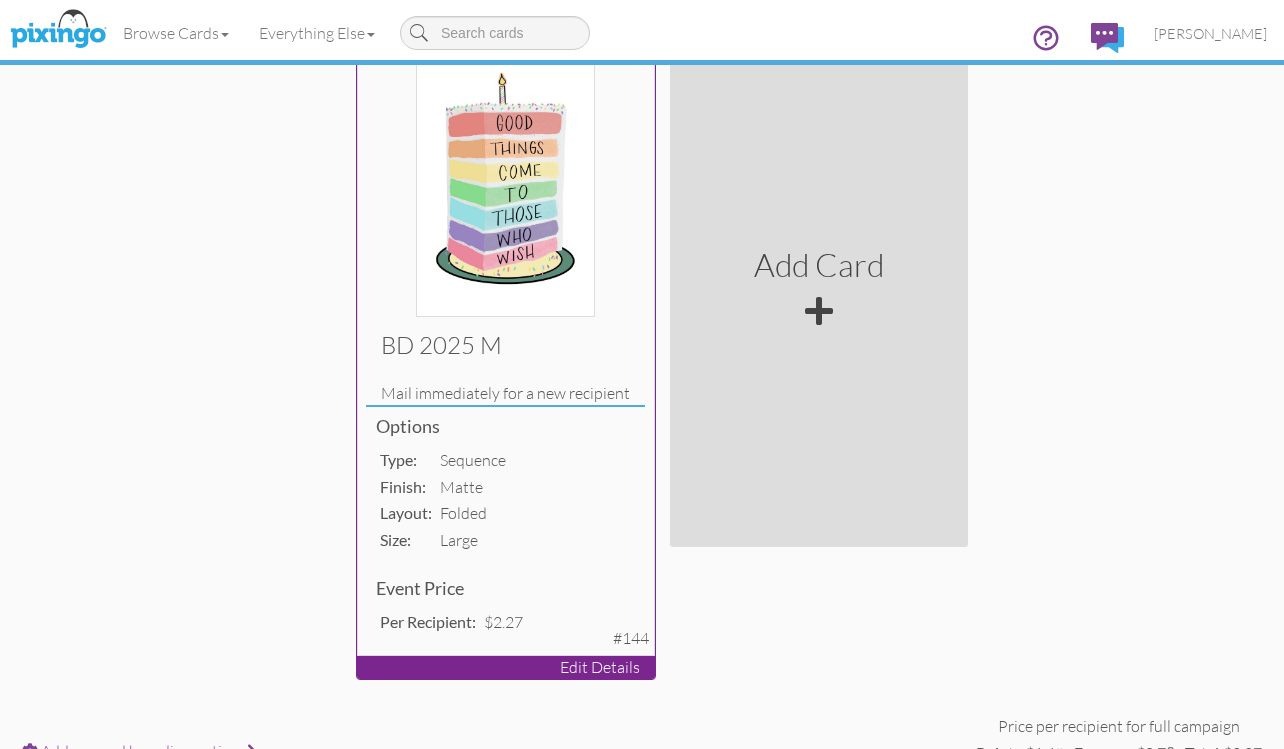 click on "Mail immediately for a new recipient" at bounding box center (505, 393) 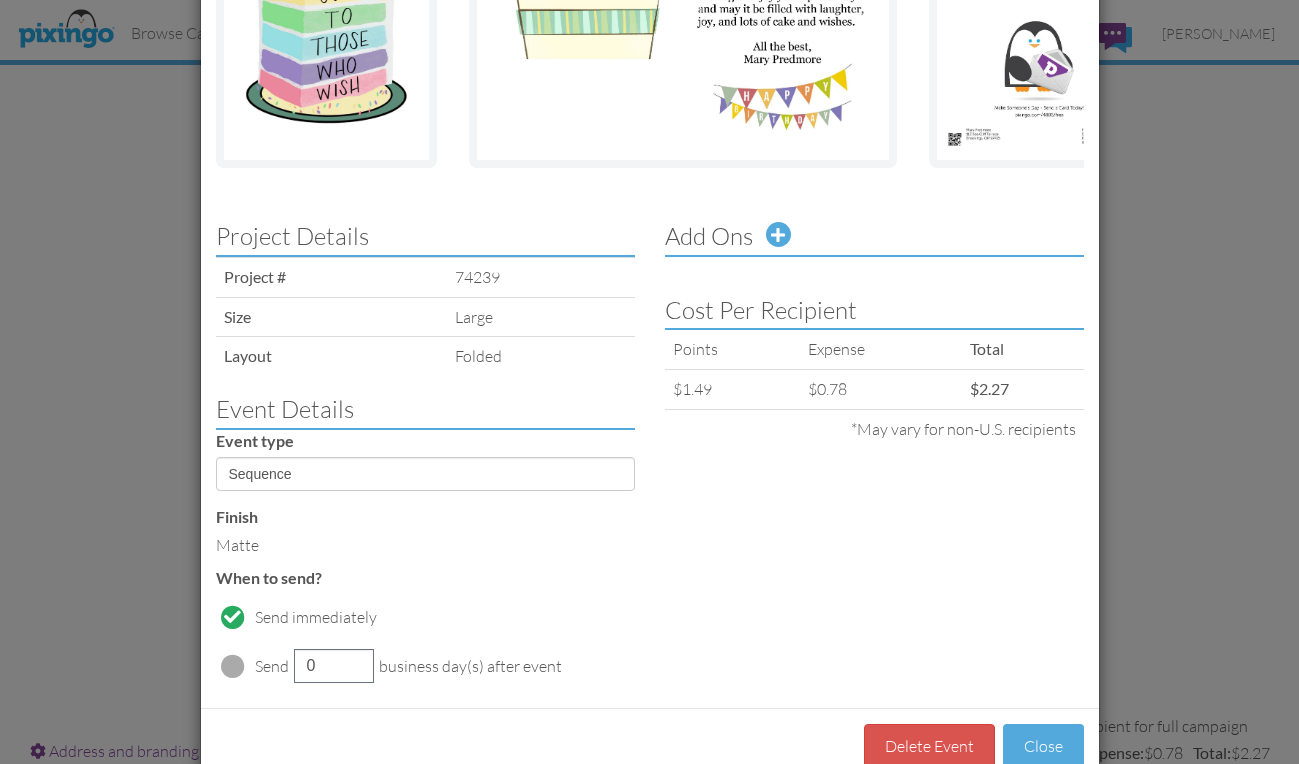 scroll, scrollTop: 429, scrollLeft: 0, axis: vertical 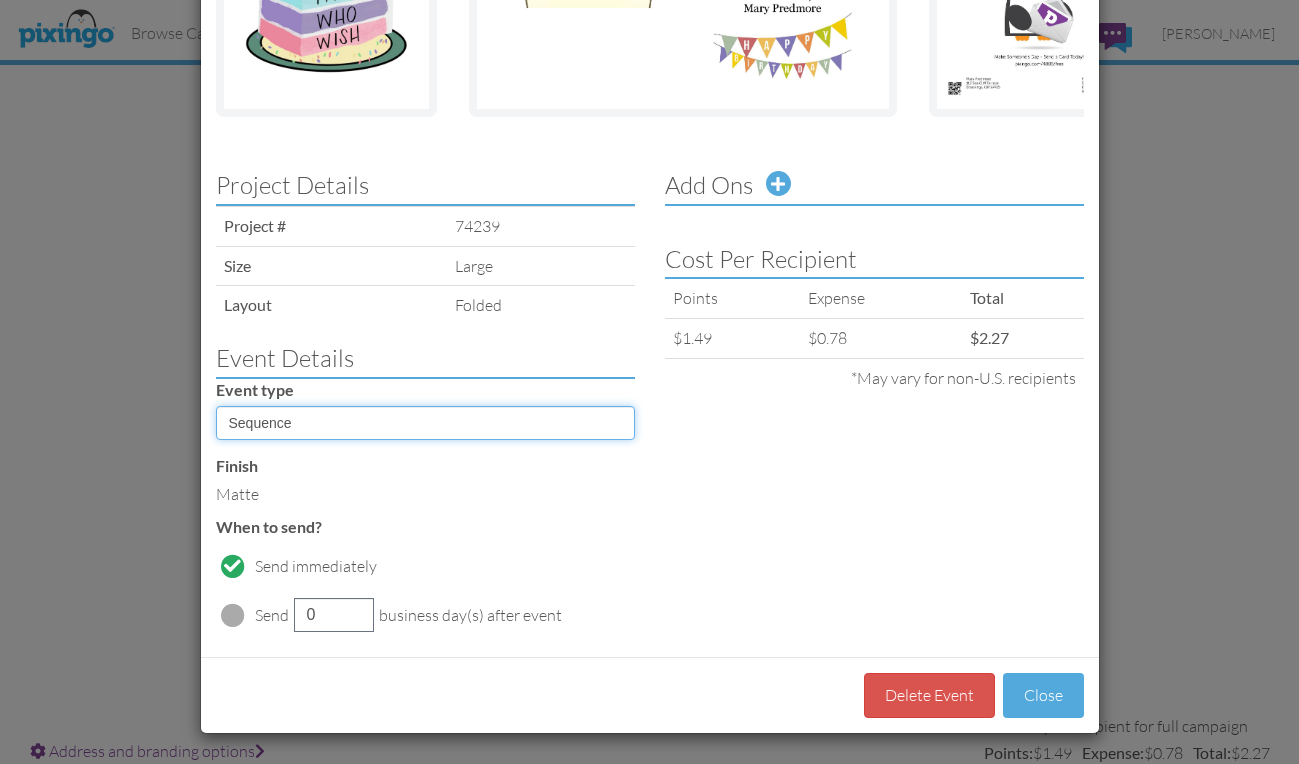 click on "Sequence Birthday Anniversary" at bounding box center (425, 423) 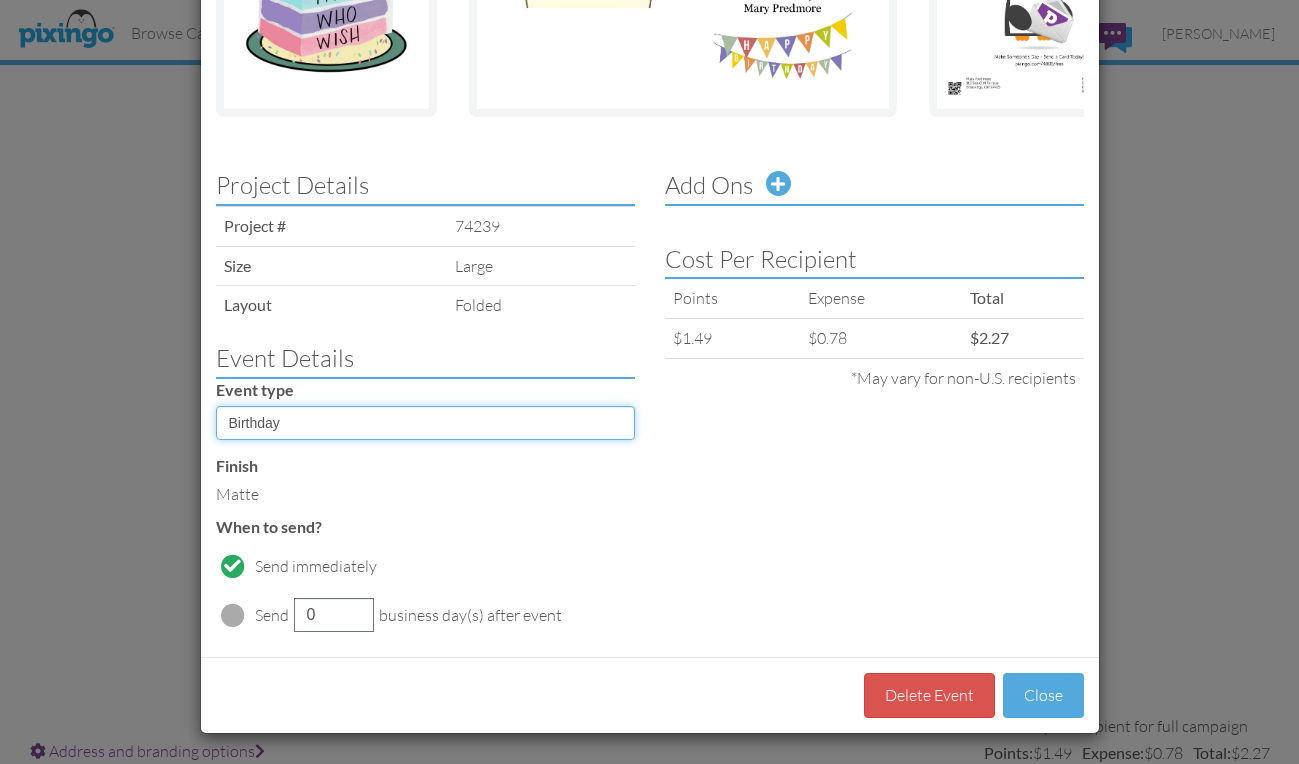 click on "Sequence Birthday Anniversary" at bounding box center (425, 423) 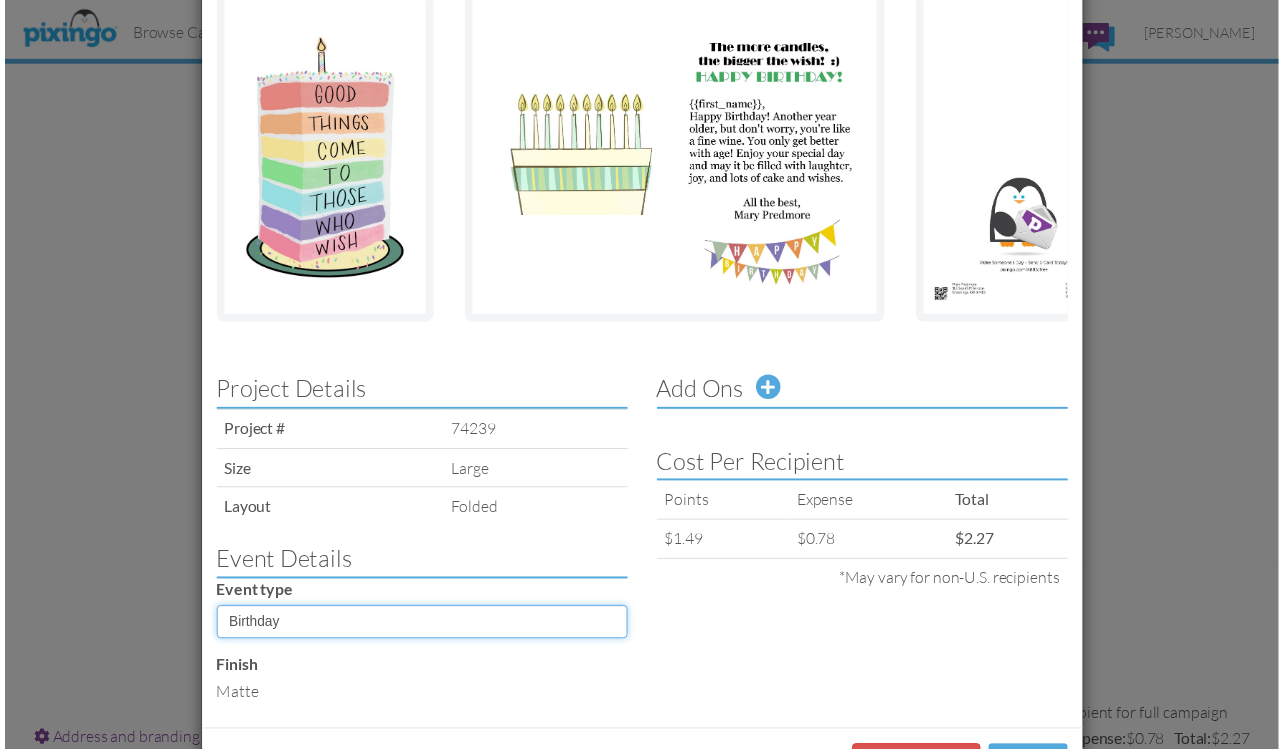 scroll, scrollTop: 303, scrollLeft: 0, axis: vertical 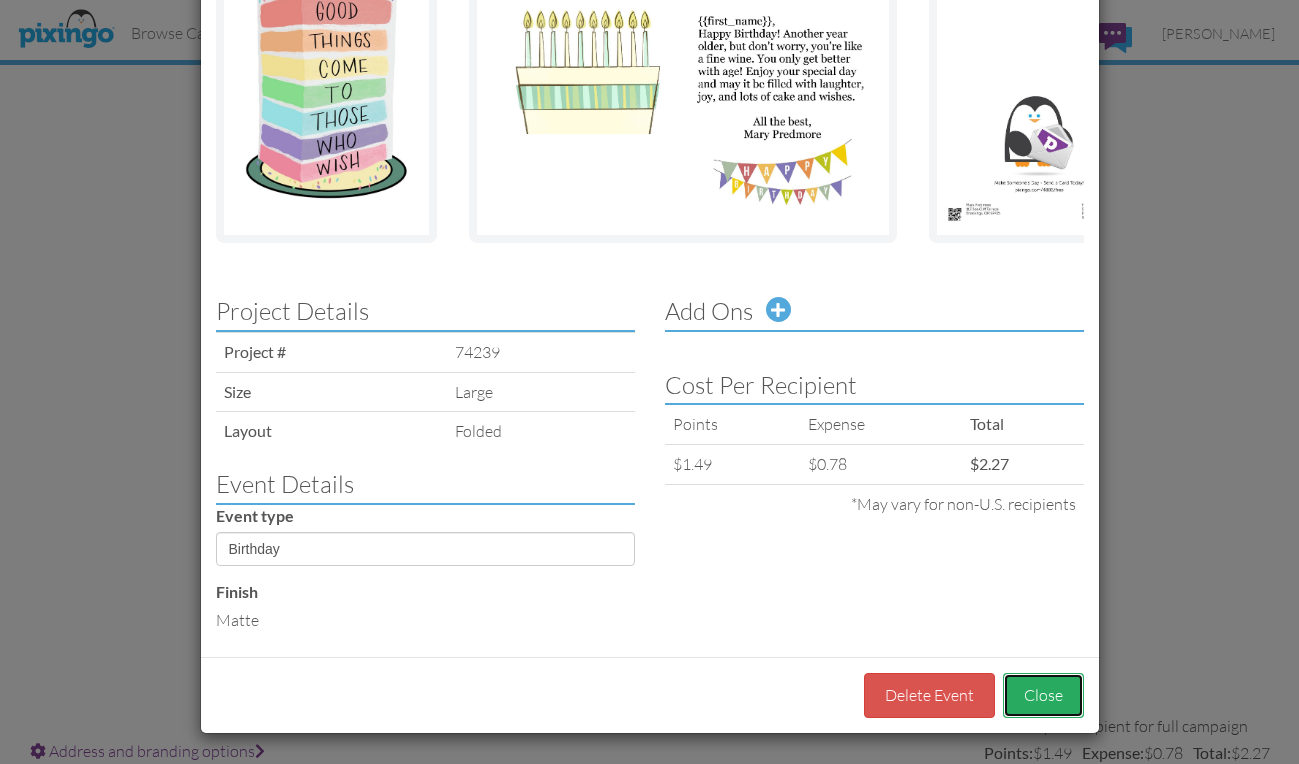 click on "Close" at bounding box center [1043, 695] 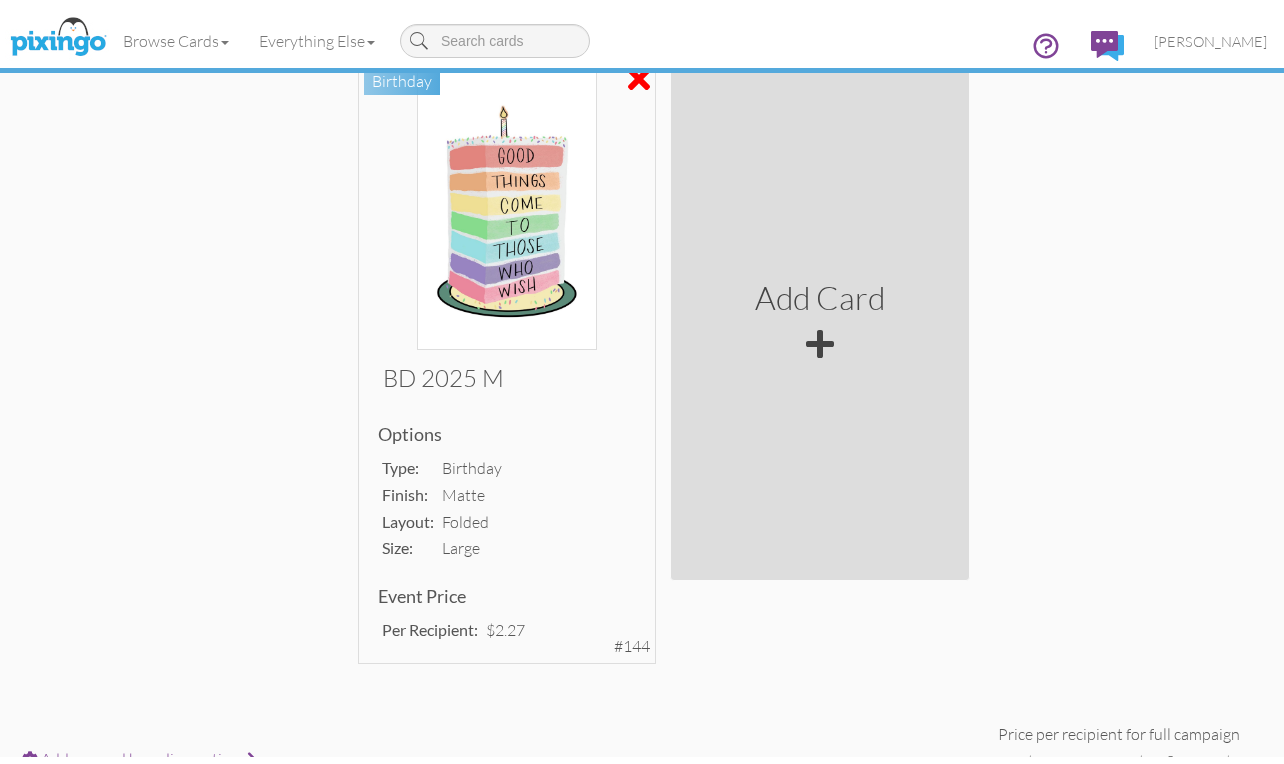 scroll, scrollTop: 0, scrollLeft: 0, axis: both 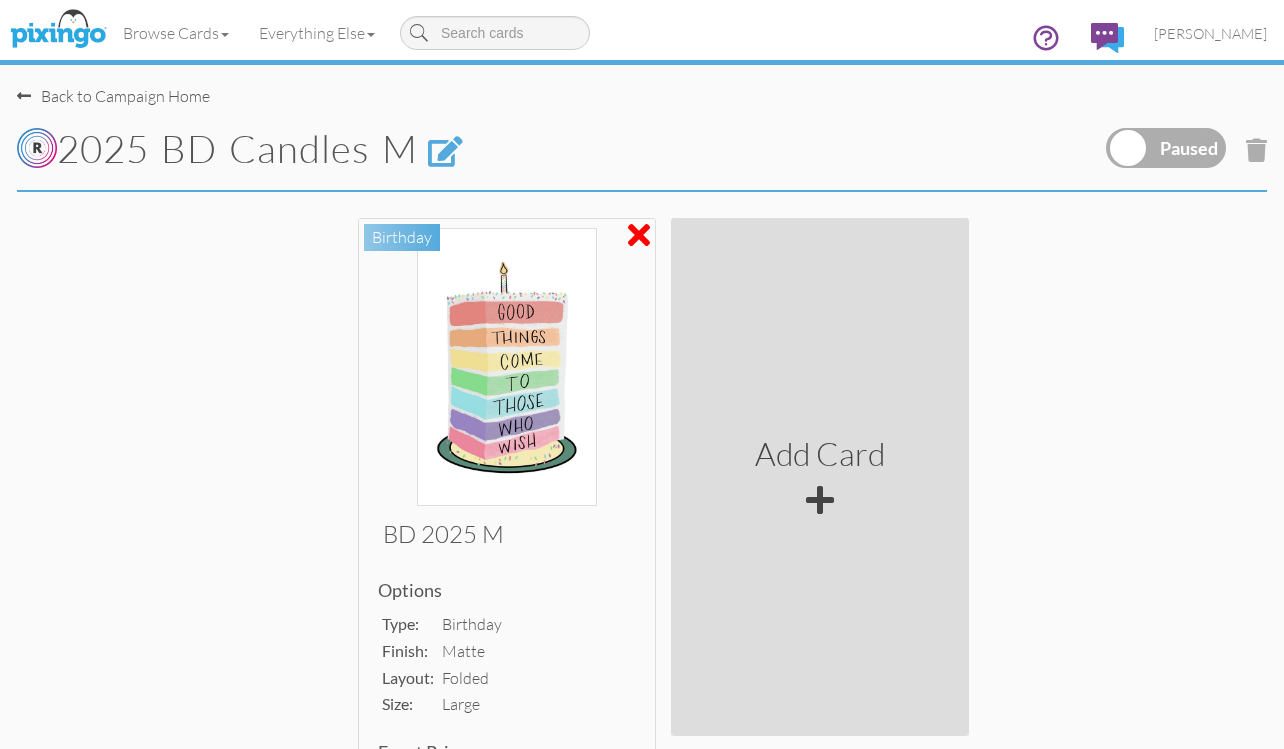 click at bounding box center (1166, 148) 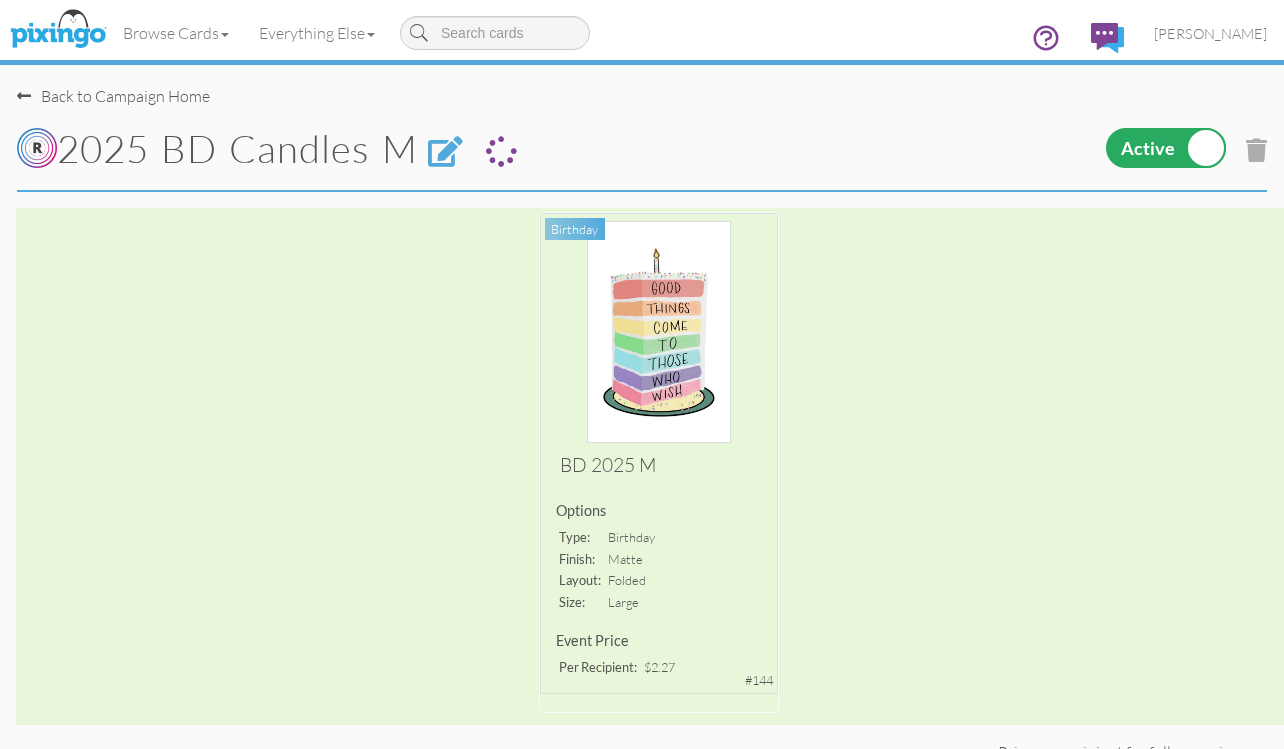 click on "Back to Campaign Home" at bounding box center [113, 96] 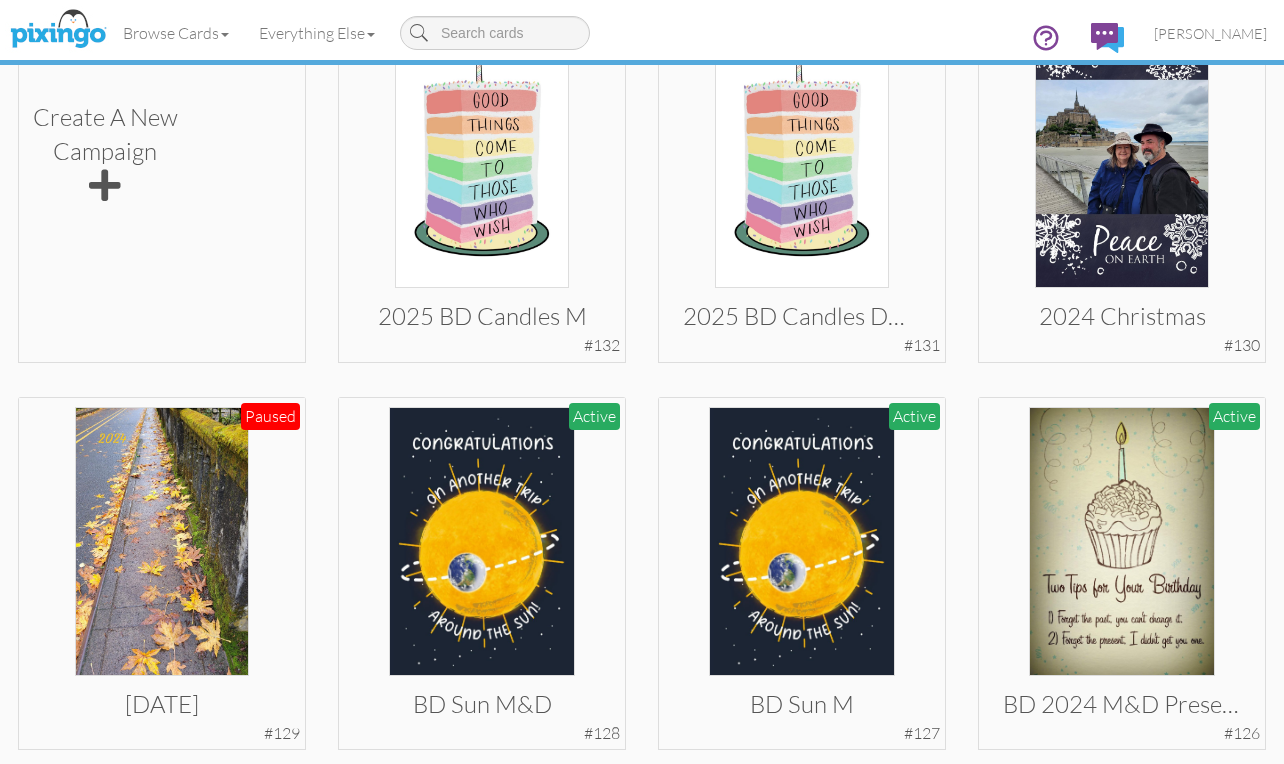 scroll, scrollTop: 500, scrollLeft: 0, axis: vertical 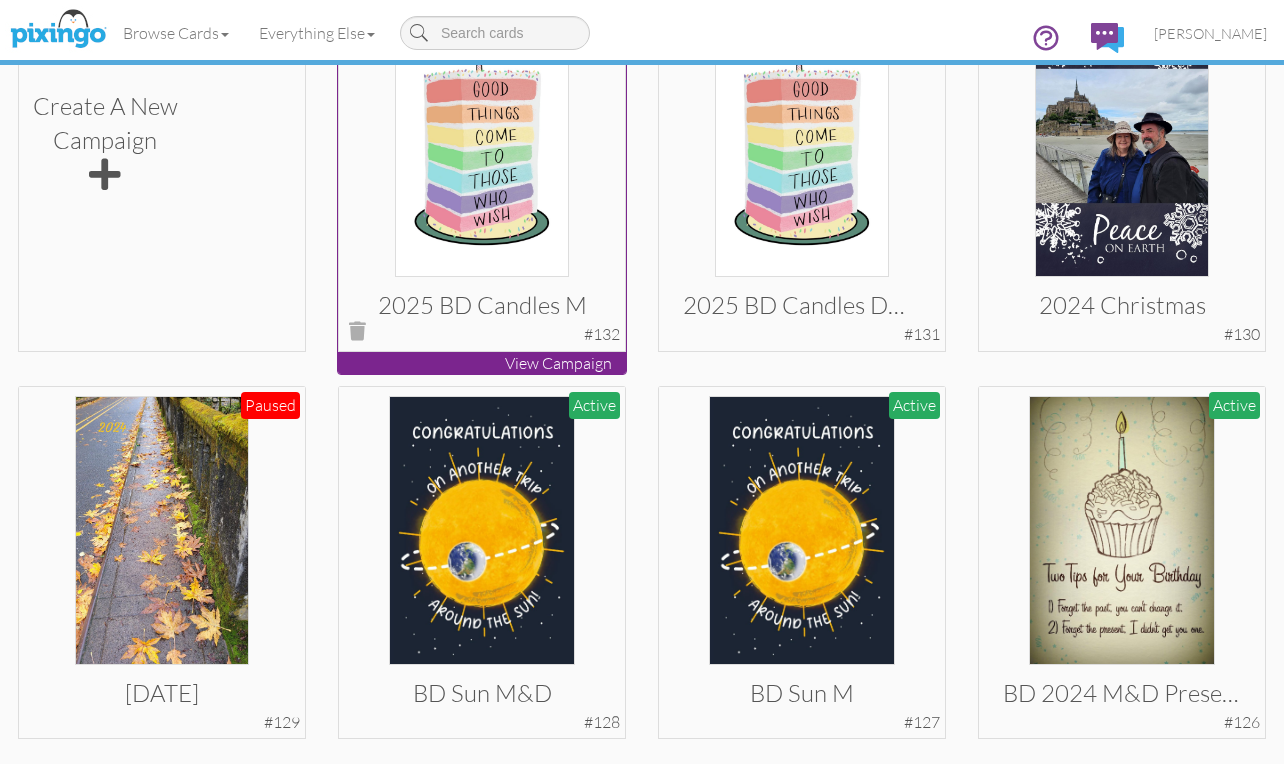 click at bounding box center [481, 142] 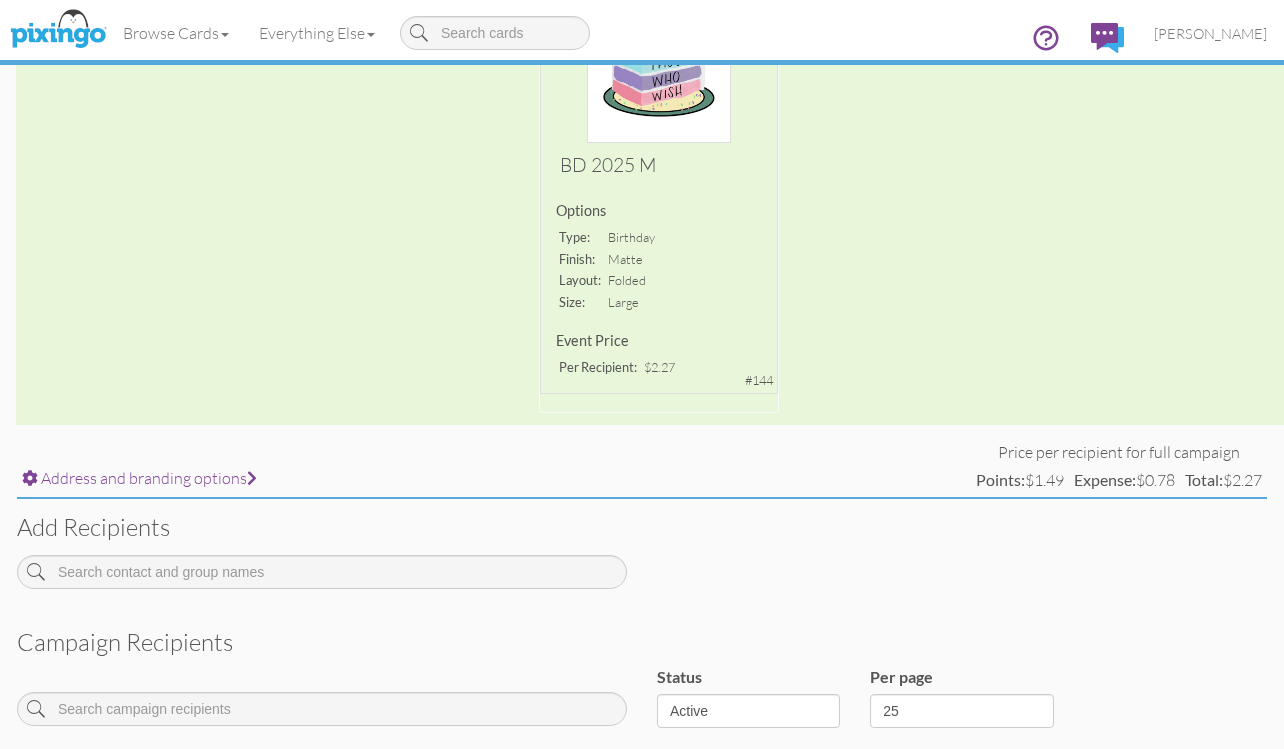 scroll, scrollTop: 527, scrollLeft: 0, axis: vertical 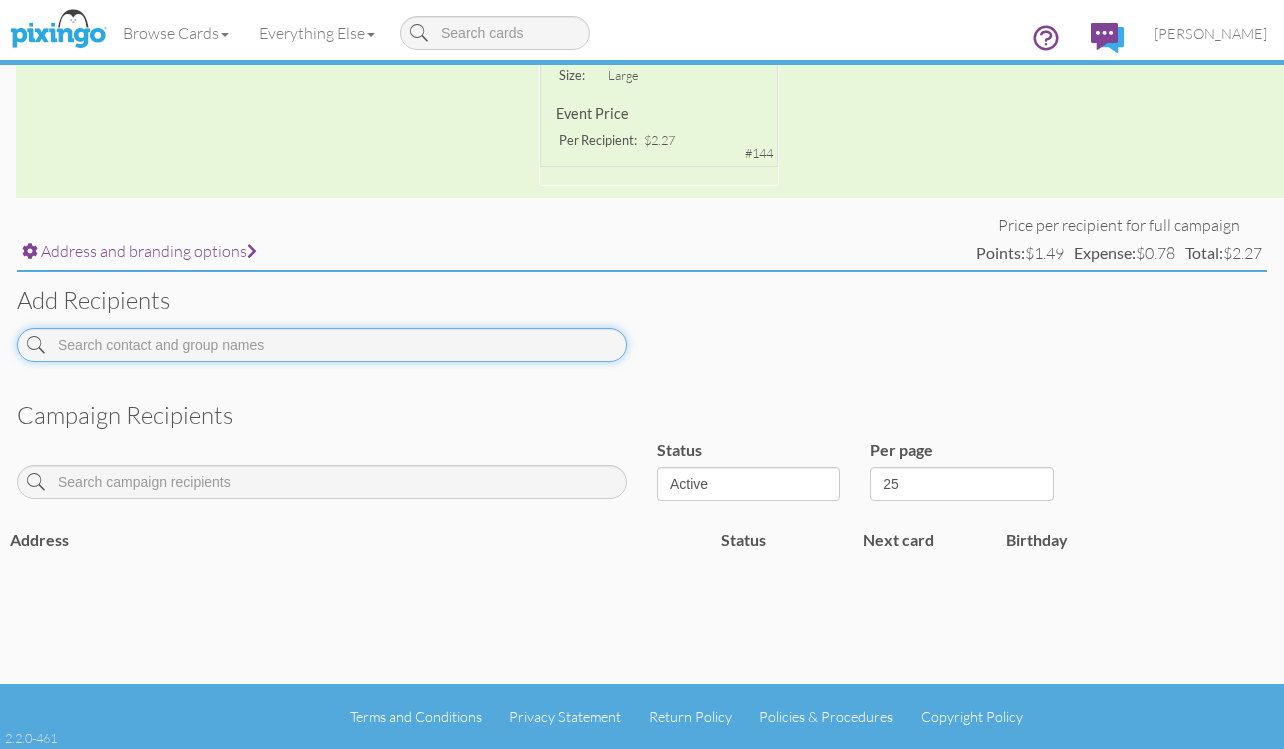 click at bounding box center [322, 345] 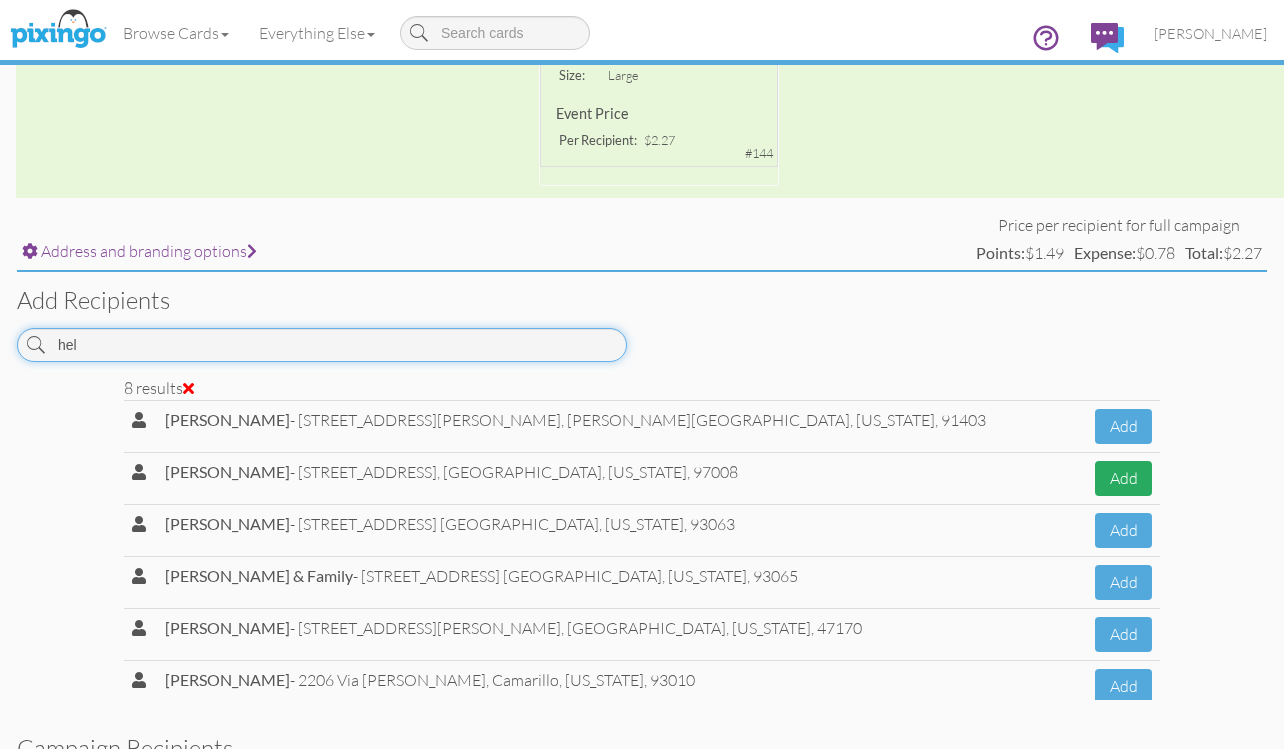type on "hel" 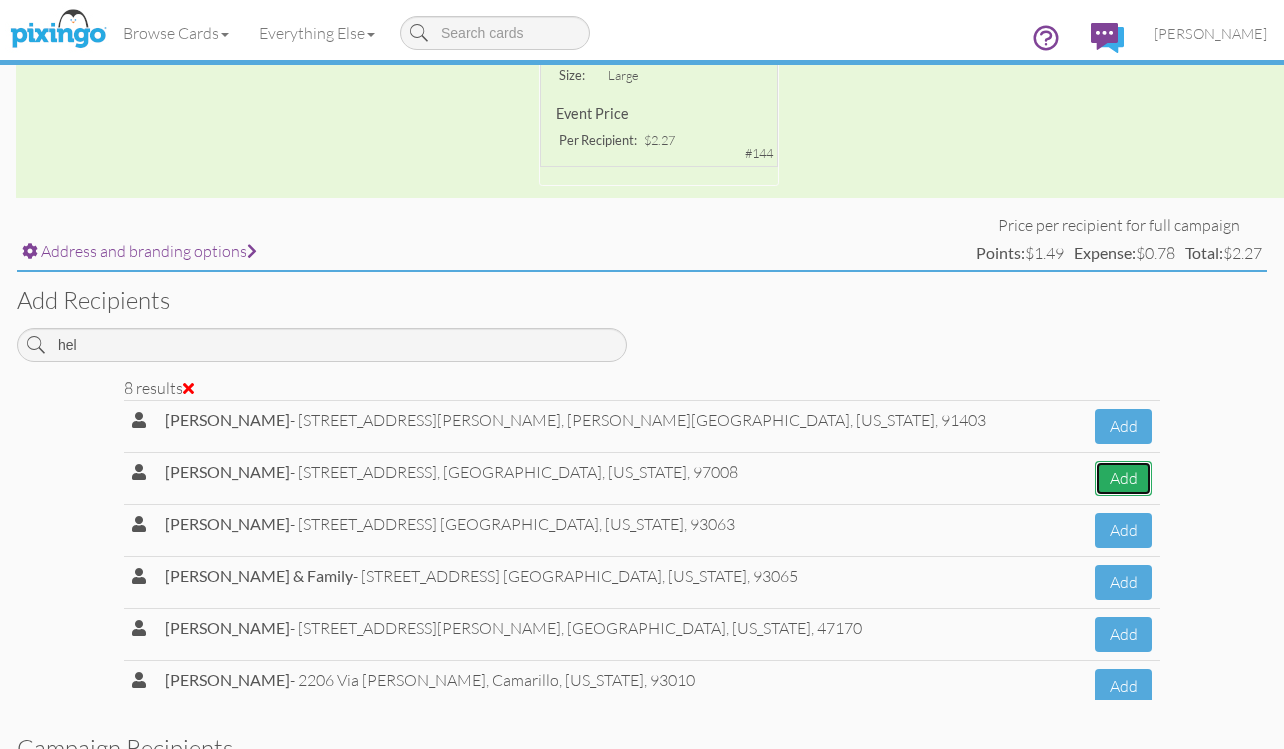 click on "Add" at bounding box center (1123, 478) 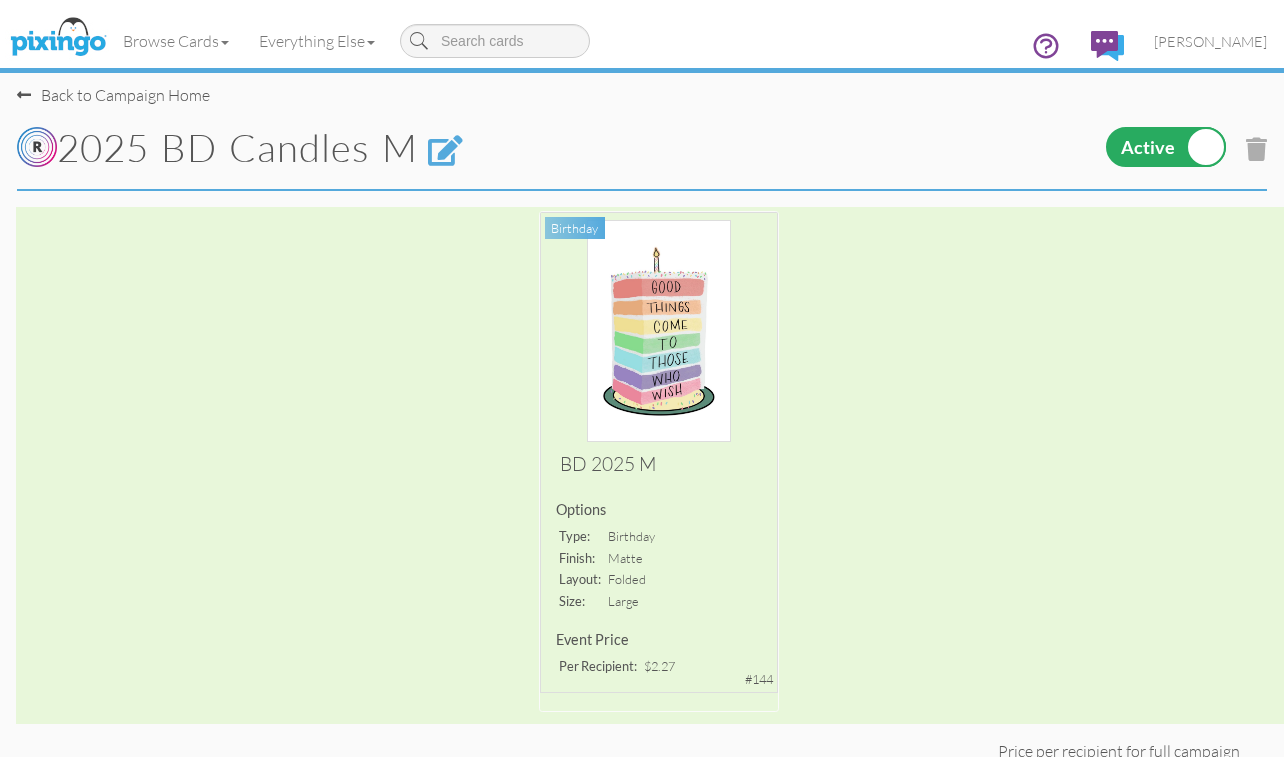 scroll, scrollTop: 0, scrollLeft: 0, axis: both 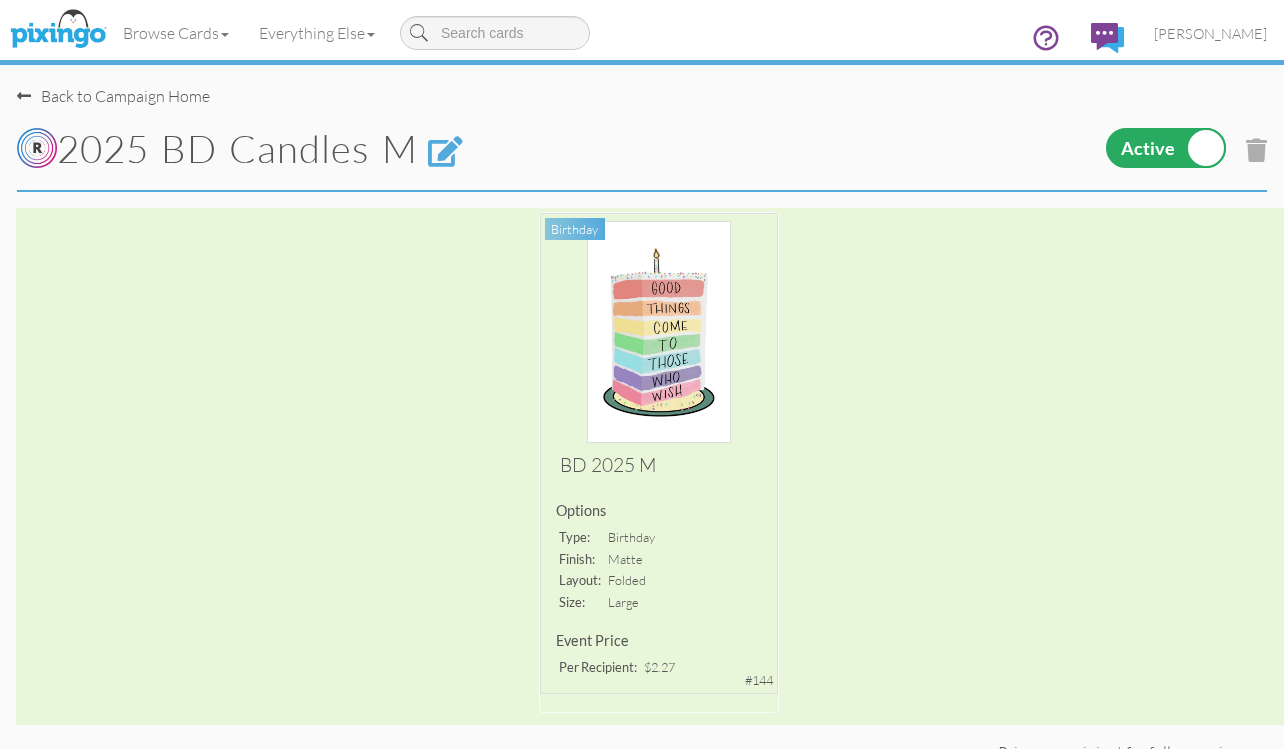 click on "Back to Campaign Home" at bounding box center (113, 96) 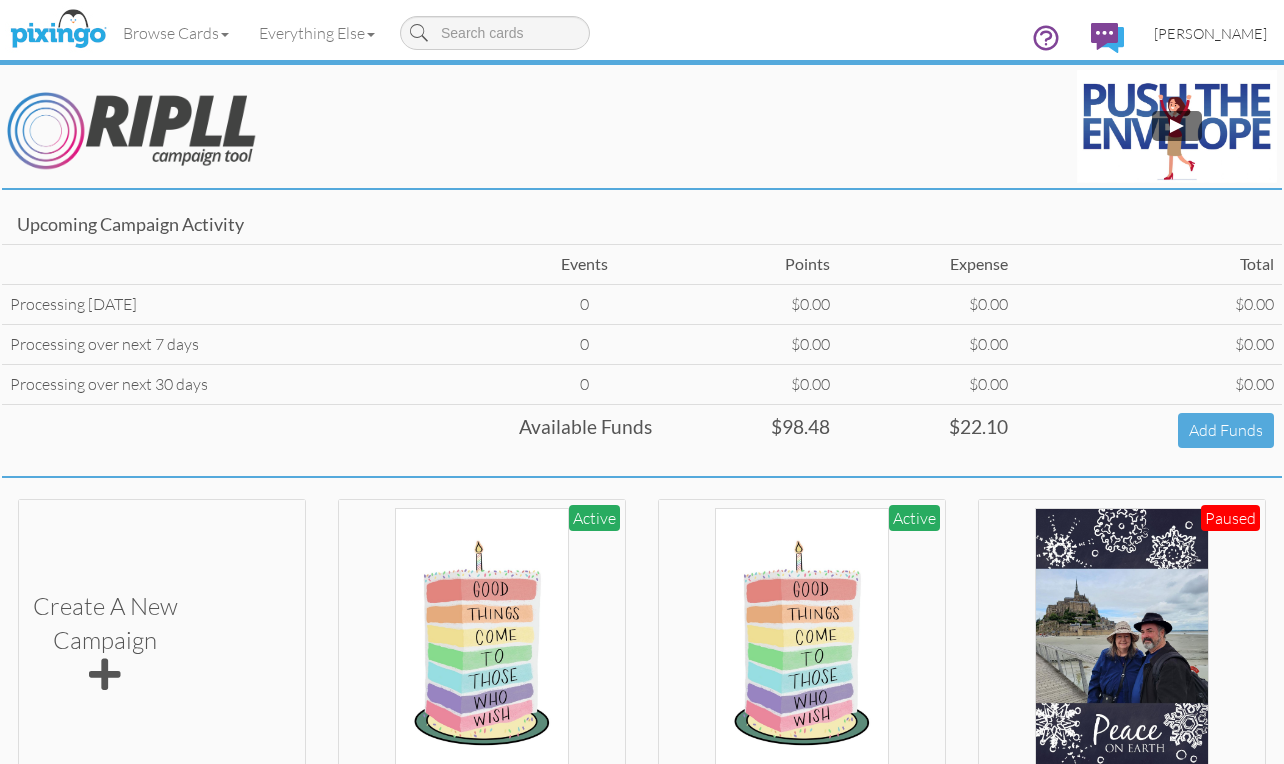 click on "[PERSON_NAME]" at bounding box center [1210, 33] 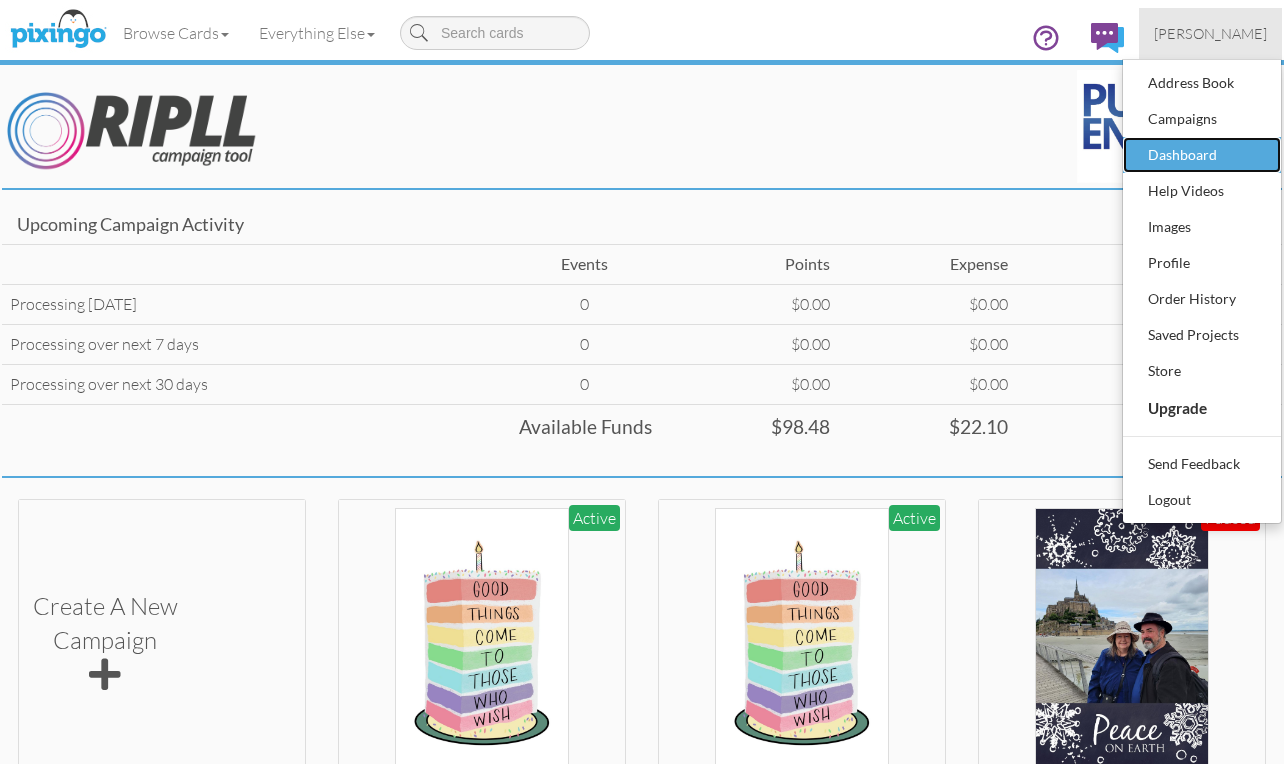 click on "Dashboard" at bounding box center (1202, 155) 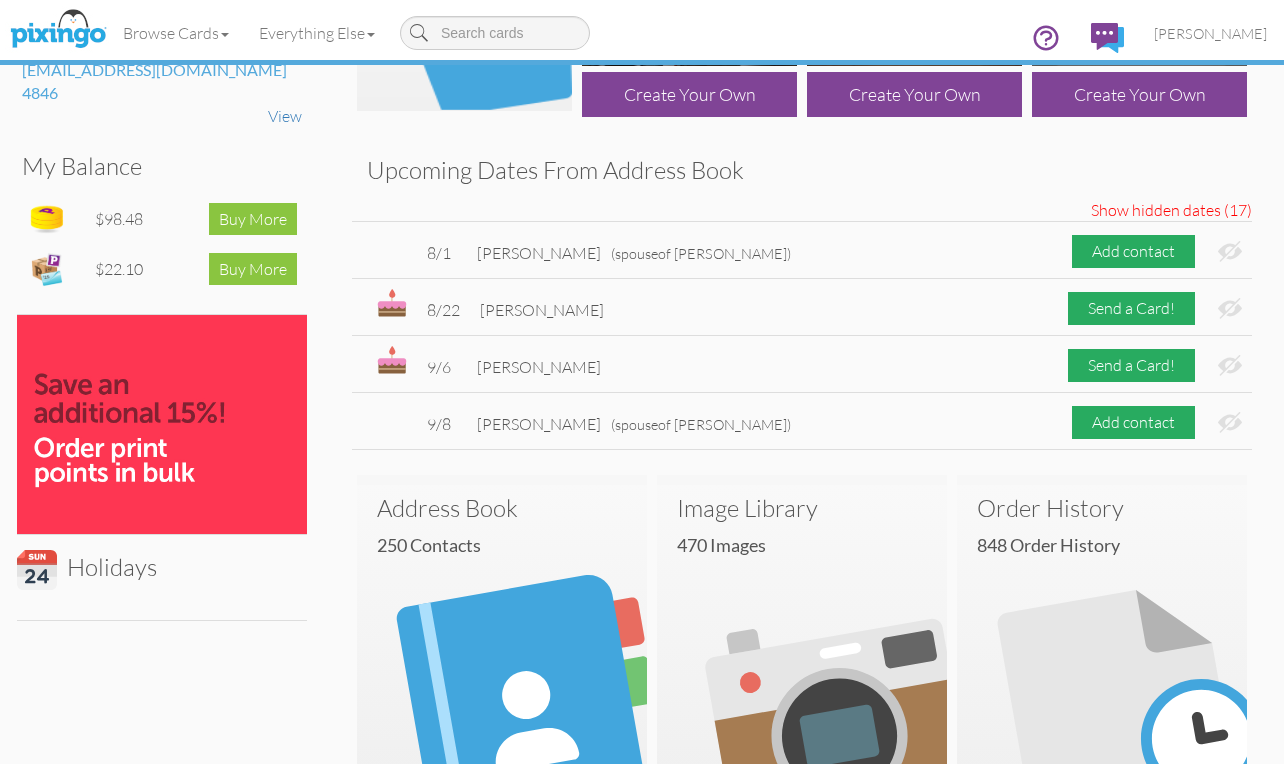 scroll, scrollTop: 200, scrollLeft: 0, axis: vertical 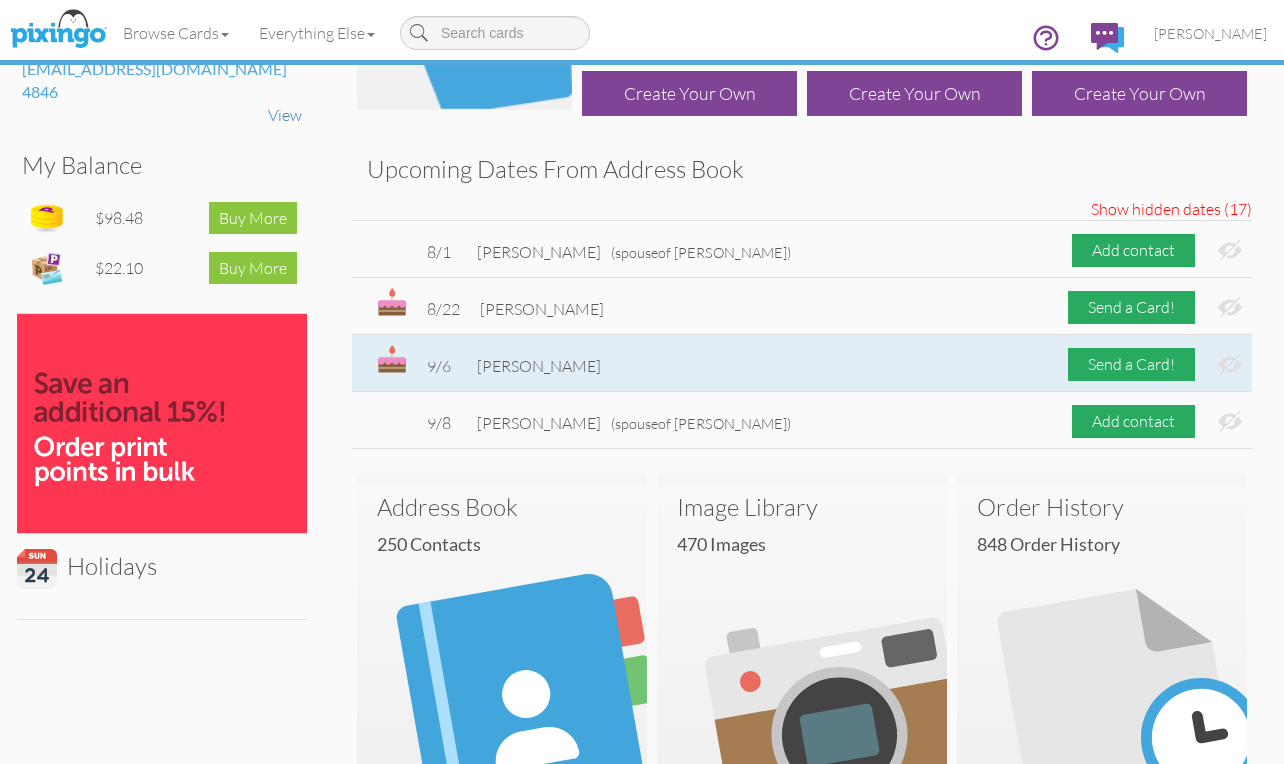 click at bounding box center [1230, 364] 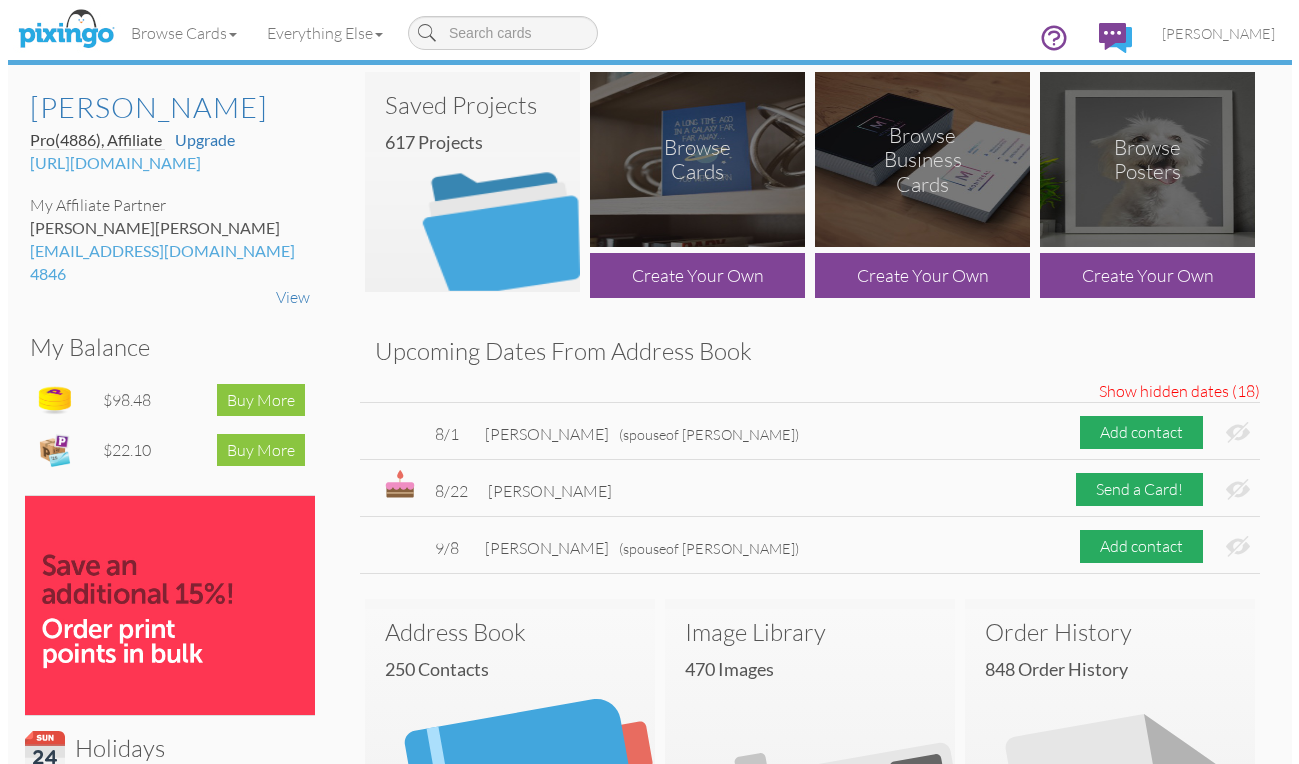scroll, scrollTop: 0, scrollLeft: 0, axis: both 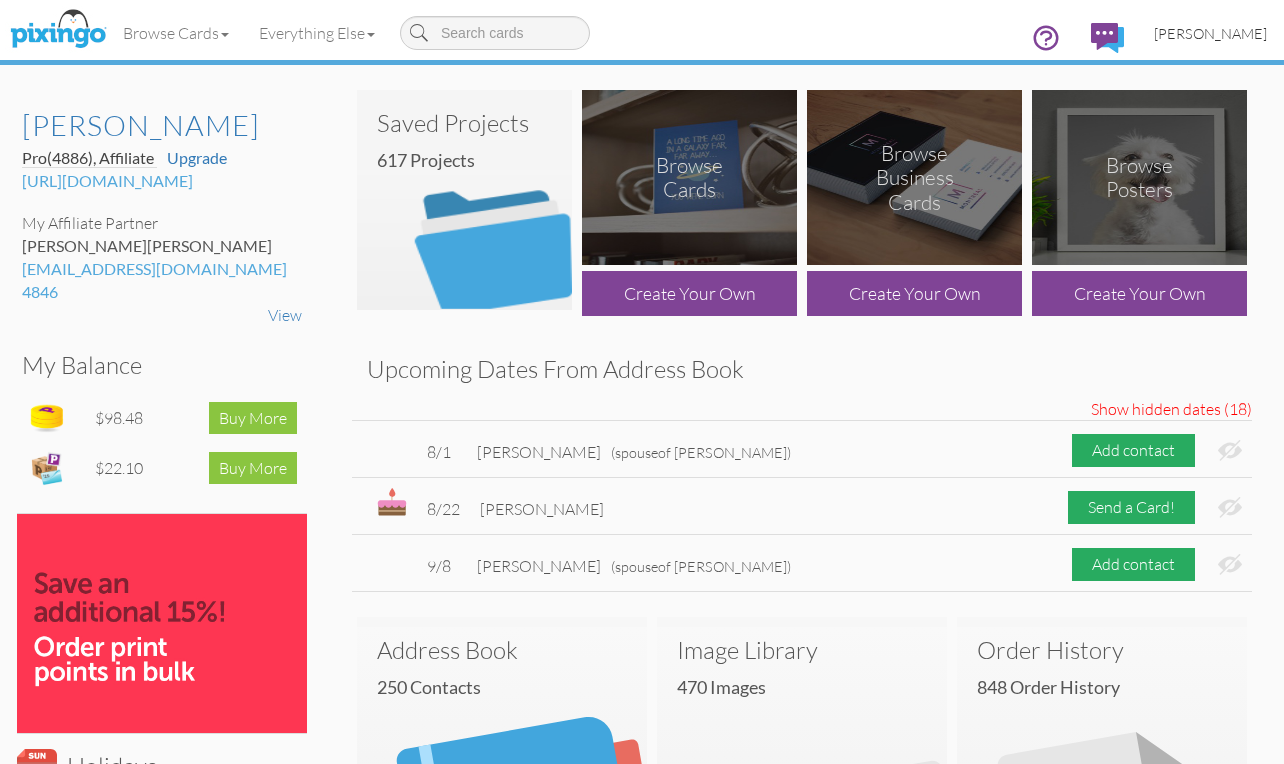 click on "[PERSON_NAME]" at bounding box center [1210, 33] 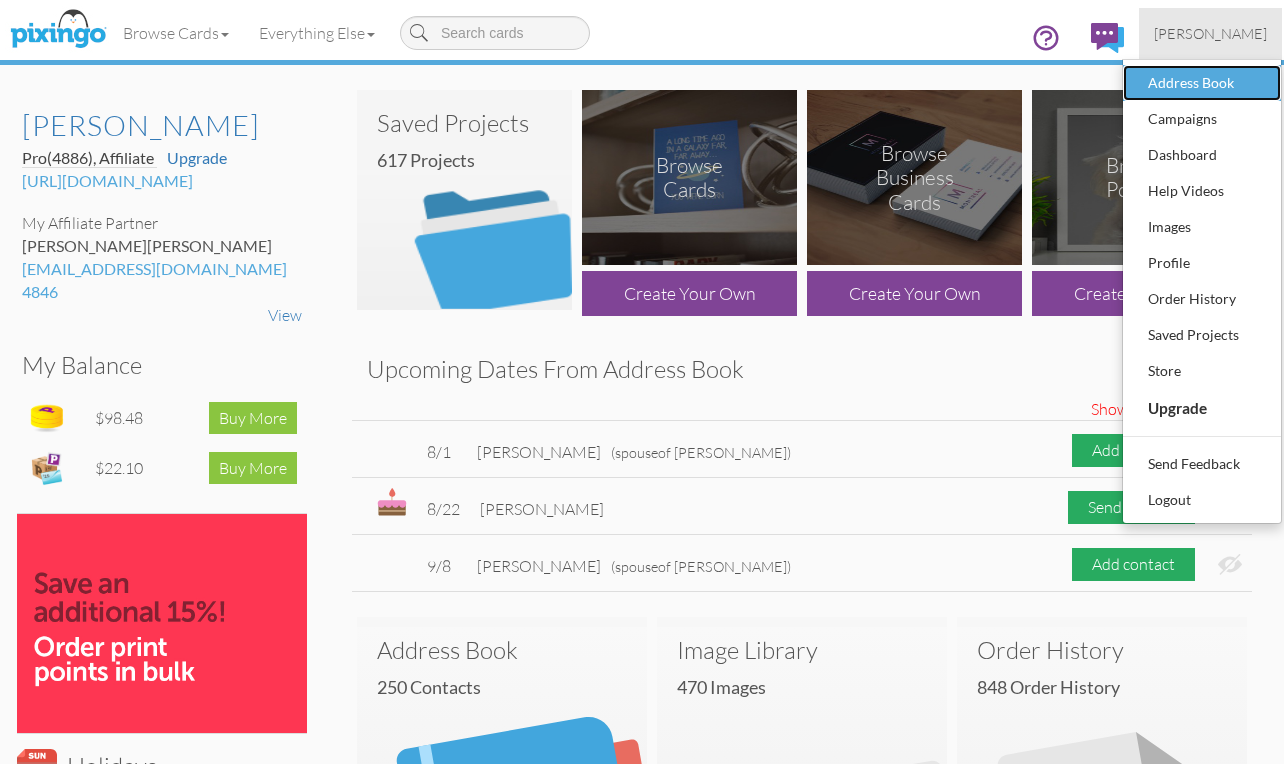 click on "Address Book" at bounding box center (1202, 83) 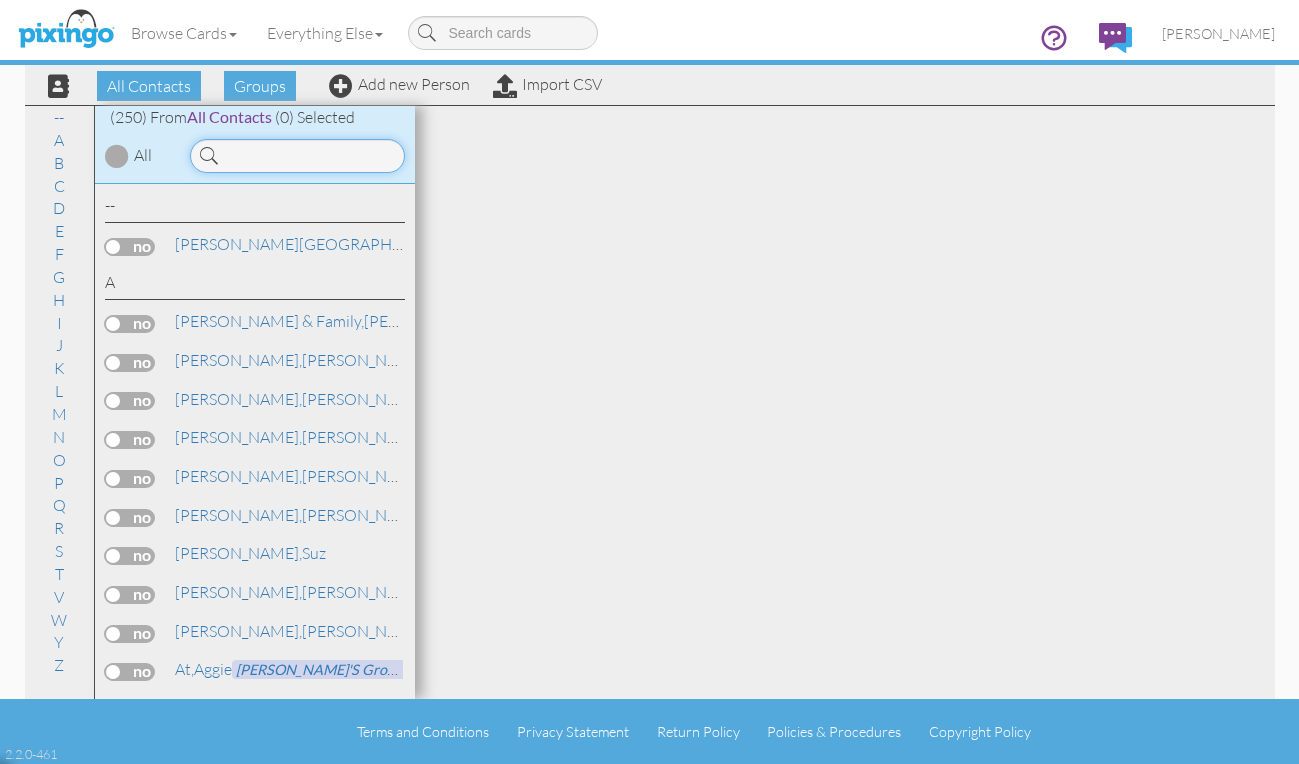 click at bounding box center [297, 156] 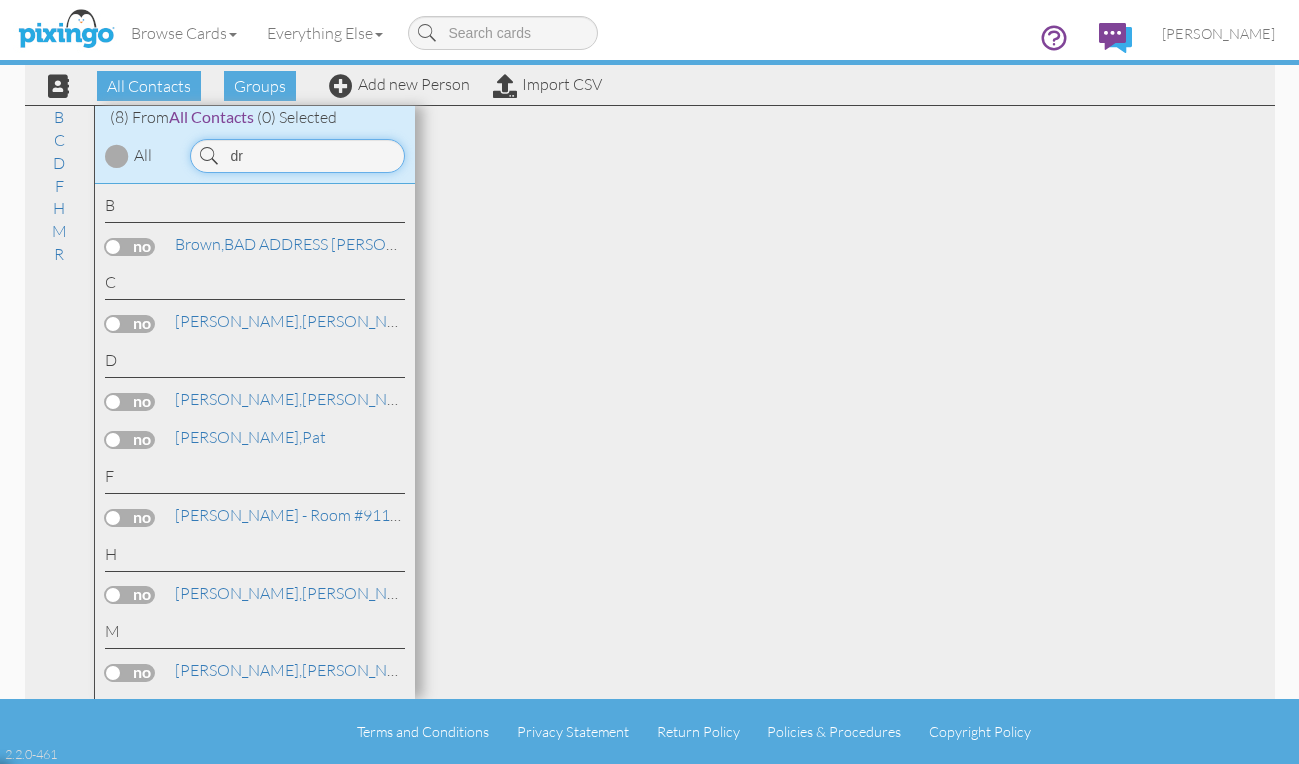 drag, startPoint x: 265, startPoint y: 156, endPoint x: 212, endPoint y: 155, distance: 53.009434 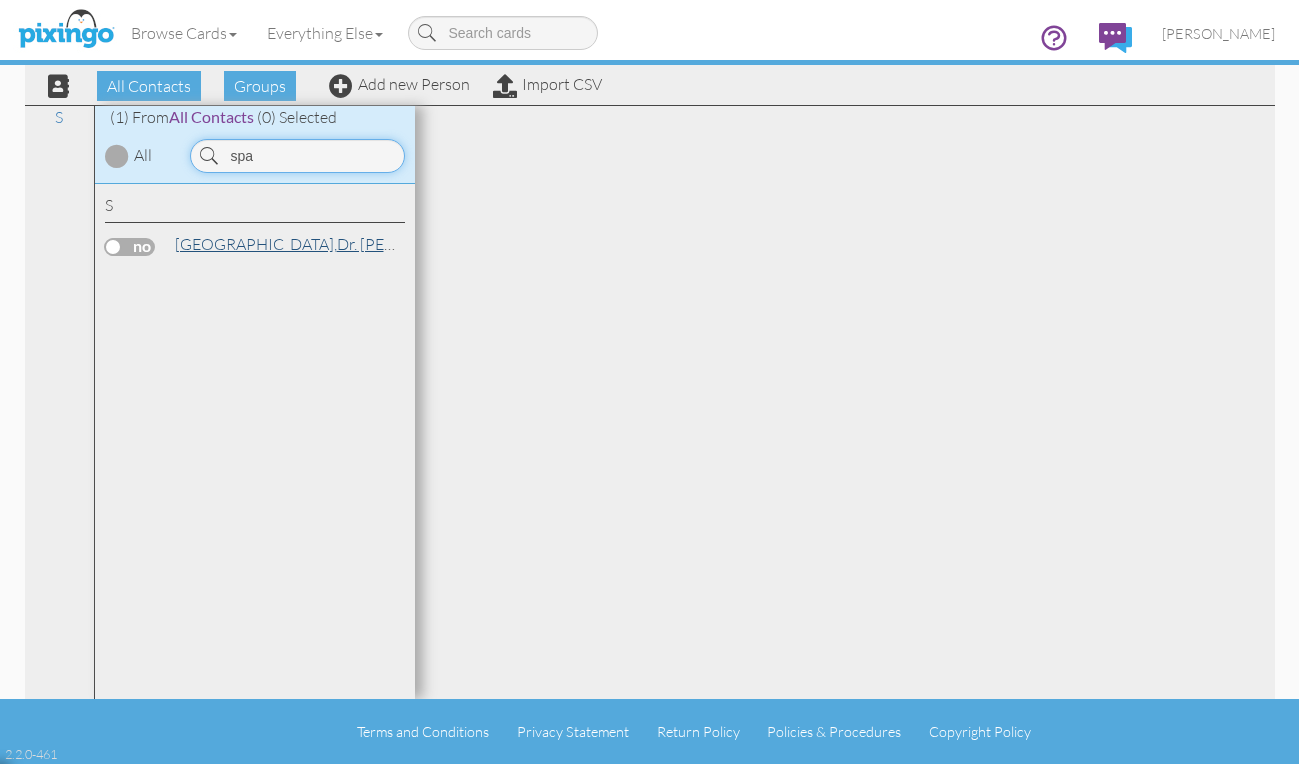 type on "spa" 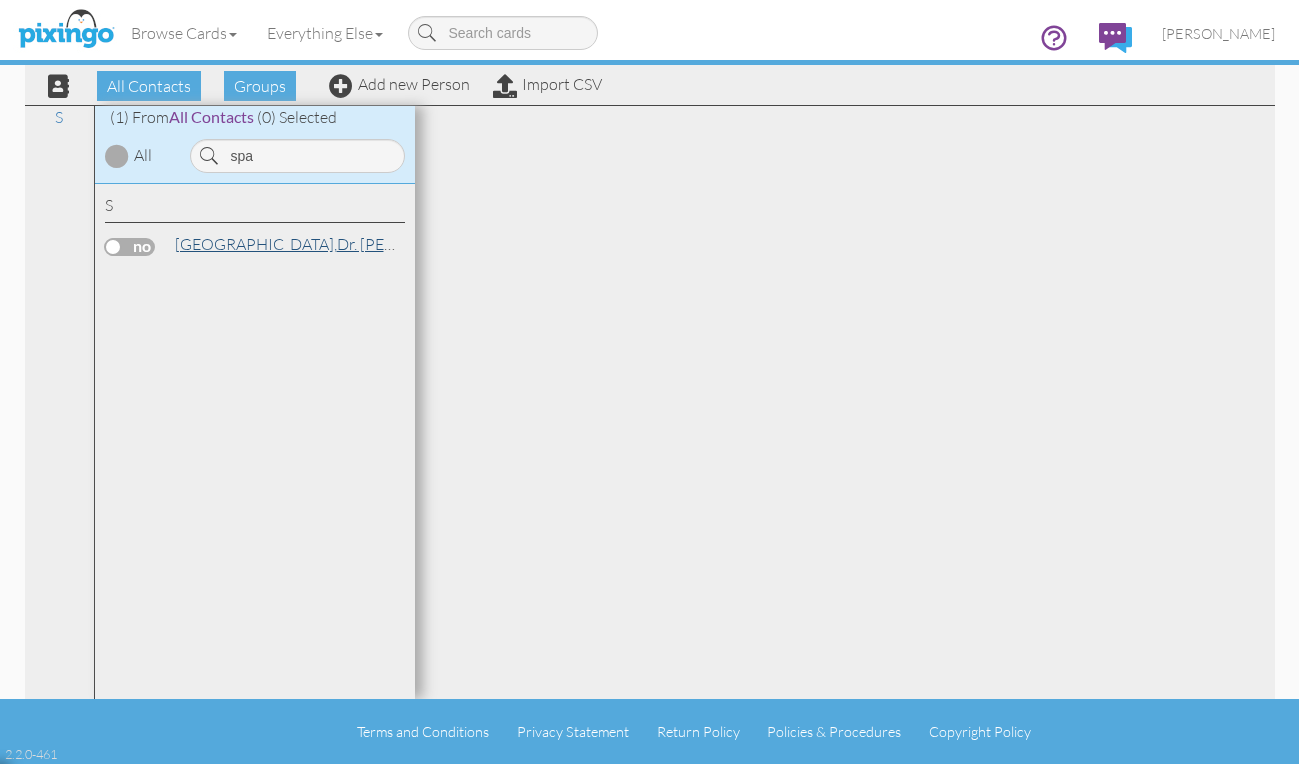 click on "[GEOGRAPHIC_DATA]," at bounding box center (256, 244) 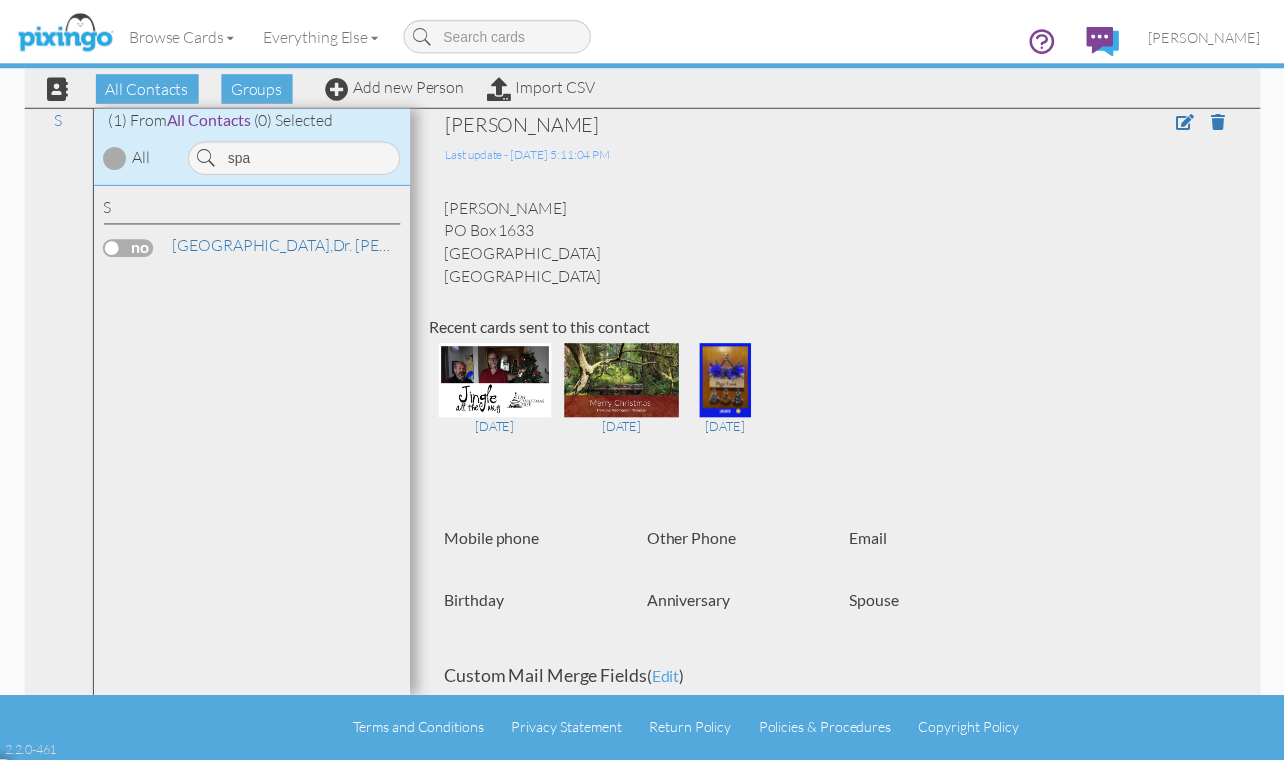 scroll, scrollTop: 0, scrollLeft: 0, axis: both 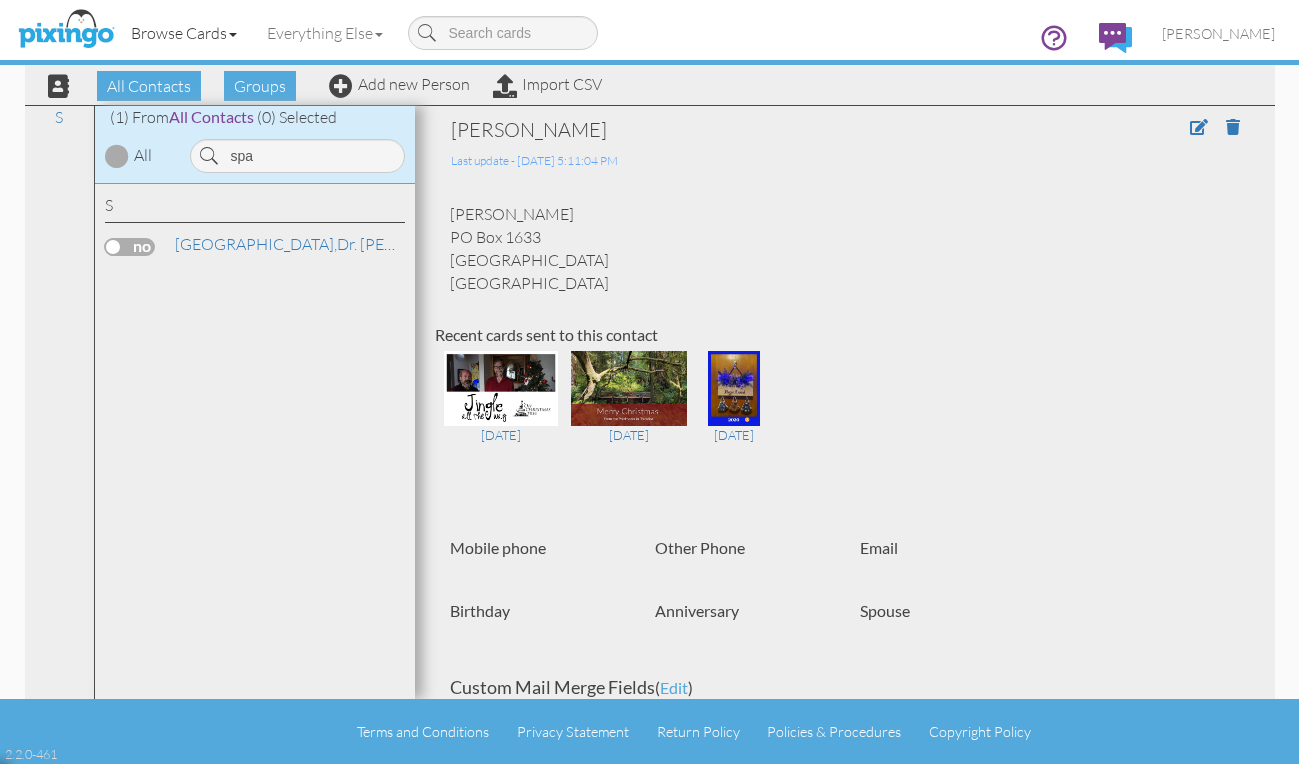 click on "Browse Cards" at bounding box center (184, 33) 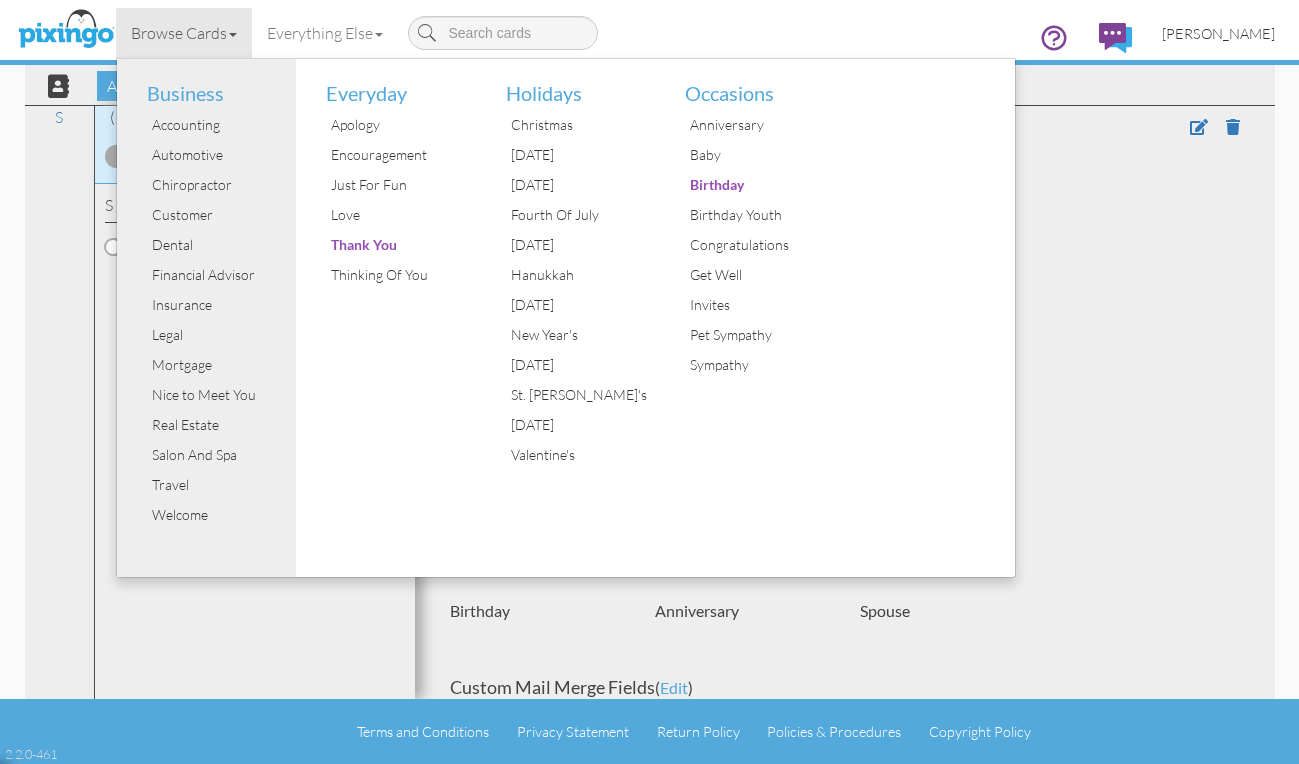 click on "[PERSON_NAME]" at bounding box center (1218, 33) 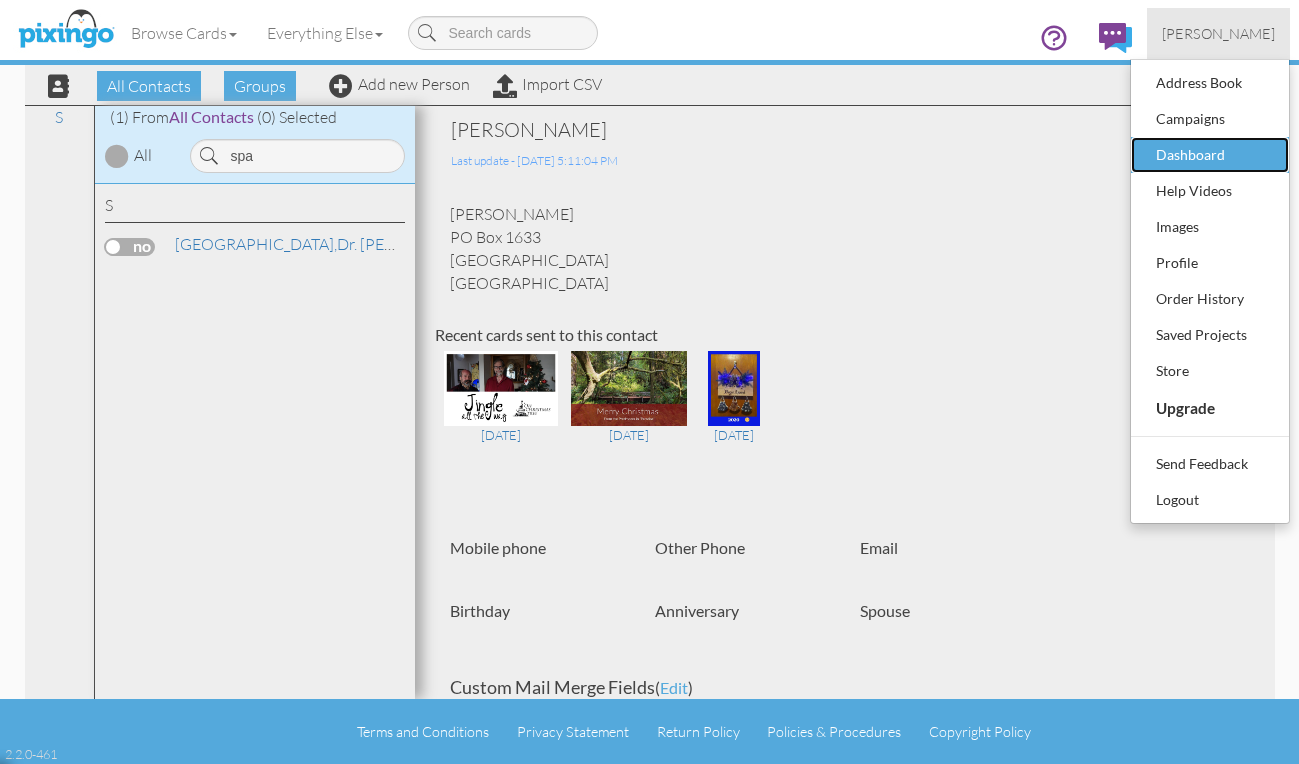 click on "Dashboard" at bounding box center (1210, 155) 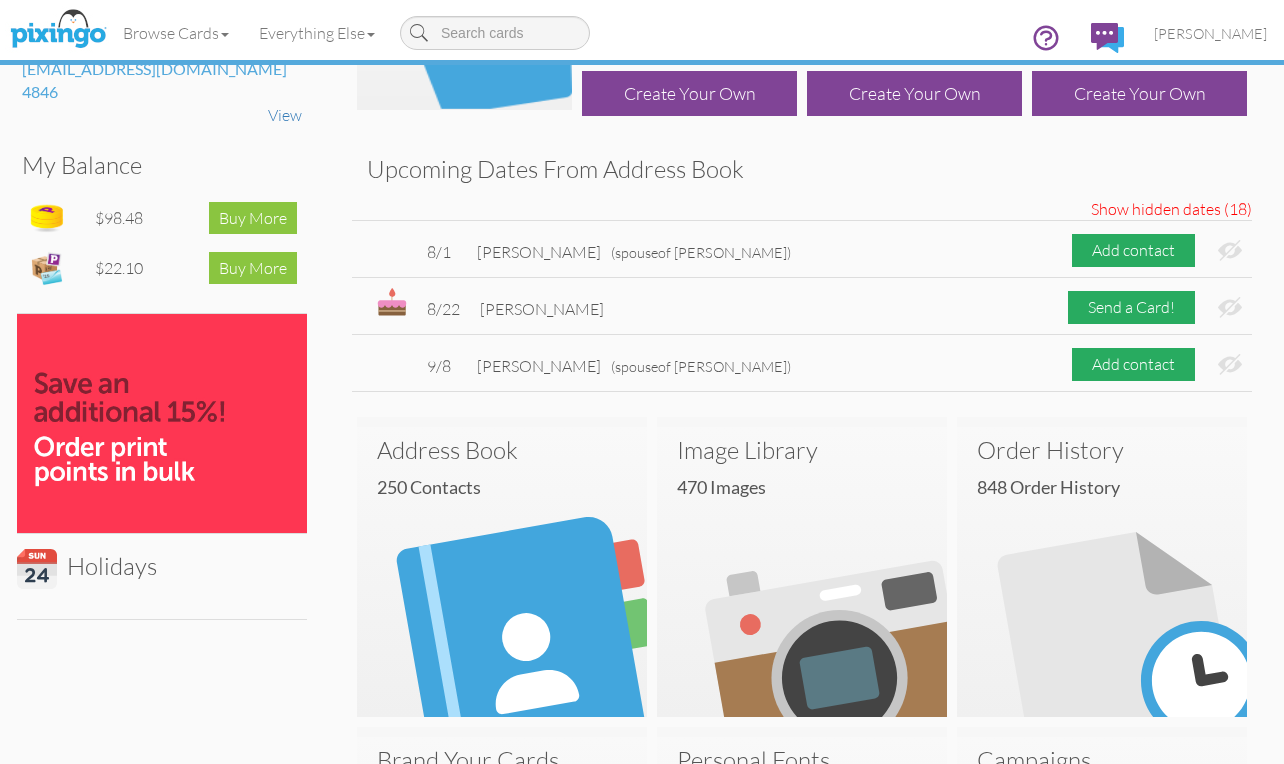 scroll, scrollTop: 205, scrollLeft: 0, axis: vertical 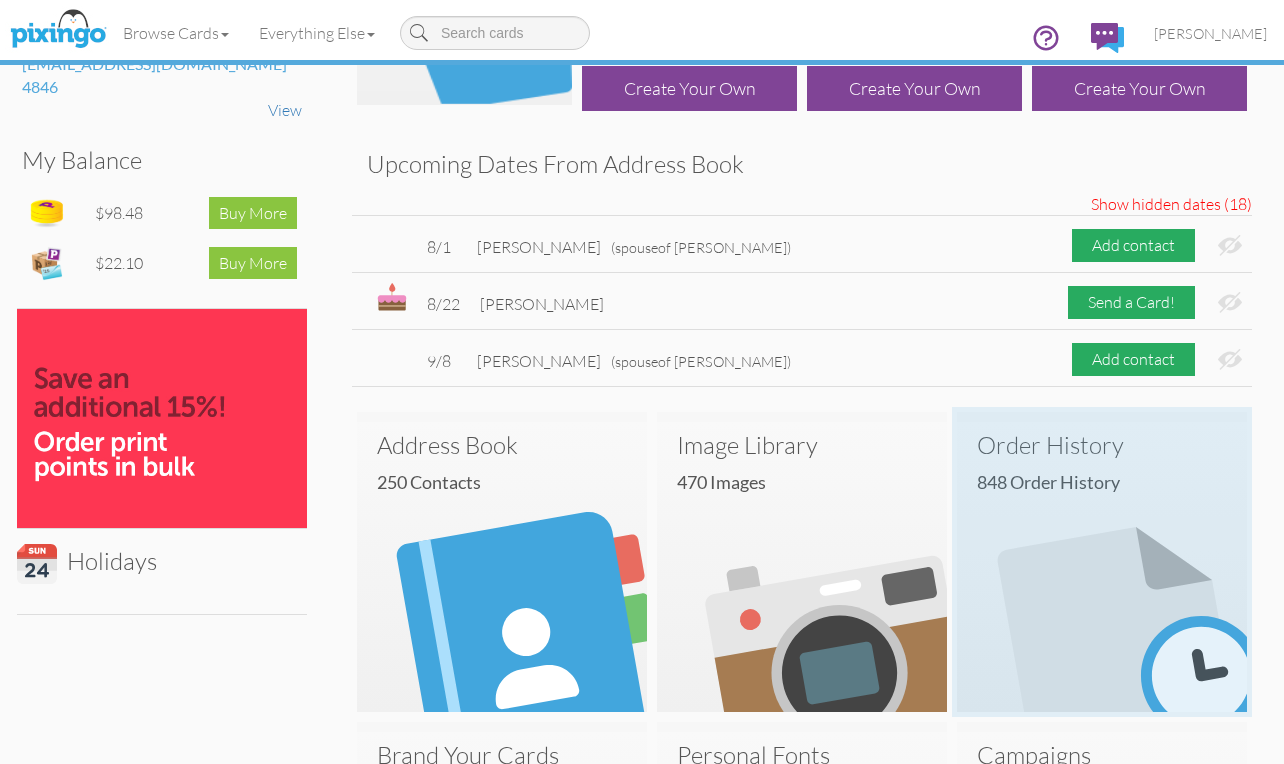 click at bounding box center [1102, 567] 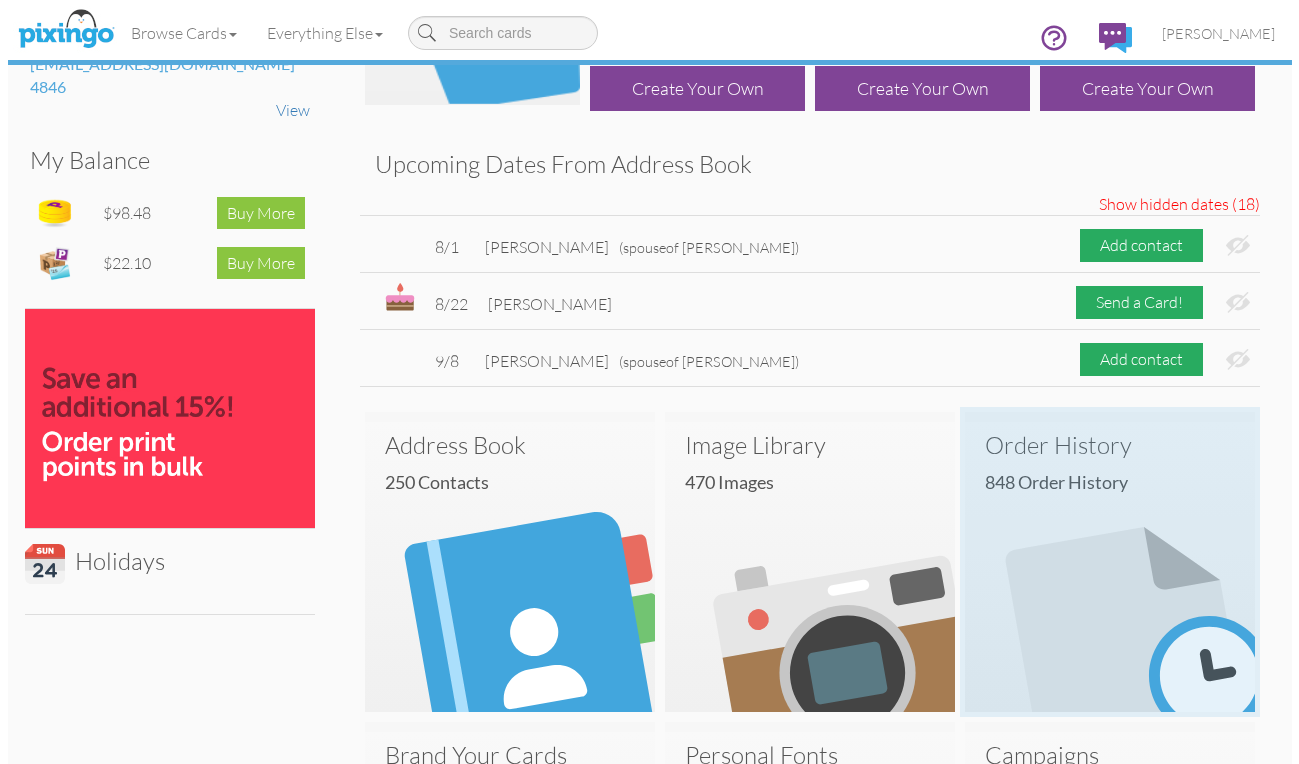 scroll, scrollTop: 0, scrollLeft: 0, axis: both 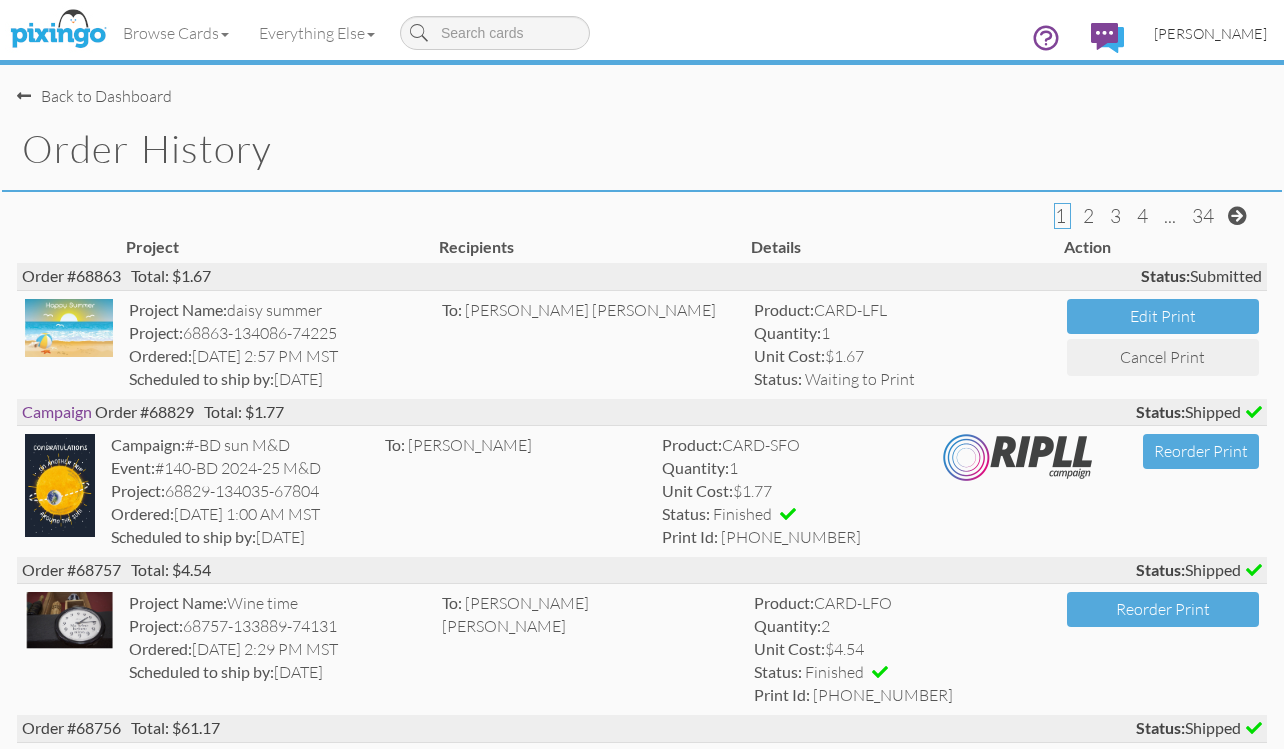 click on "[PERSON_NAME]" at bounding box center [1210, 33] 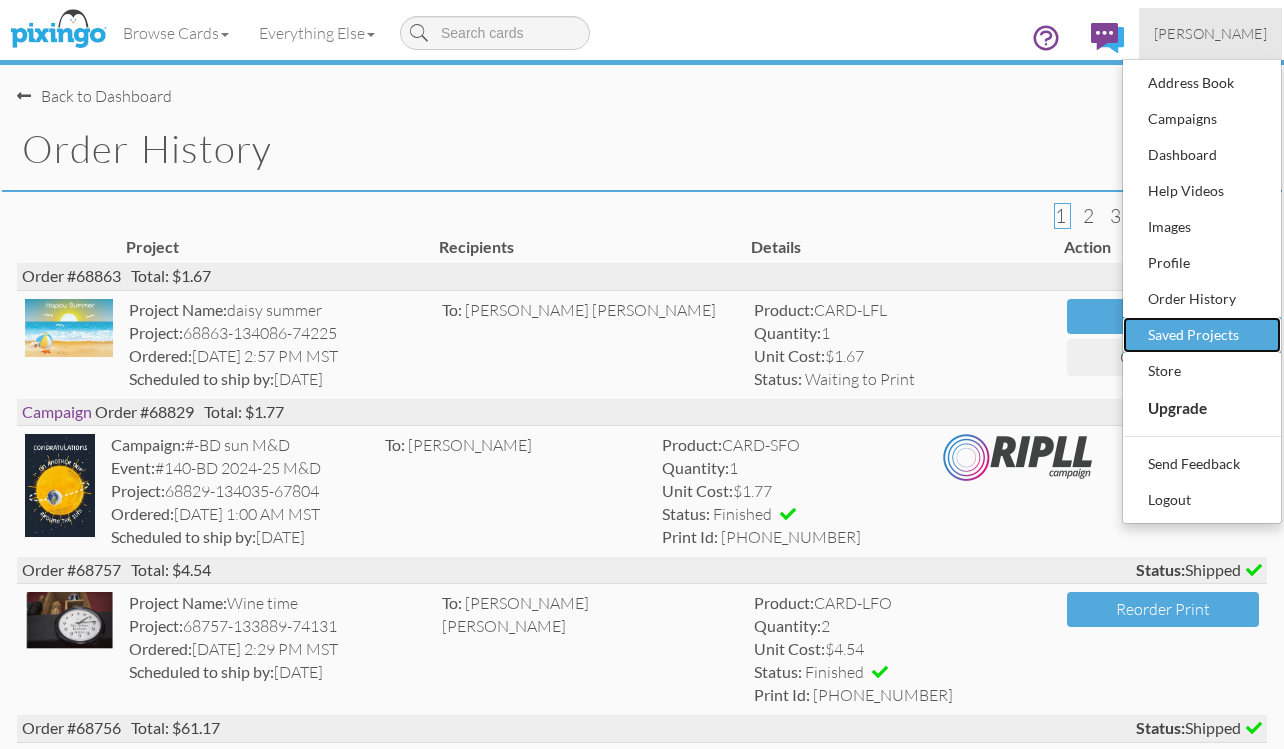 click on "Saved Projects" at bounding box center [1202, 335] 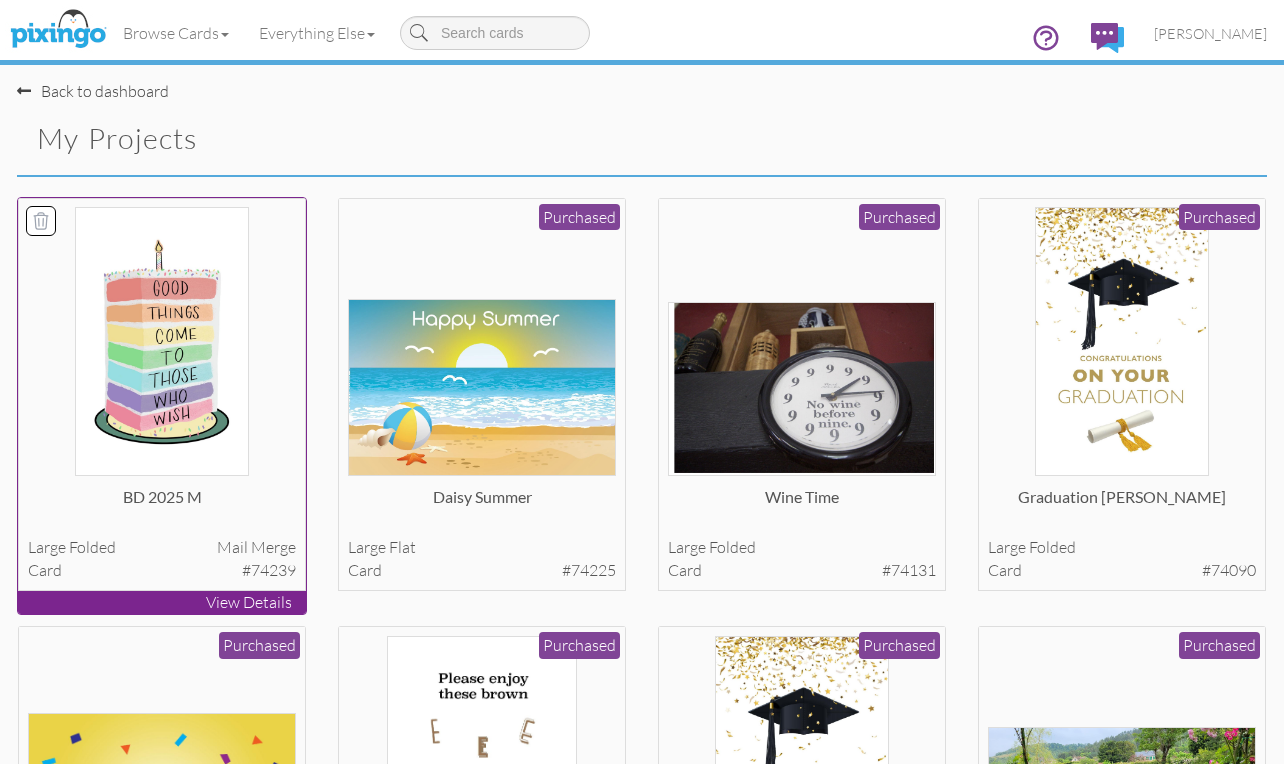 click at bounding box center (161, 341) 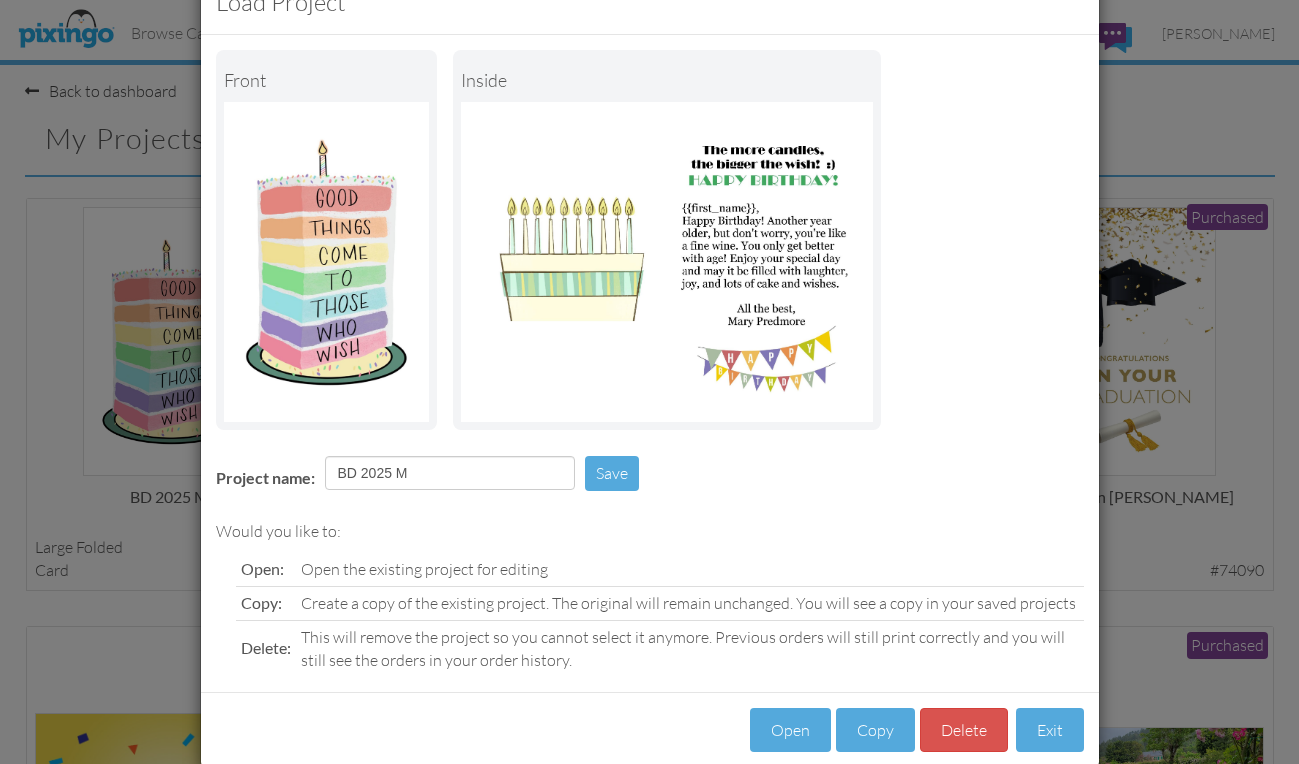 scroll, scrollTop: 95, scrollLeft: 0, axis: vertical 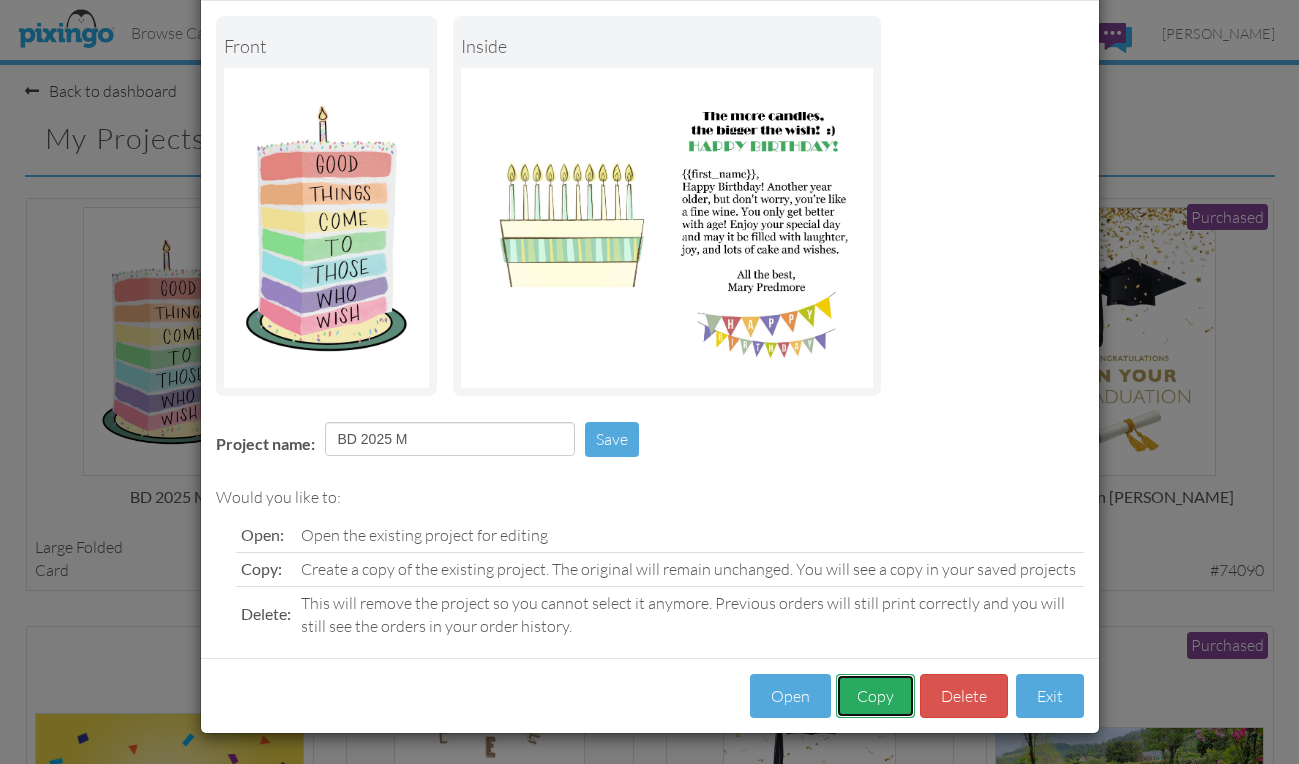 click on "Copy" at bounding box center (875, 696) 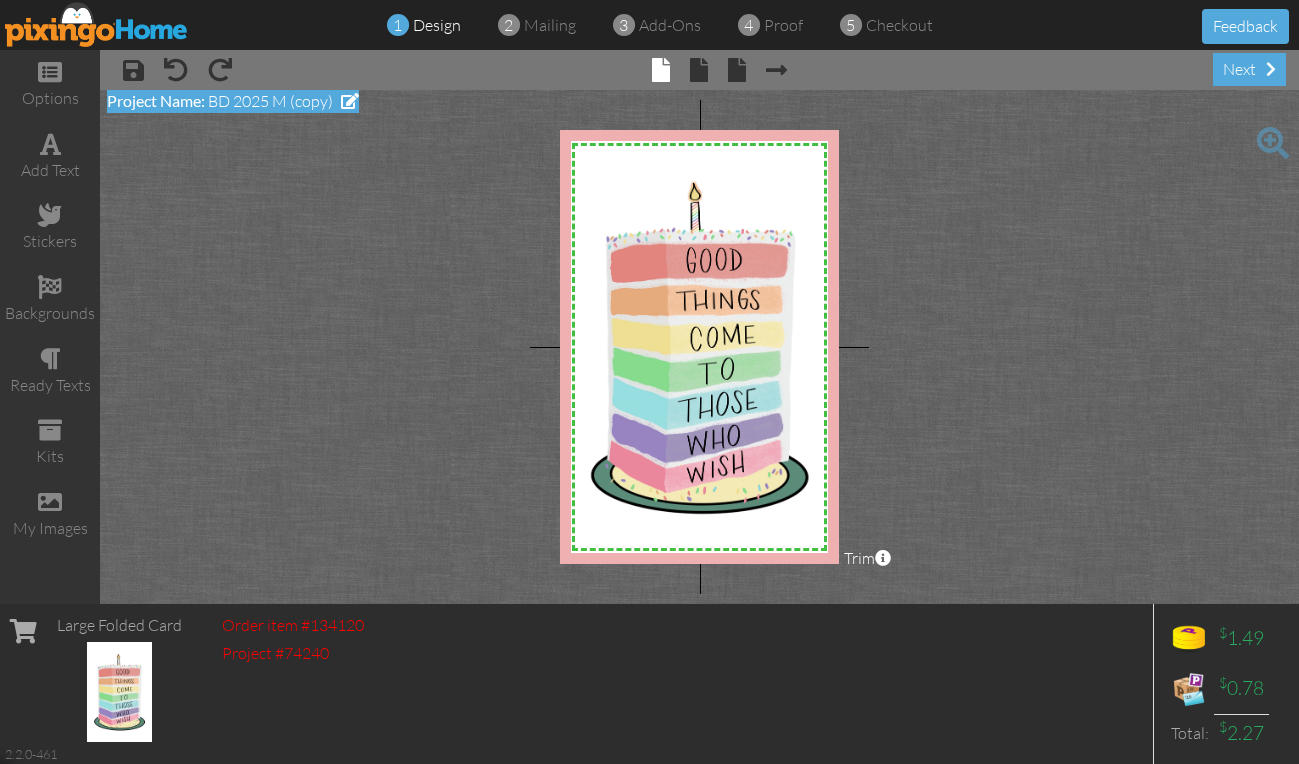 click at bounding box center (350, 101) 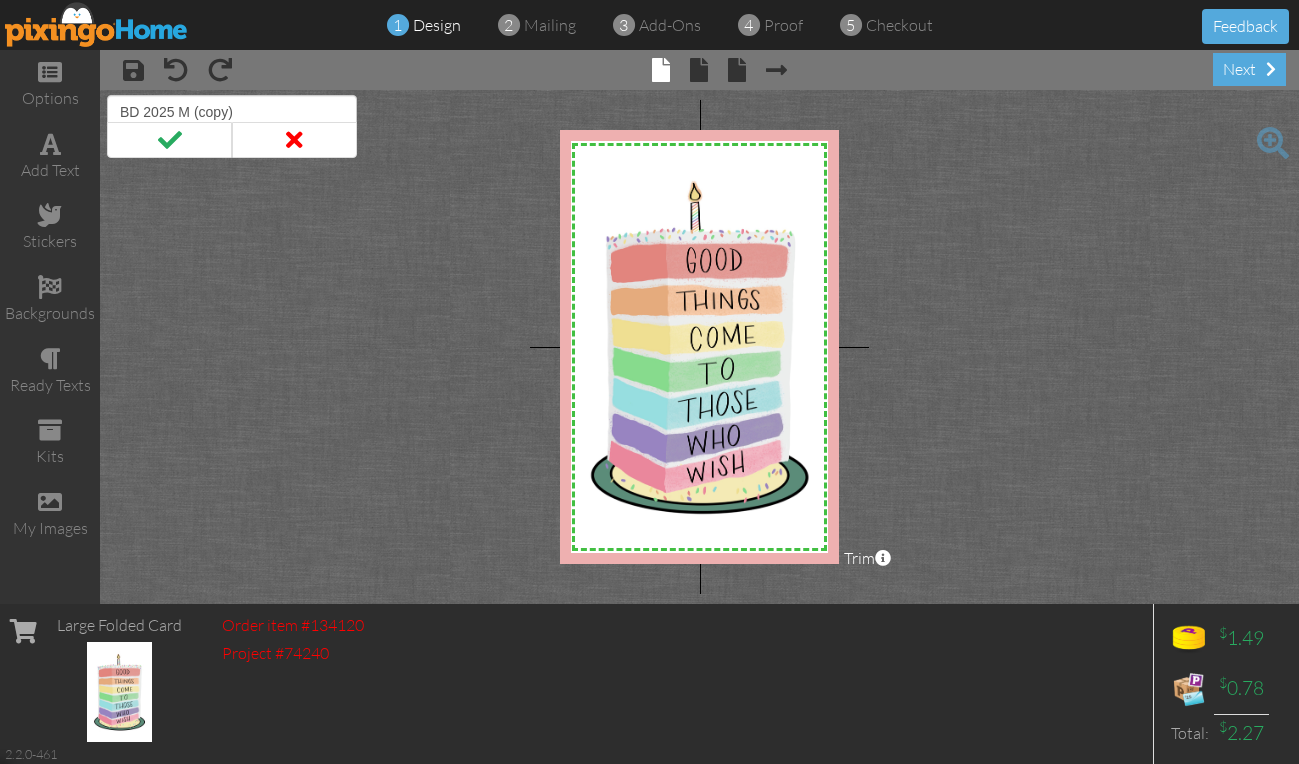 click on "BD 2025 M (copy)" at bounding box center (232, 112) 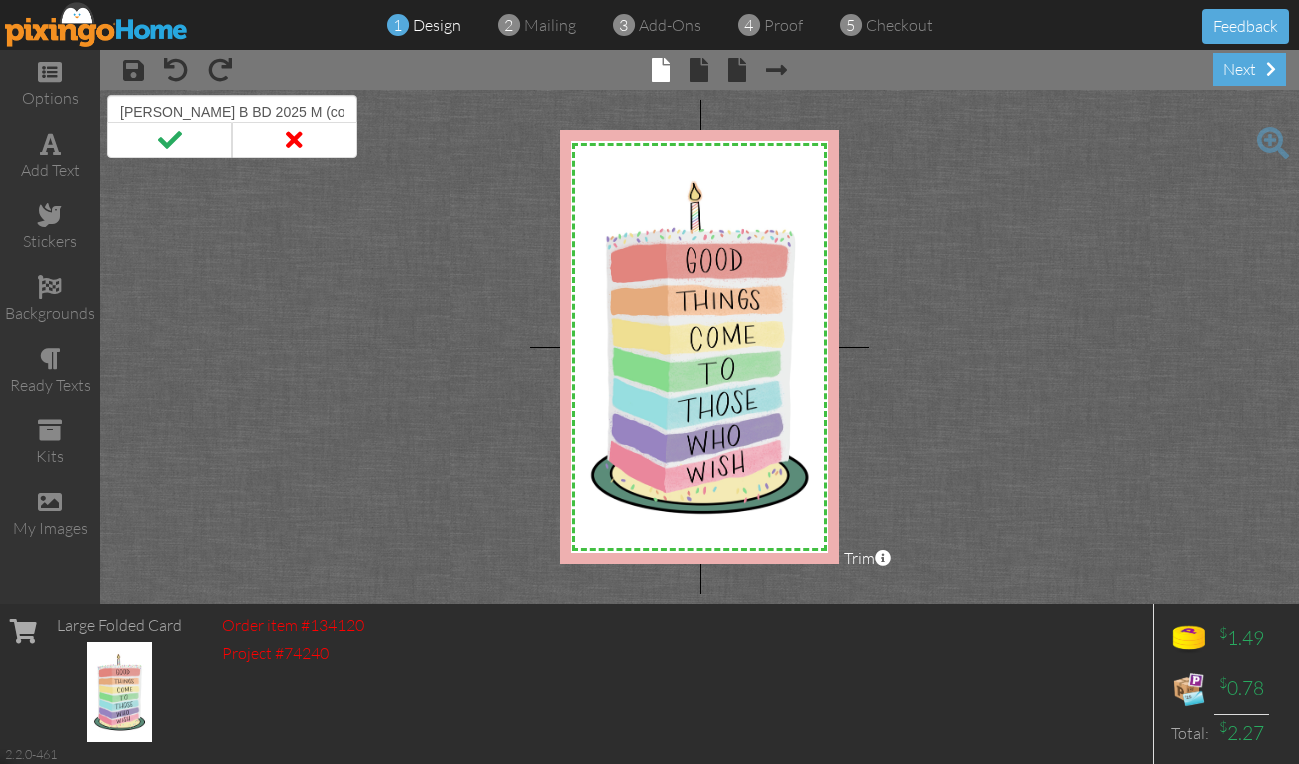 drag, startPoint x: 254, startPoint y: 115, endPoint x: 323, endPoint y: 100, distance: 70.61161 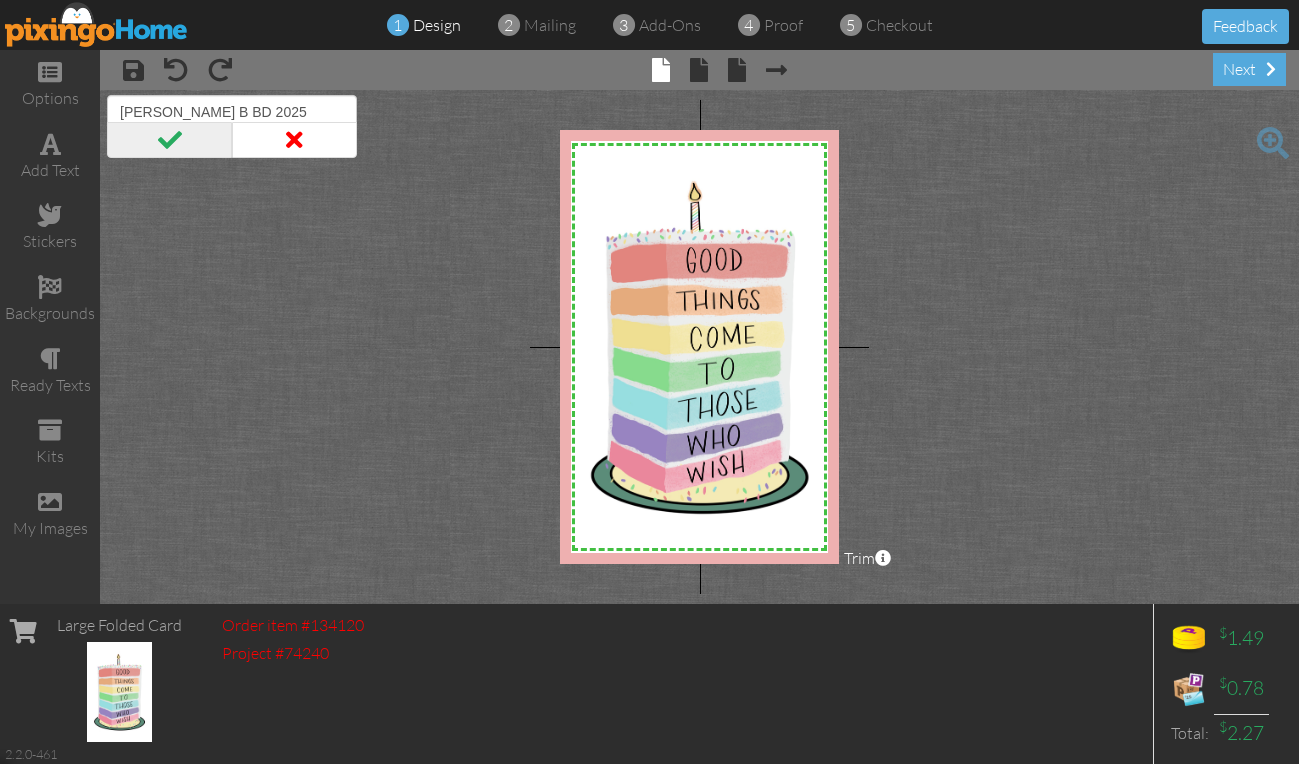 type on "[PERSON_NAME] B BD 2025" 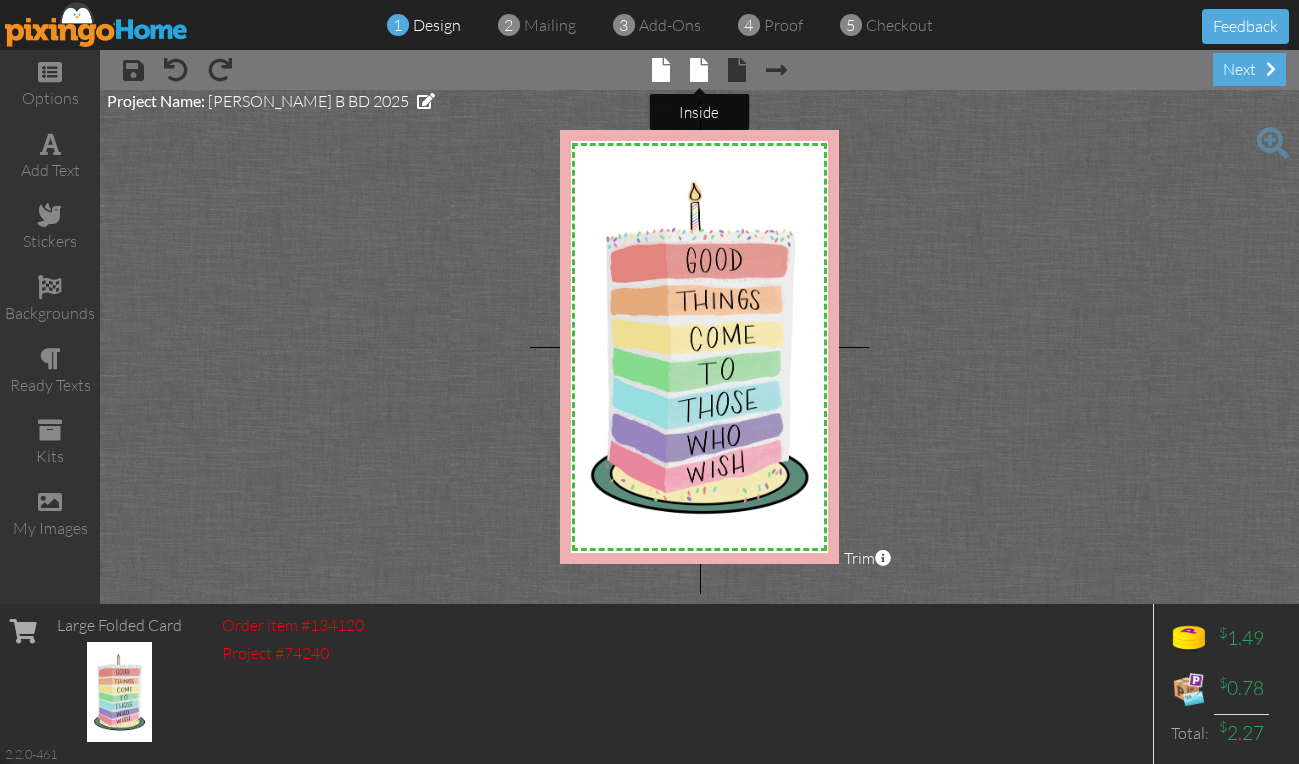 click at bounding box center [699, 70] 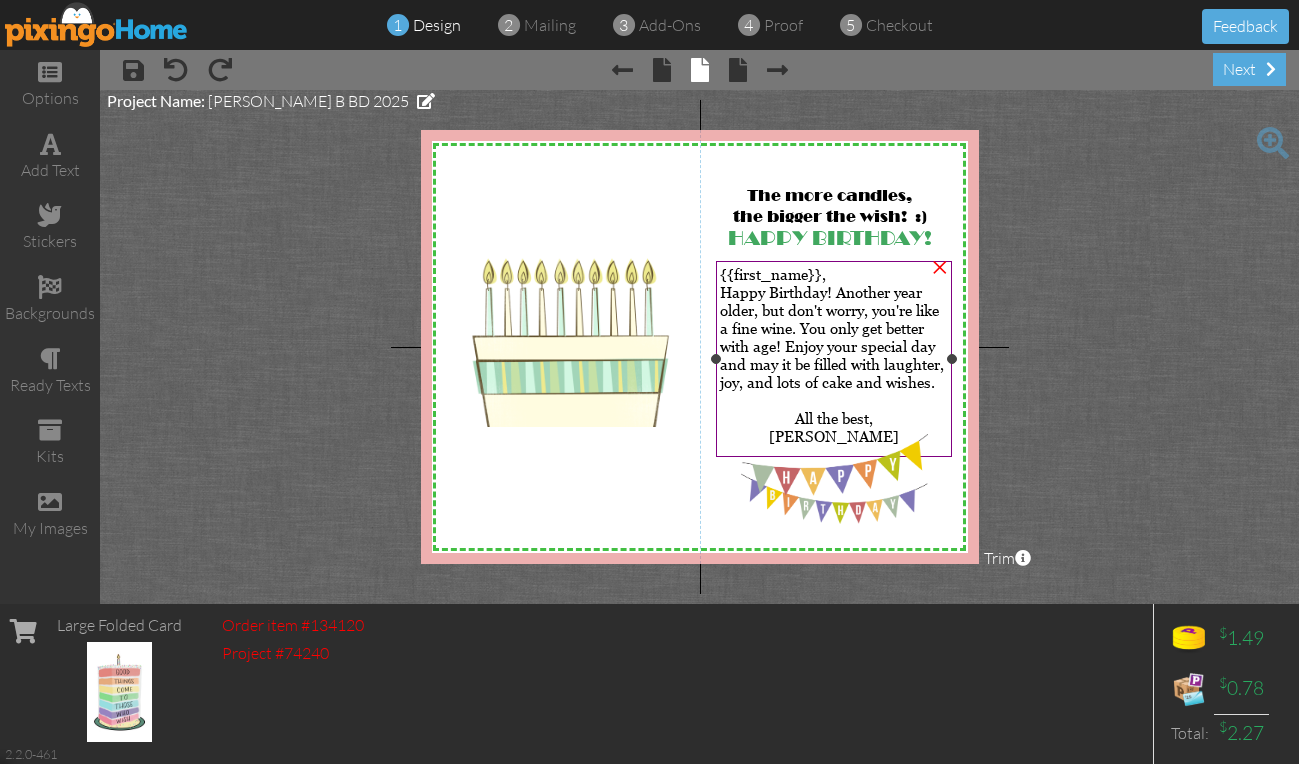 click on "{{first_name}}," at bounding box center [834, 274] 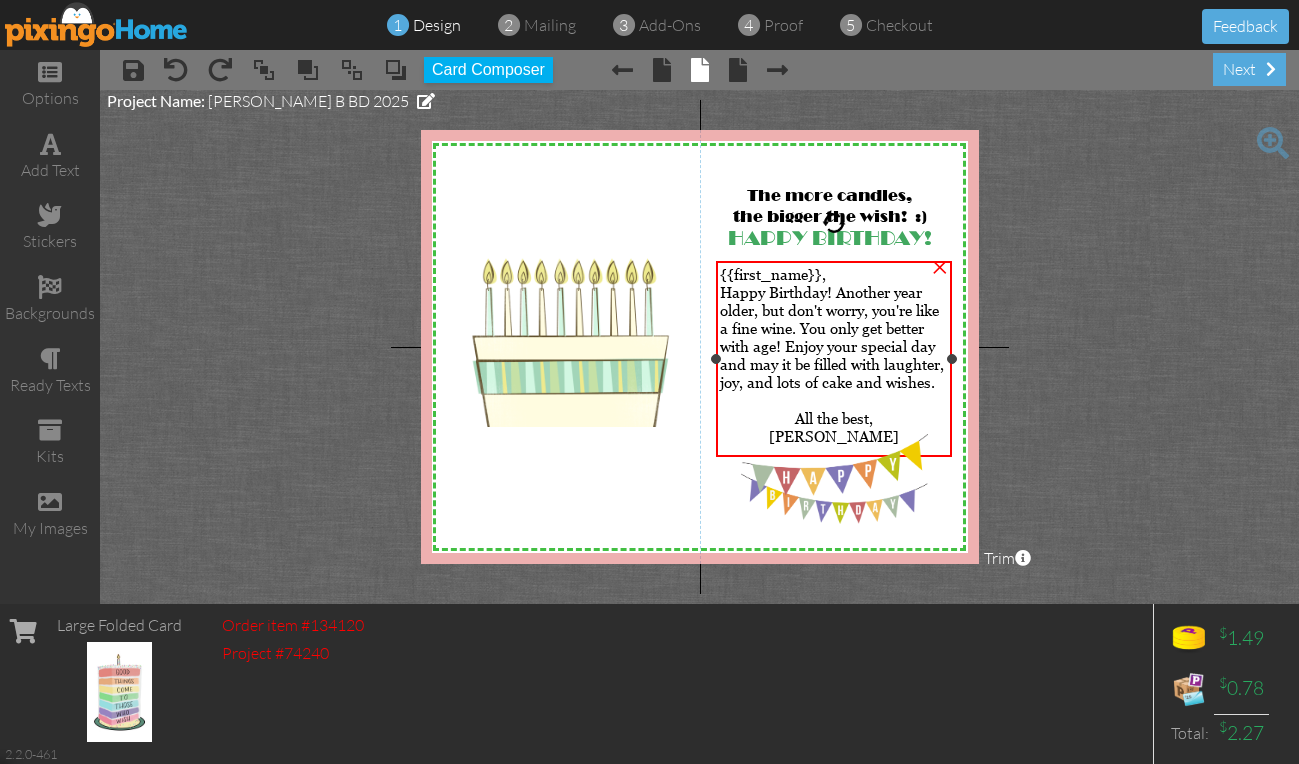click on "{{first_name}}," at bounding box center (834, 274) 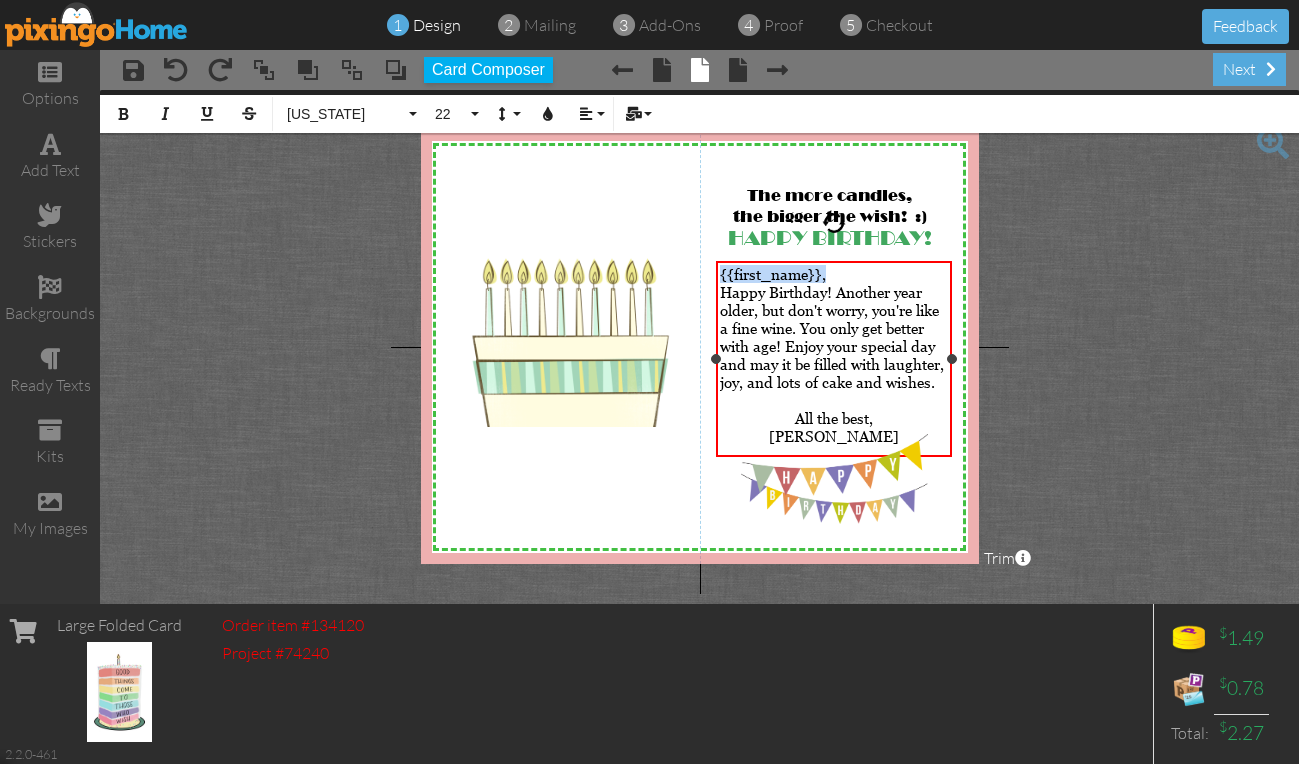drag, startPoint x: 719, startPoint y: 272, endPoint x: 864, endPoint y: 274, distance: 145.0138 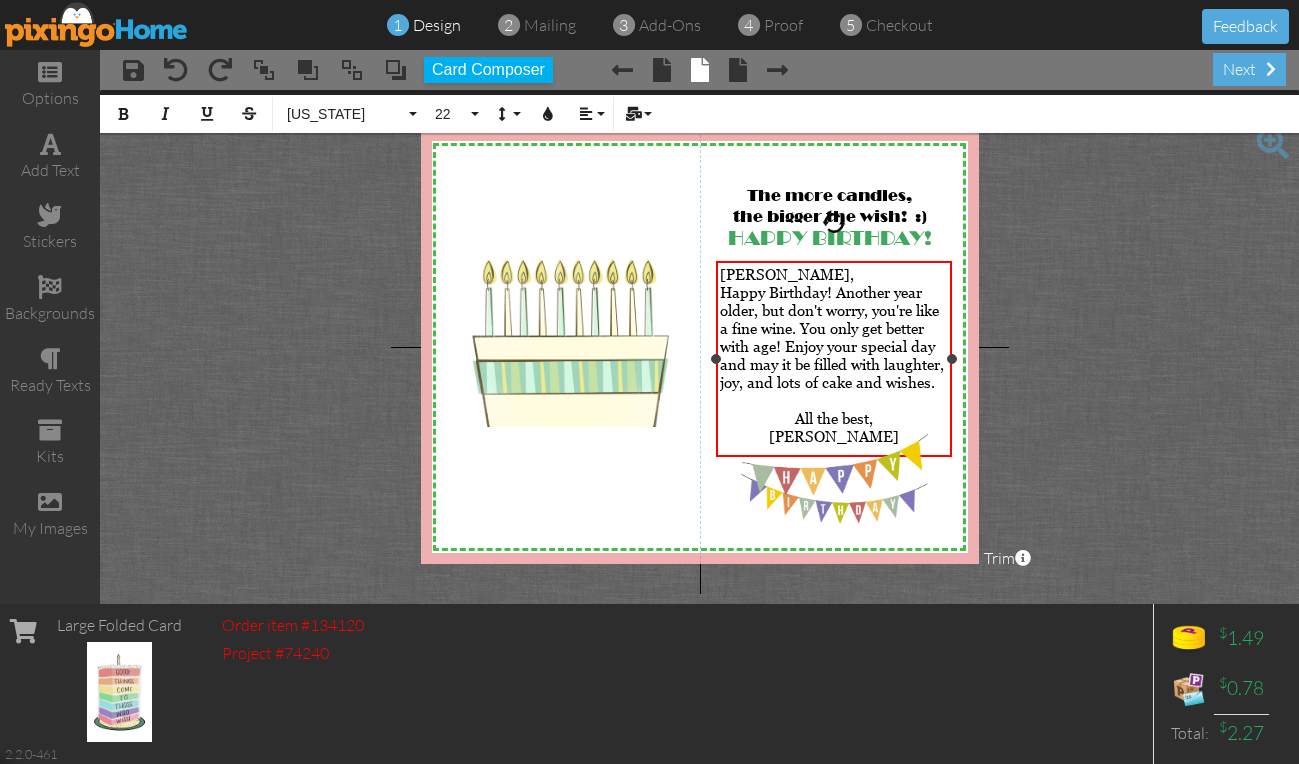 click on "[PERSON_NAME]" at bounding box center (834, 436) 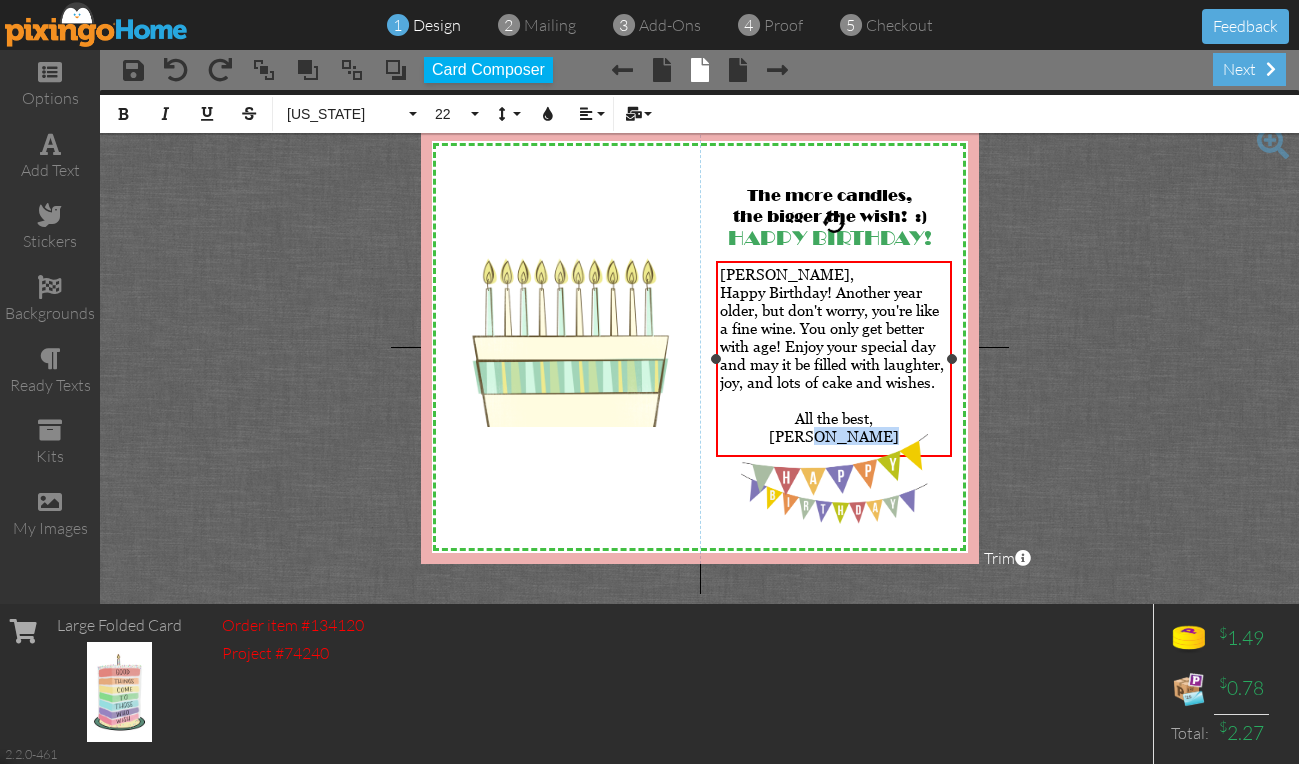 click on "[PERSON_NAME]" at bounding box center (834, 436) 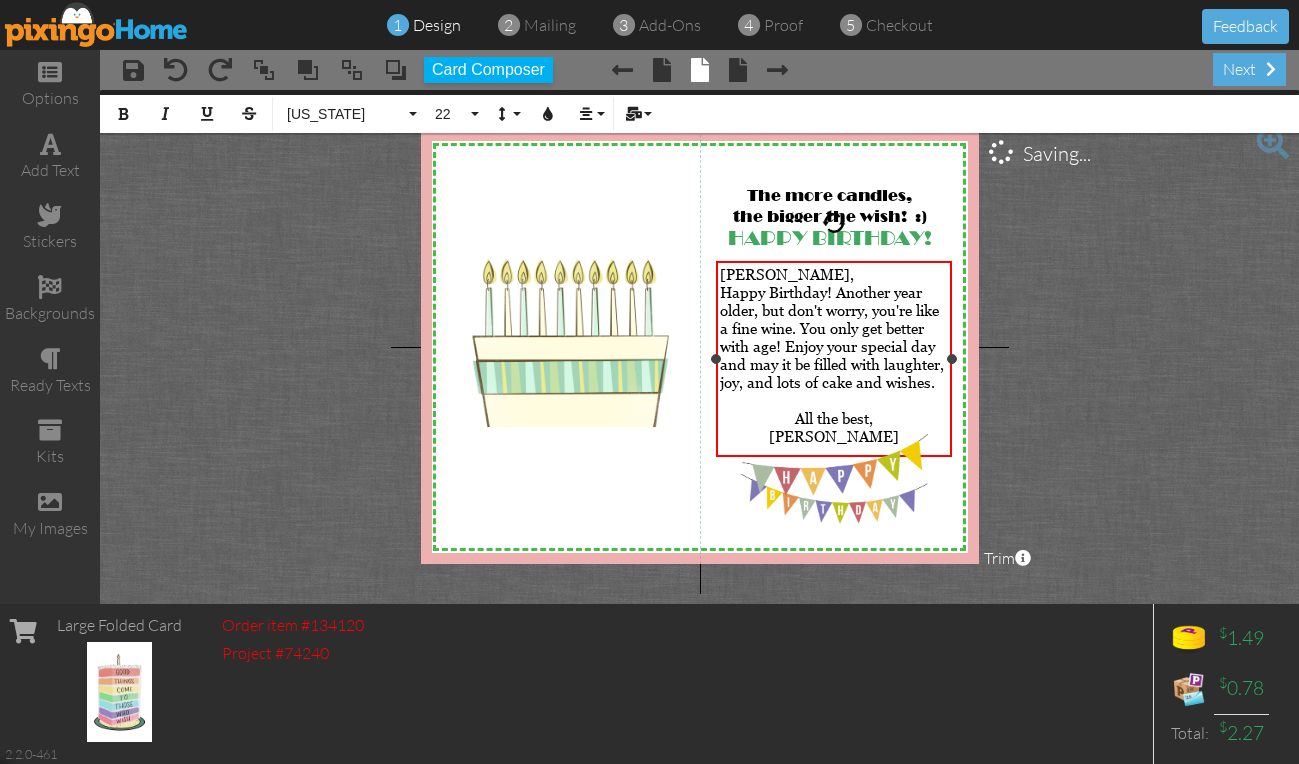 click on "[PERSON_NAME]" at bounding box center (834, 436) 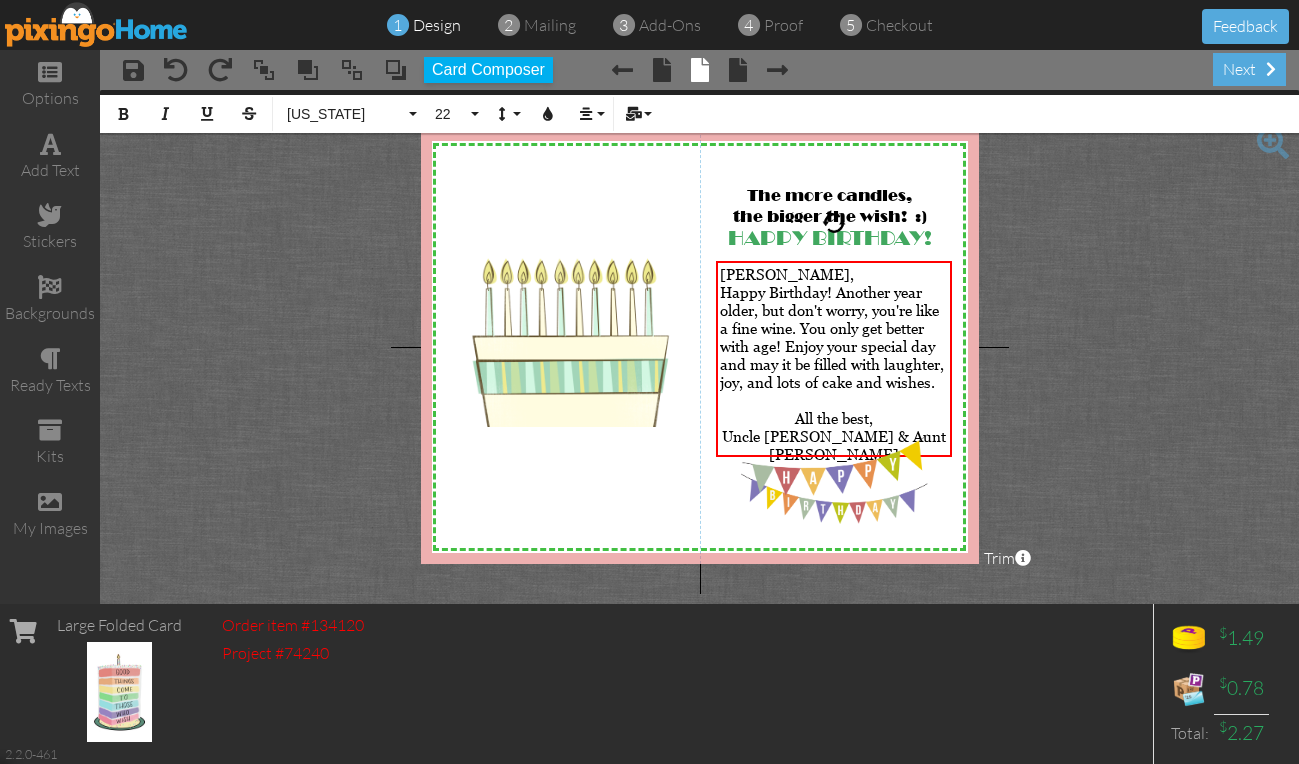 click on "X X X X X X X X X X X X X X X X X X X X X X X X X X X X X X X X X X X X X X X X X X X X X X X X X X X X X X X X X X X X X X X X X X X X X X X X X X X X X X X X X X X X X X X X X X X X X X X X × × The more candles, the bigger the wish!  :) HAPPY BIRTHDAY! × [PERSON_NAME], Happy Birthday! Another year older, but don't worry, you're like a fine wine. You only get better with age! Enjoy your special day and may it be filled with laughter, joy, and lots of cake and wishes.   All the best, Uncle [PERSON_NAME] & Aunt [PERSON_NAME] ×
Bold Italic Underline Strikethrough [US_STATE] Absolute Adventure Algerian Allure Aphrodite Bouquet Sky Breezy Broadway Cafe Century Comic Sans Contour Copper Courgette Curlz Delight Enchanted First Hand Forte Freestyle Funky Jumps Futura Gamer Gecko Gentoo [US_STATE] Impact [PERSON_NAME] Jelly Jokerman Lato Lemon Sun Lobster Magical Marker Montserrat Museo Sans Open Sans Pacifico Papyrus Slim" at bounding box center (699, 347) 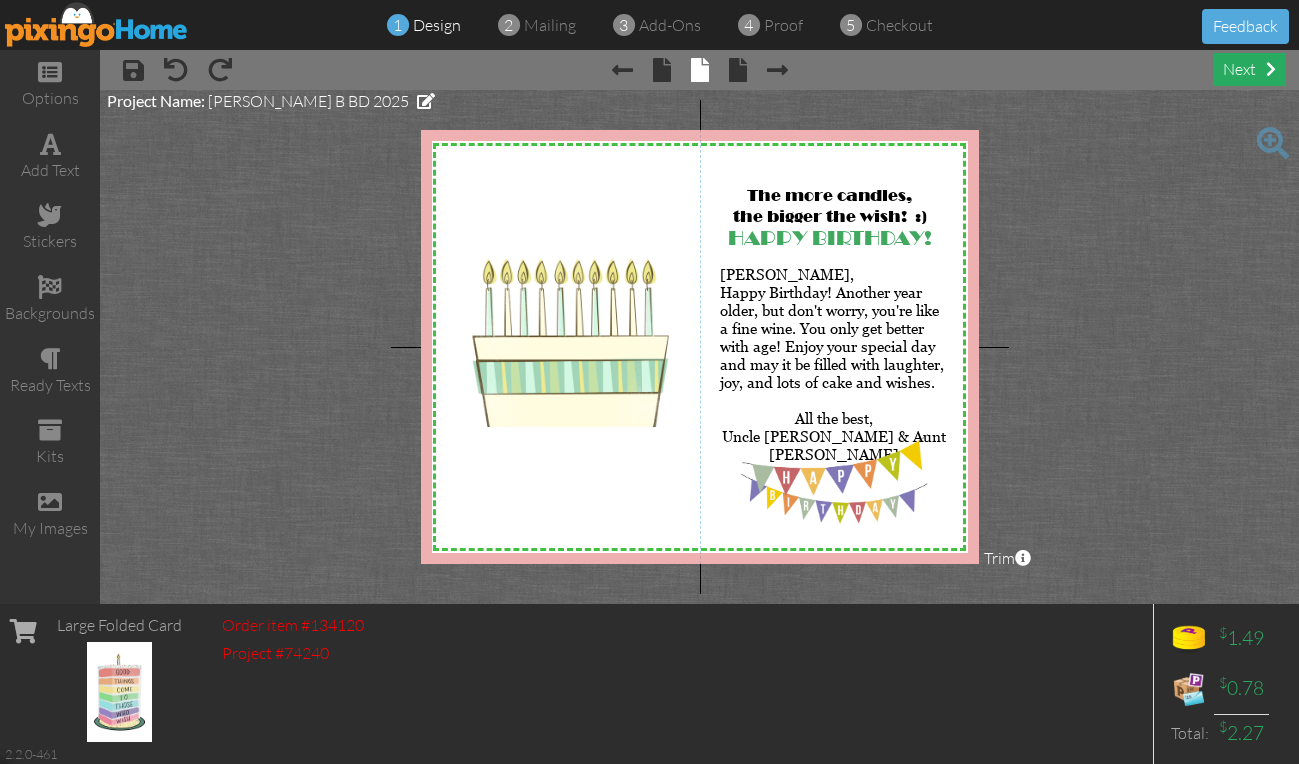 click on "next" at bounding box center [1249, 69] 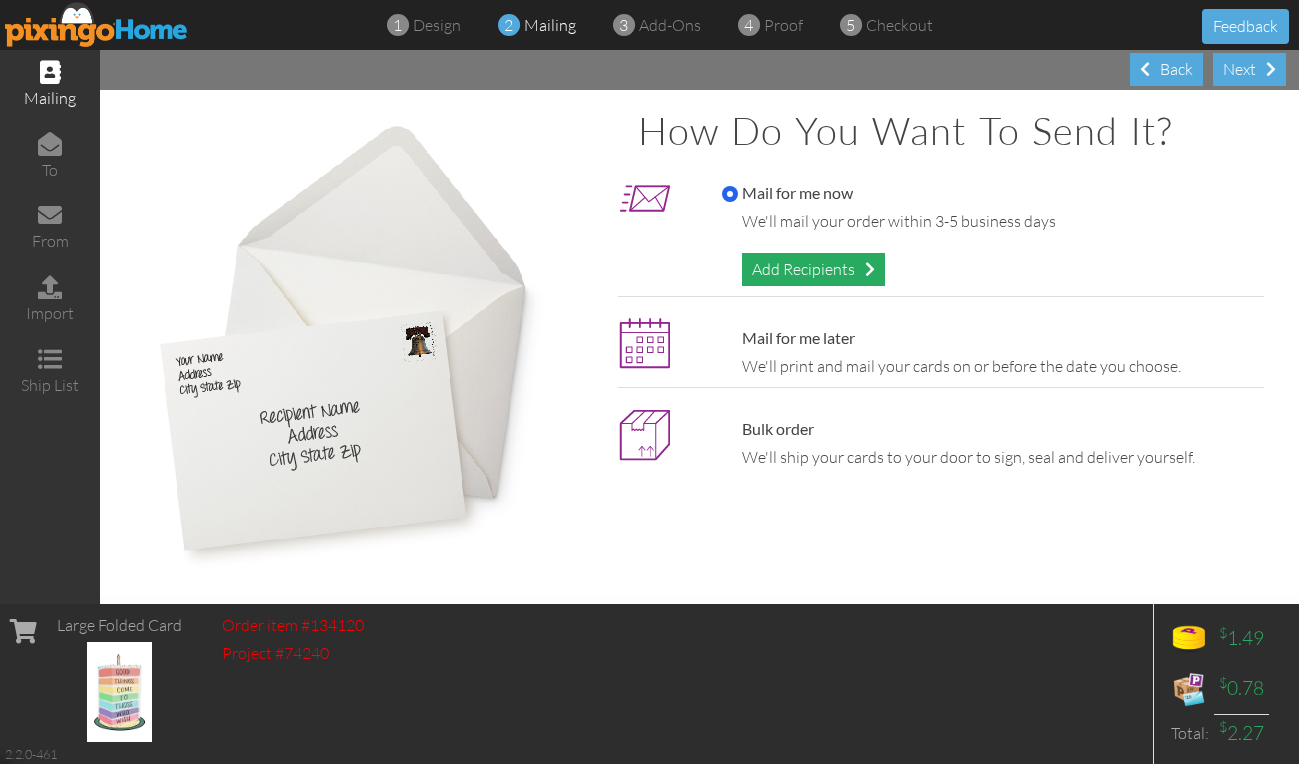 click on "Add Recipients" at bounding box center (813, 269) 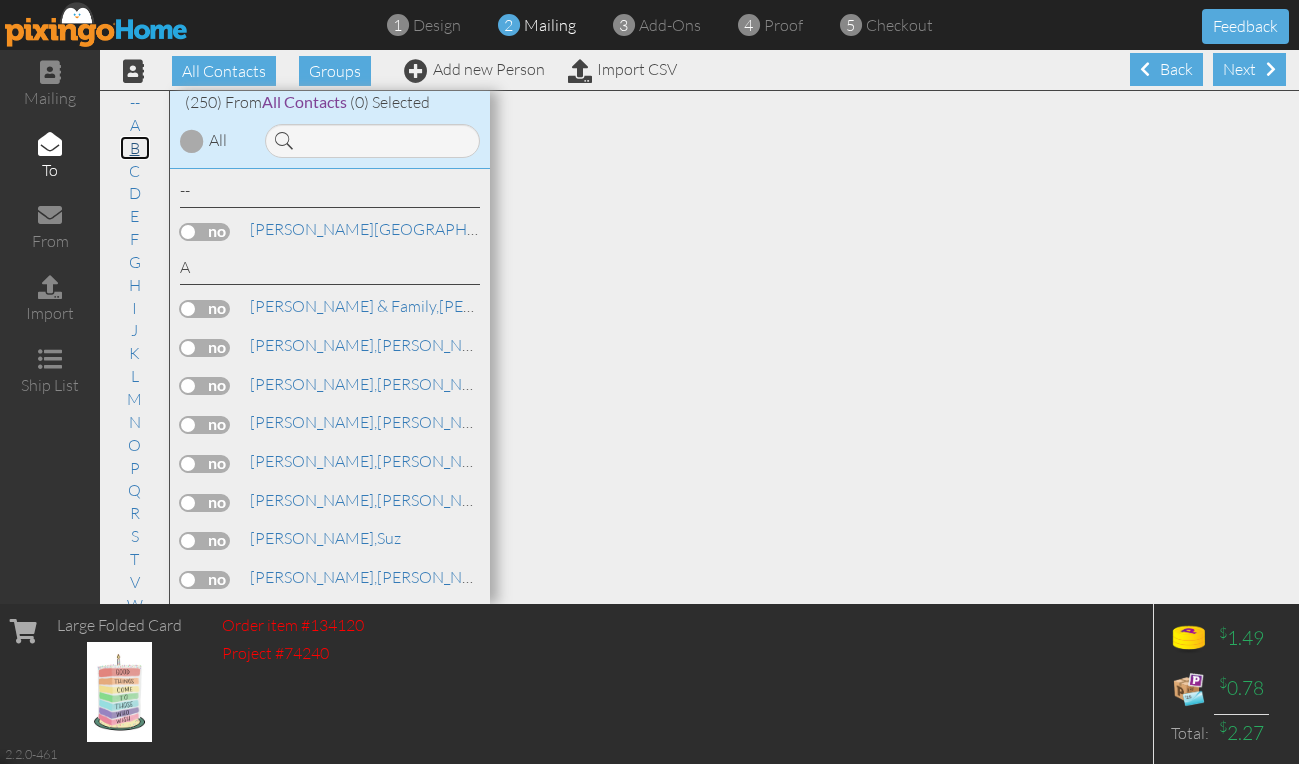 click on "B" at bounding box center (135, 148) 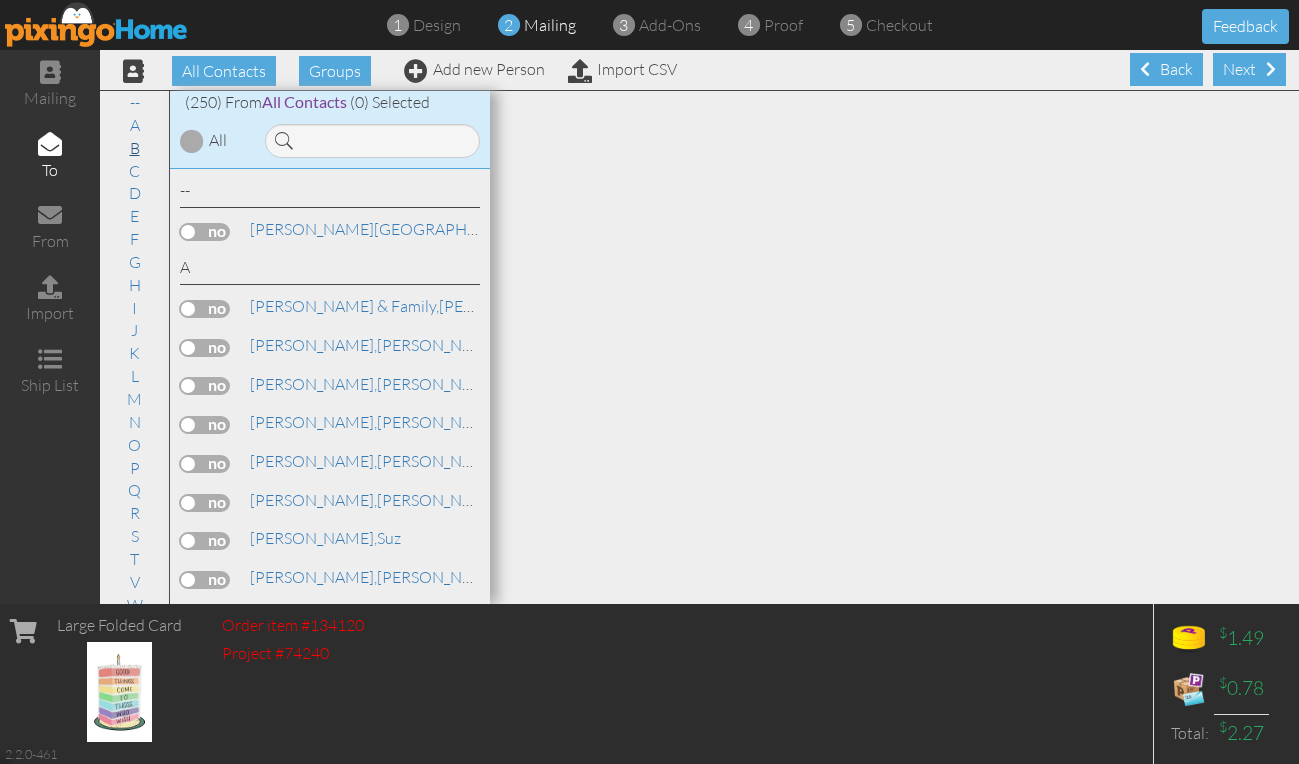 scroll, scrollTop: 513, scrollLeft: 0, axis: vertical 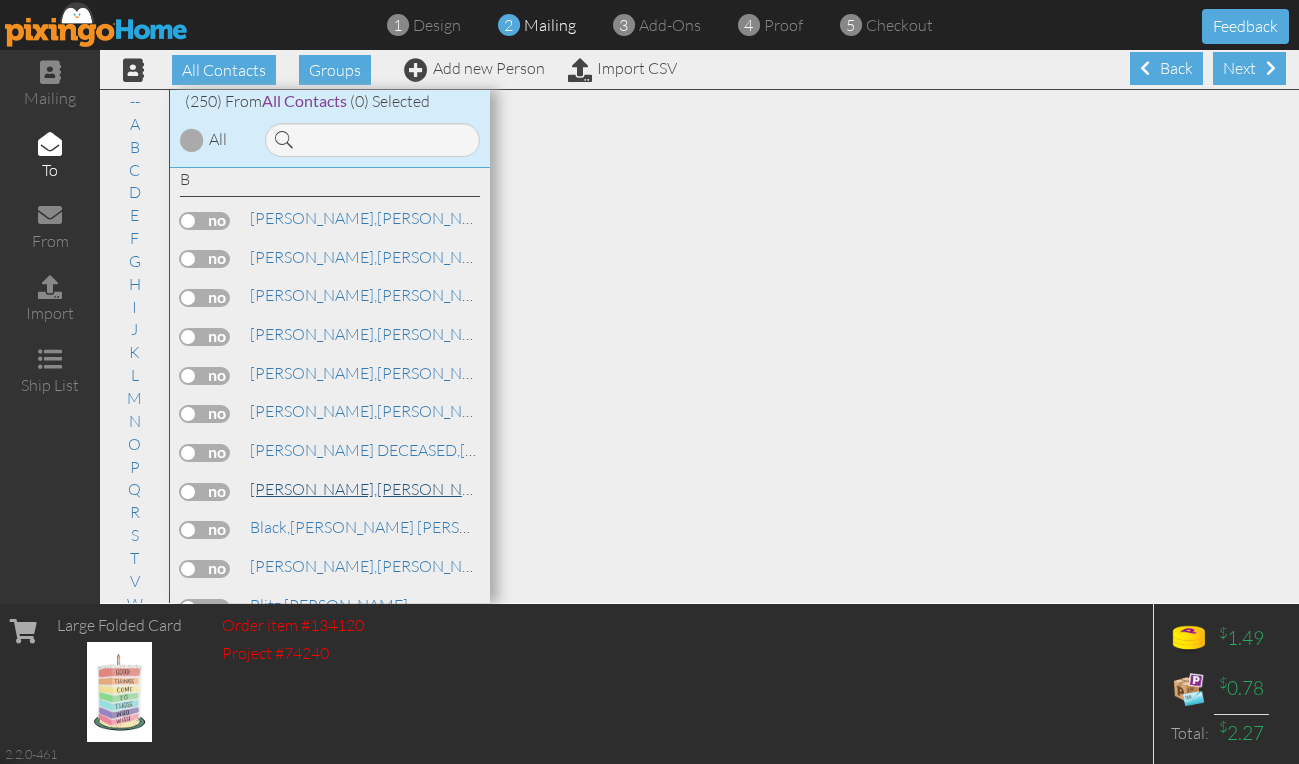 click on "[PERSON_NAME]," at bounding box center [313, 489] 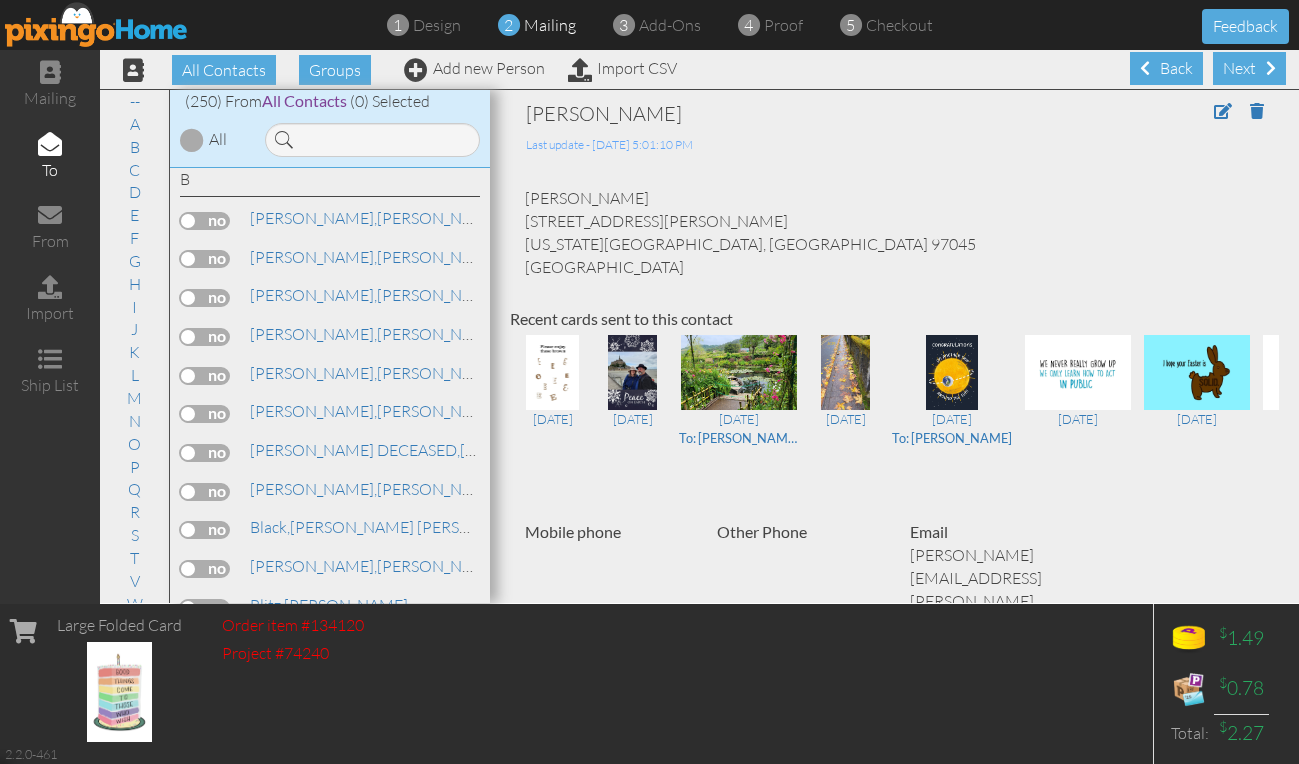 click at bounding box center (205, 492) 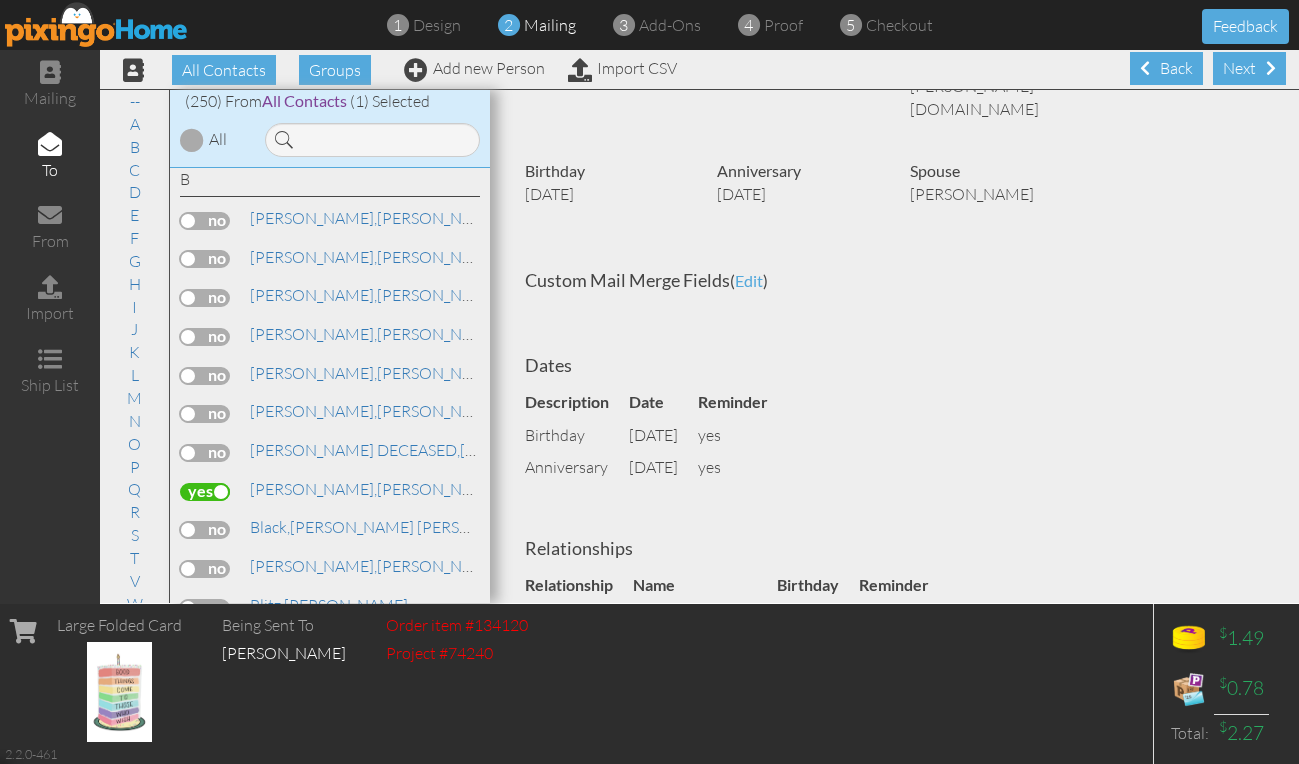 scroll, scrollTop: 500, scrollLeft: 0, axis: vertical 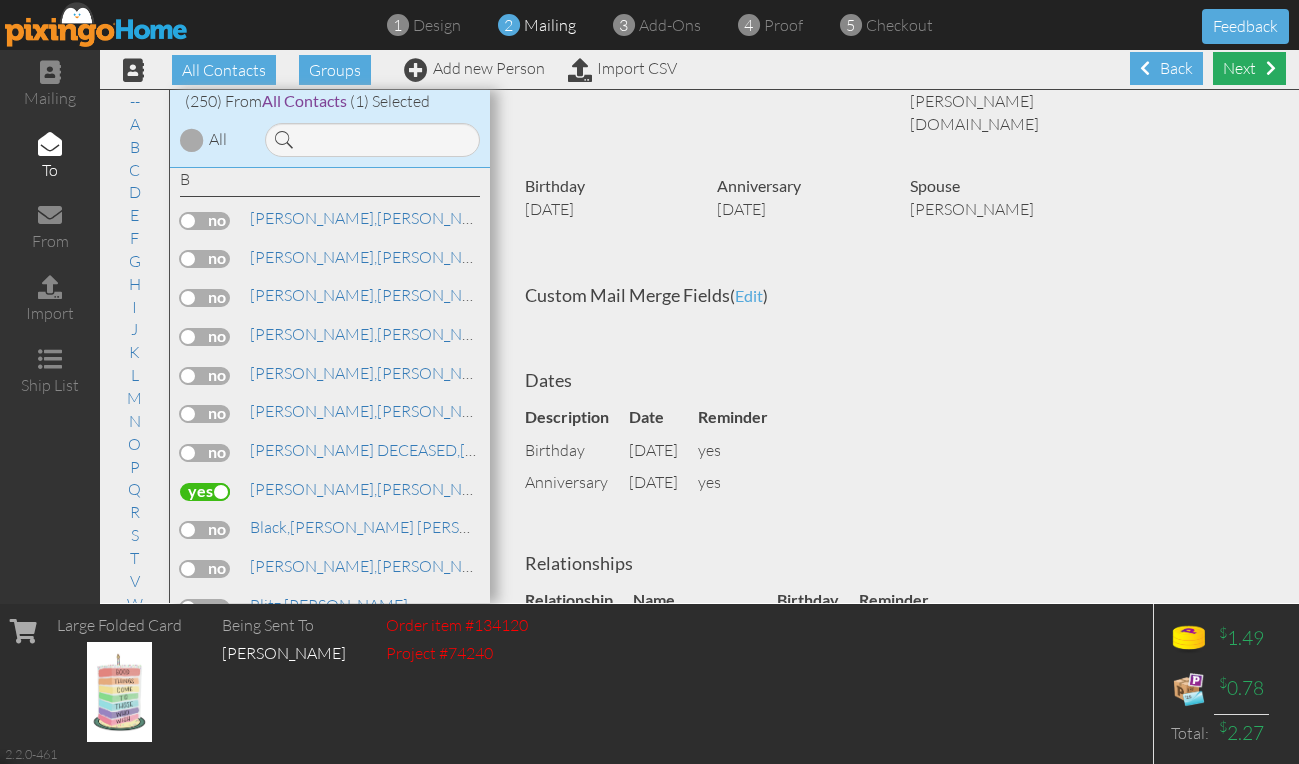 click on "Next" at bounding box center (1249, 68) 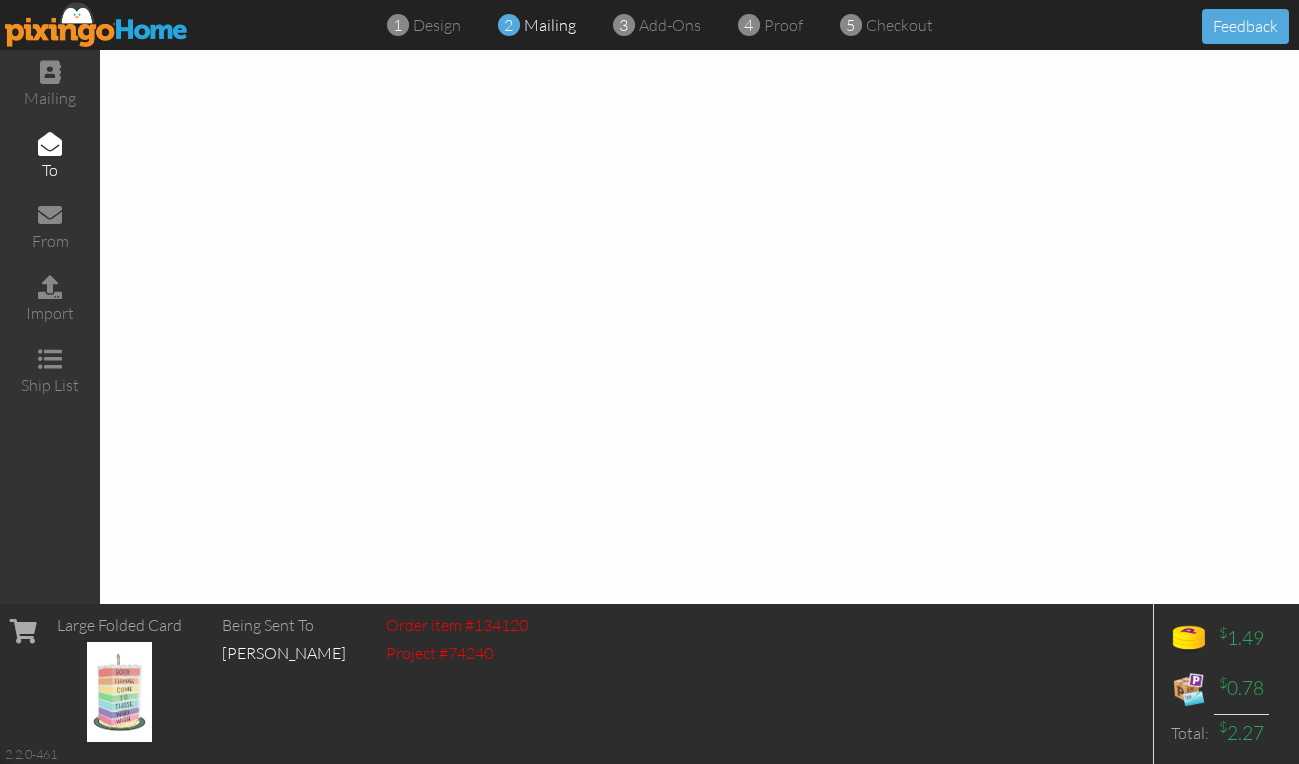 scroll, scrollTop: 0, scrollLeft: 0, axis: both 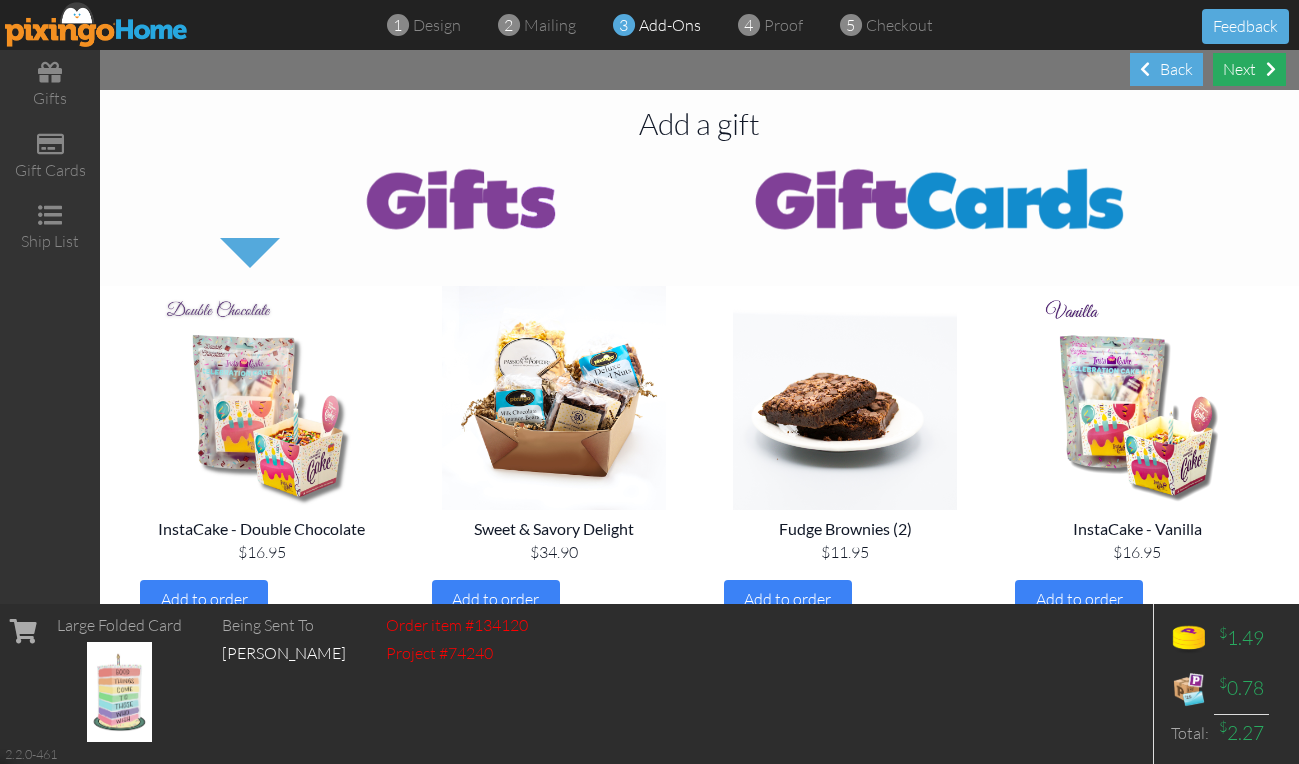 click on "Next" at bounding box center [1249, 69] 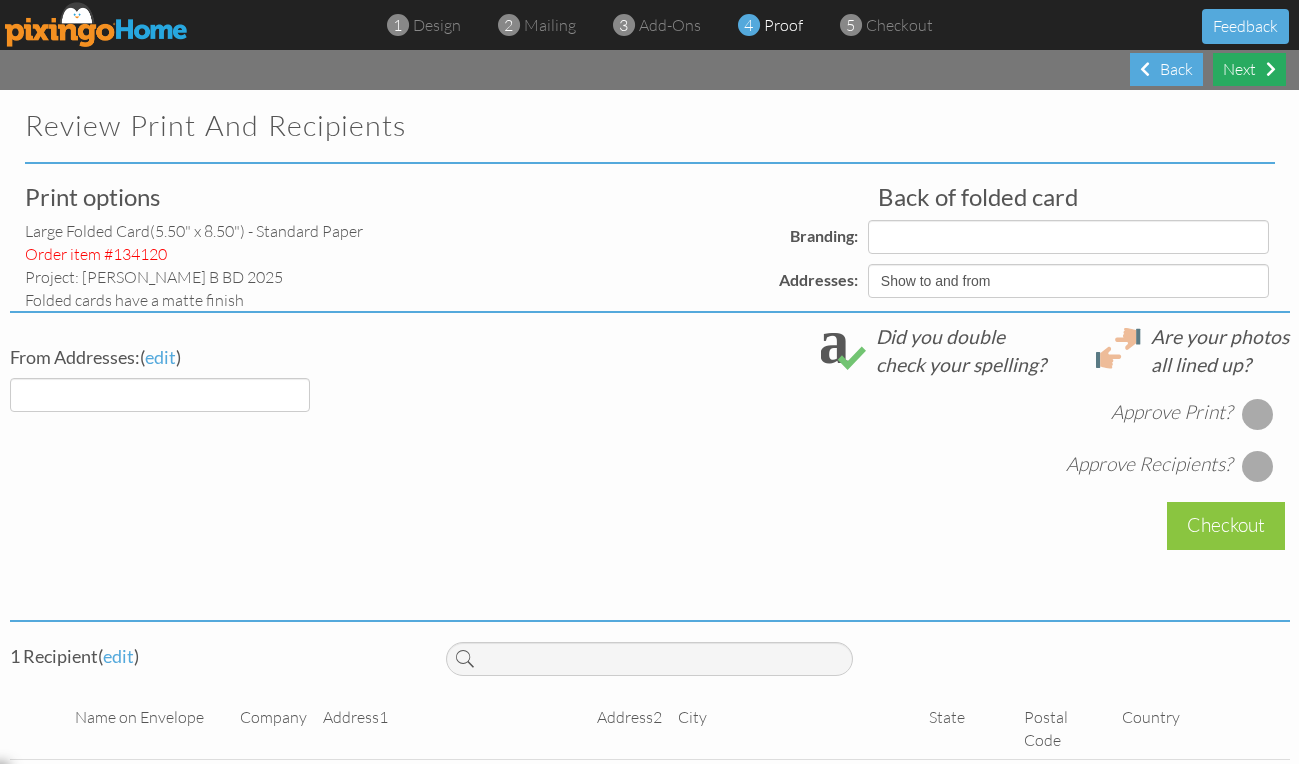select on "object:13846" 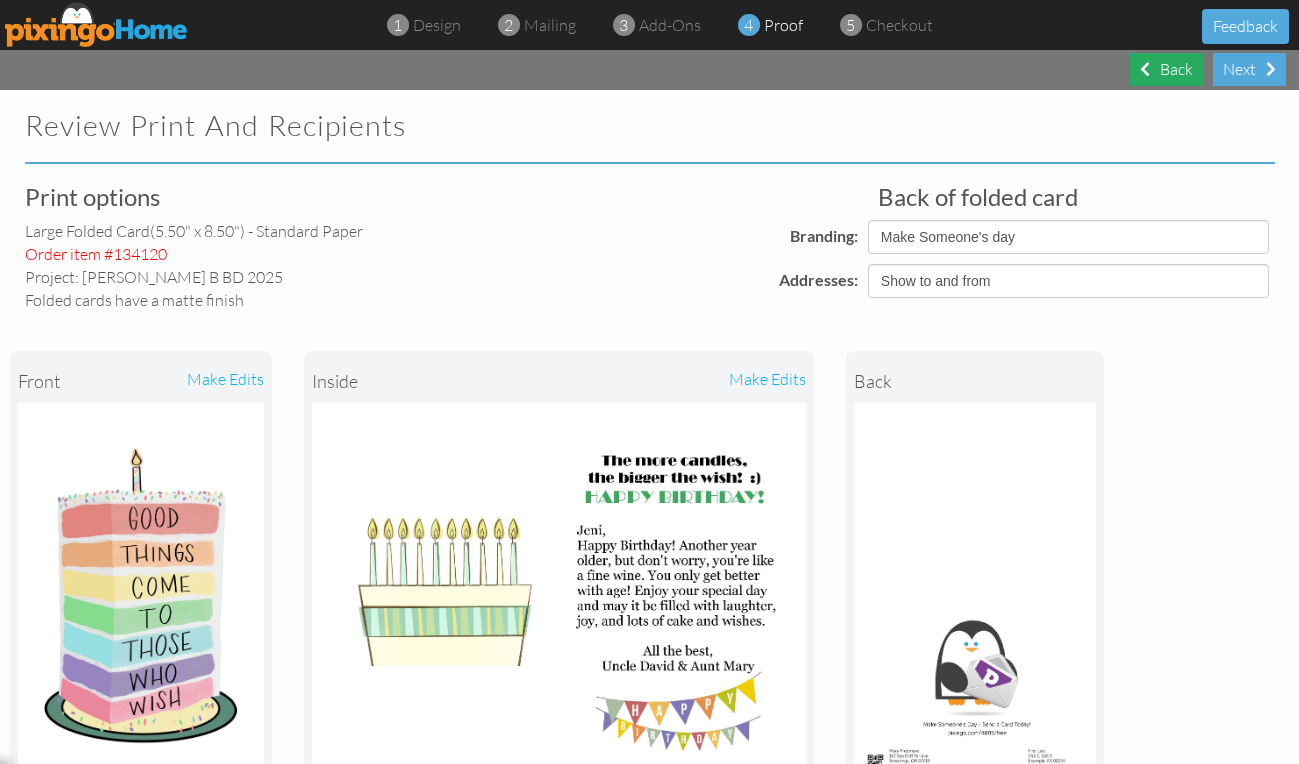 click on "Back" at bounding box center [1166, 69] 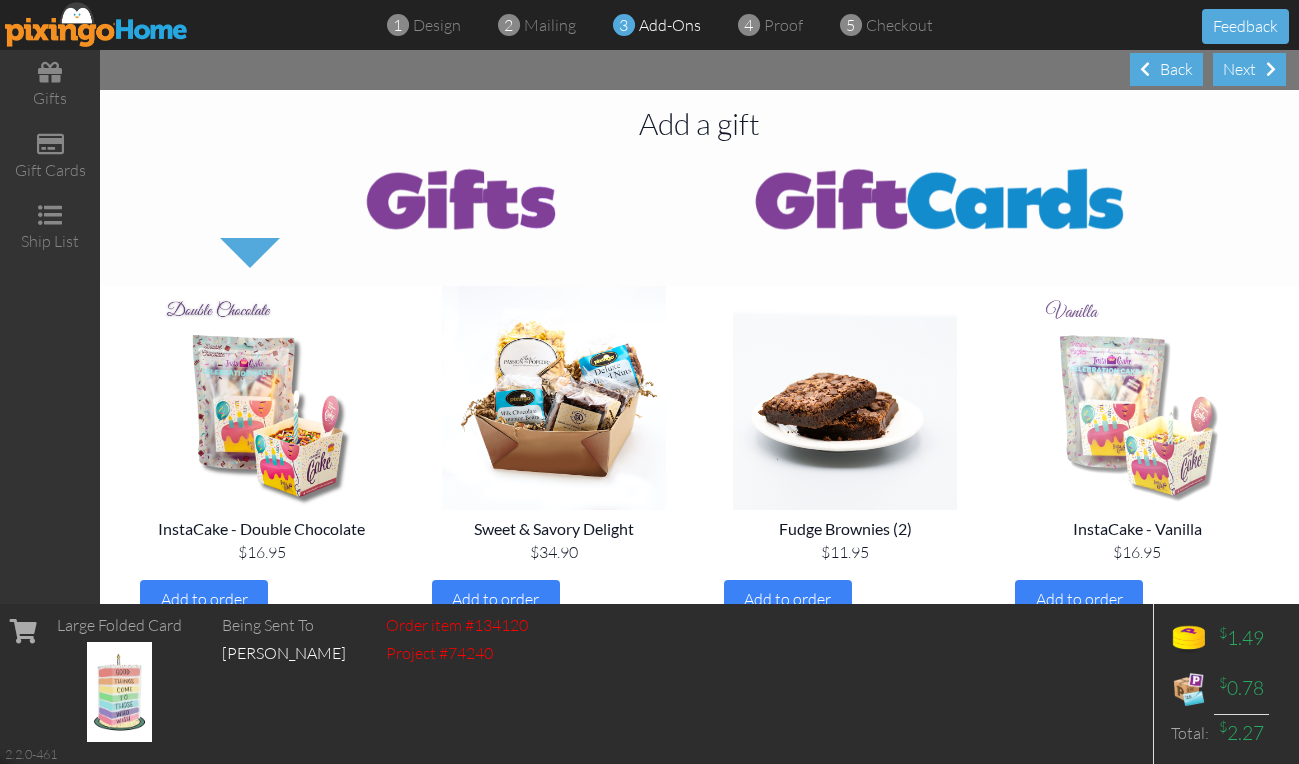 click at bounding box center [1137, 398] 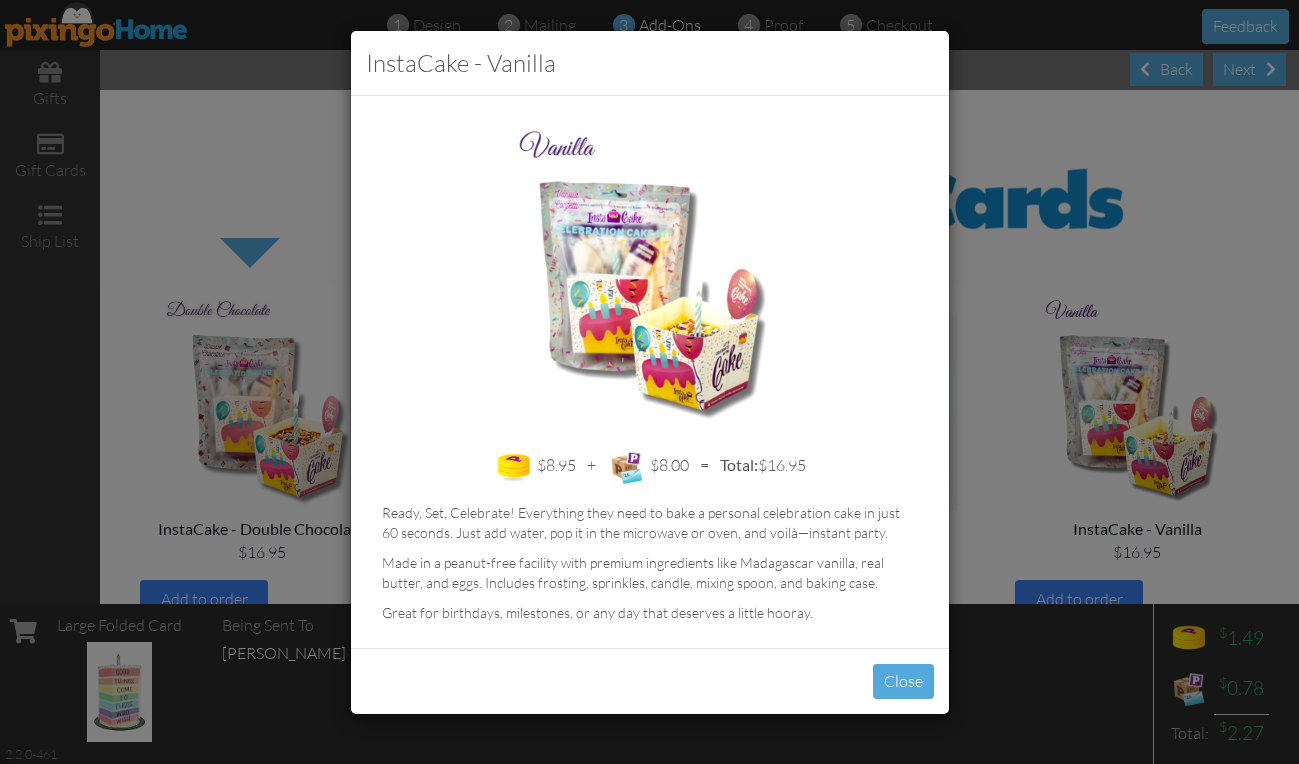 click at bounding box center [650, 271] 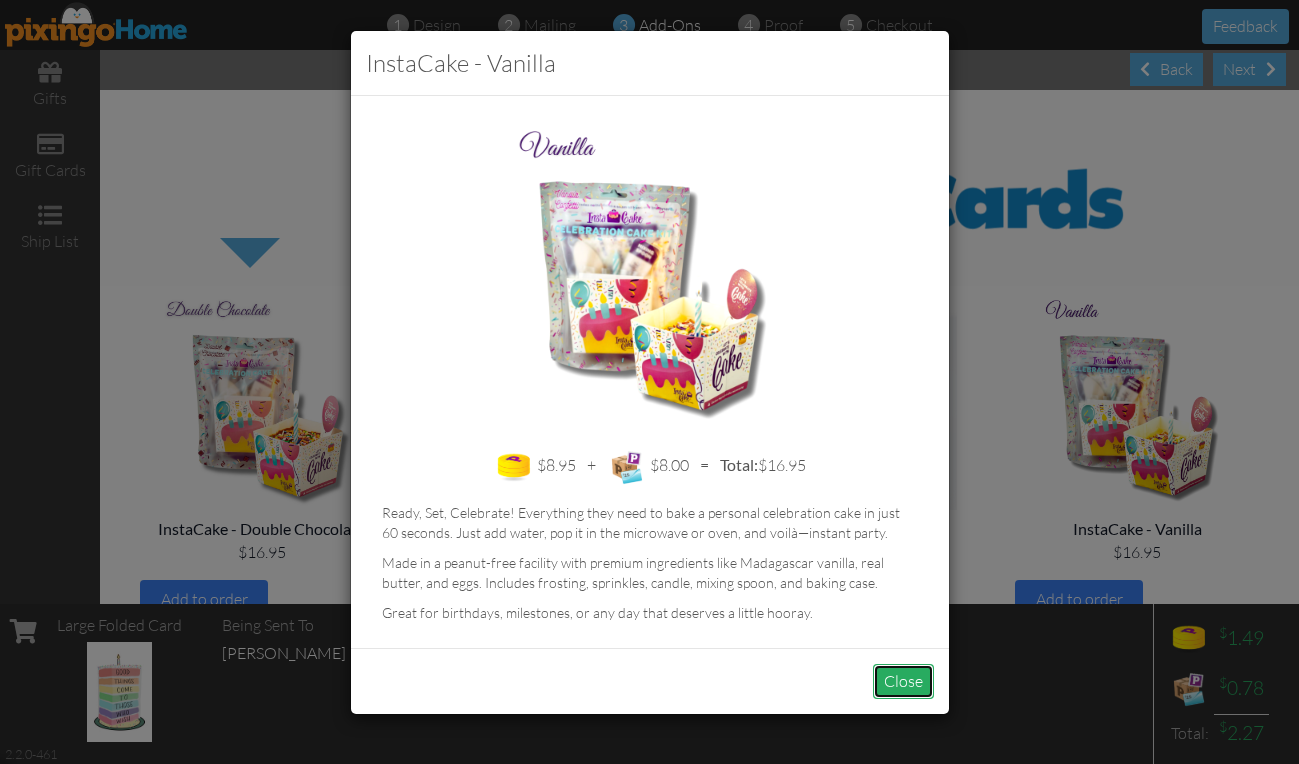 click on "Close" at bounding box center (903, 681) 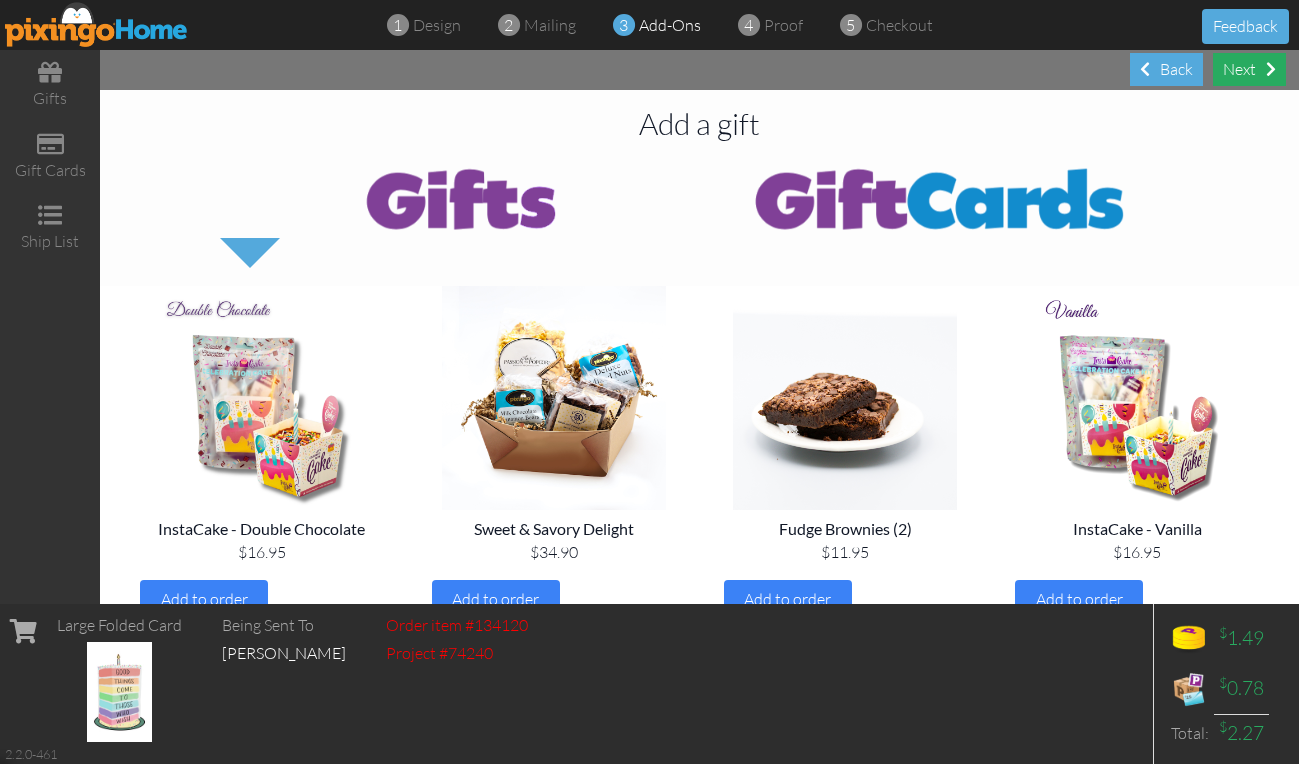 click on "Next" at bounding box center [1249, 69] 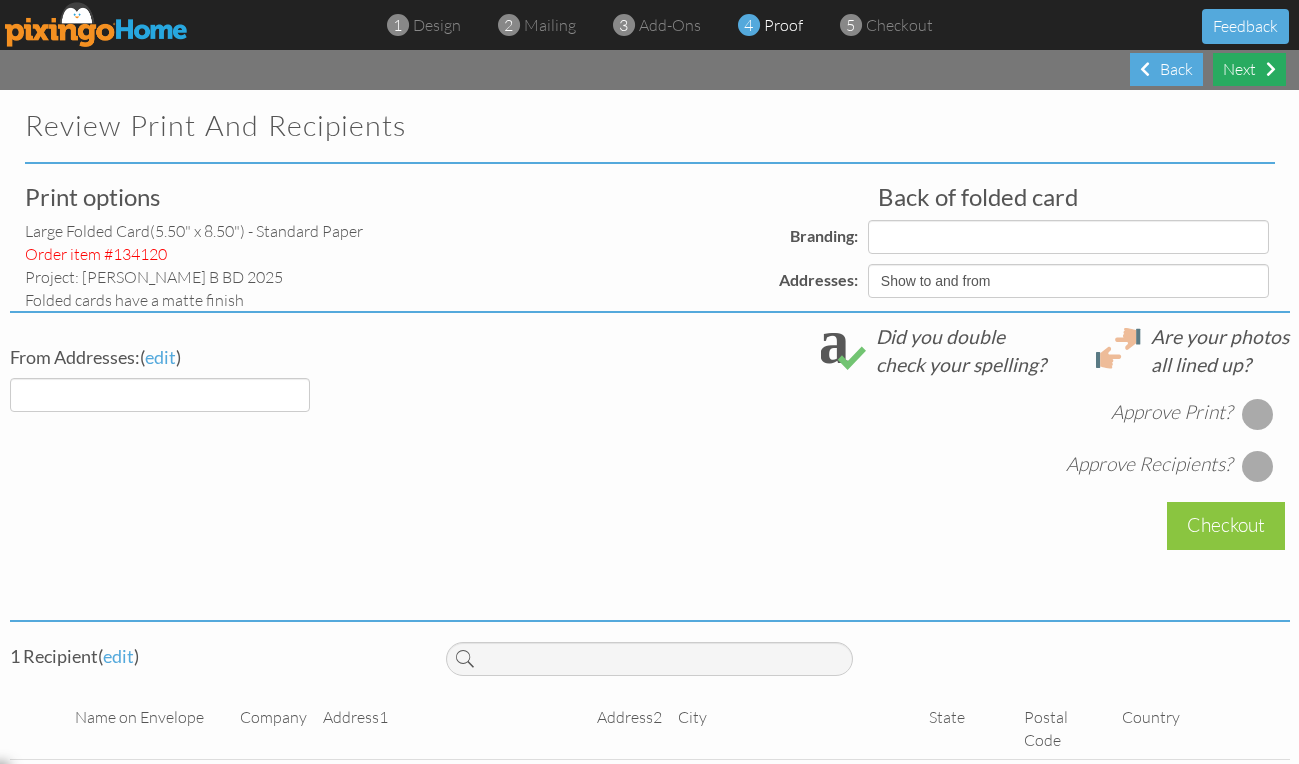 select on "object:14000" 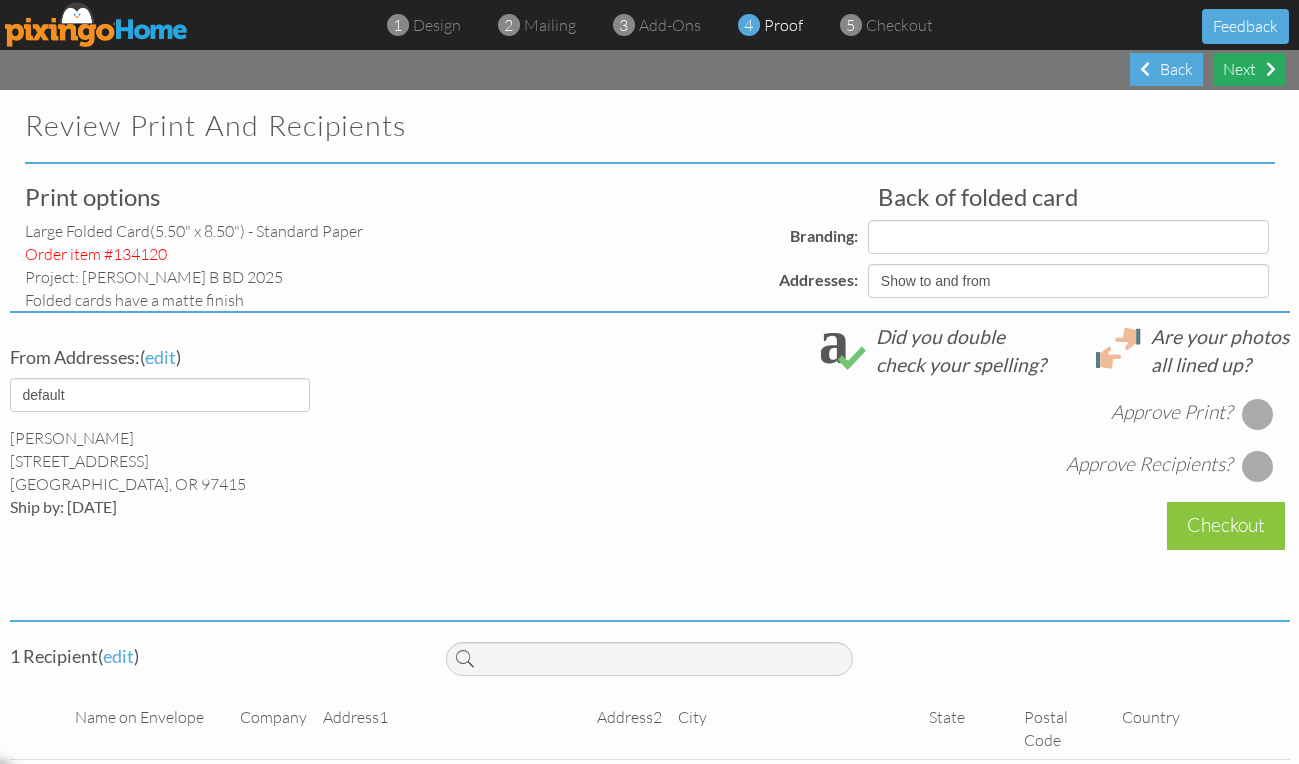 select on "object:14003" 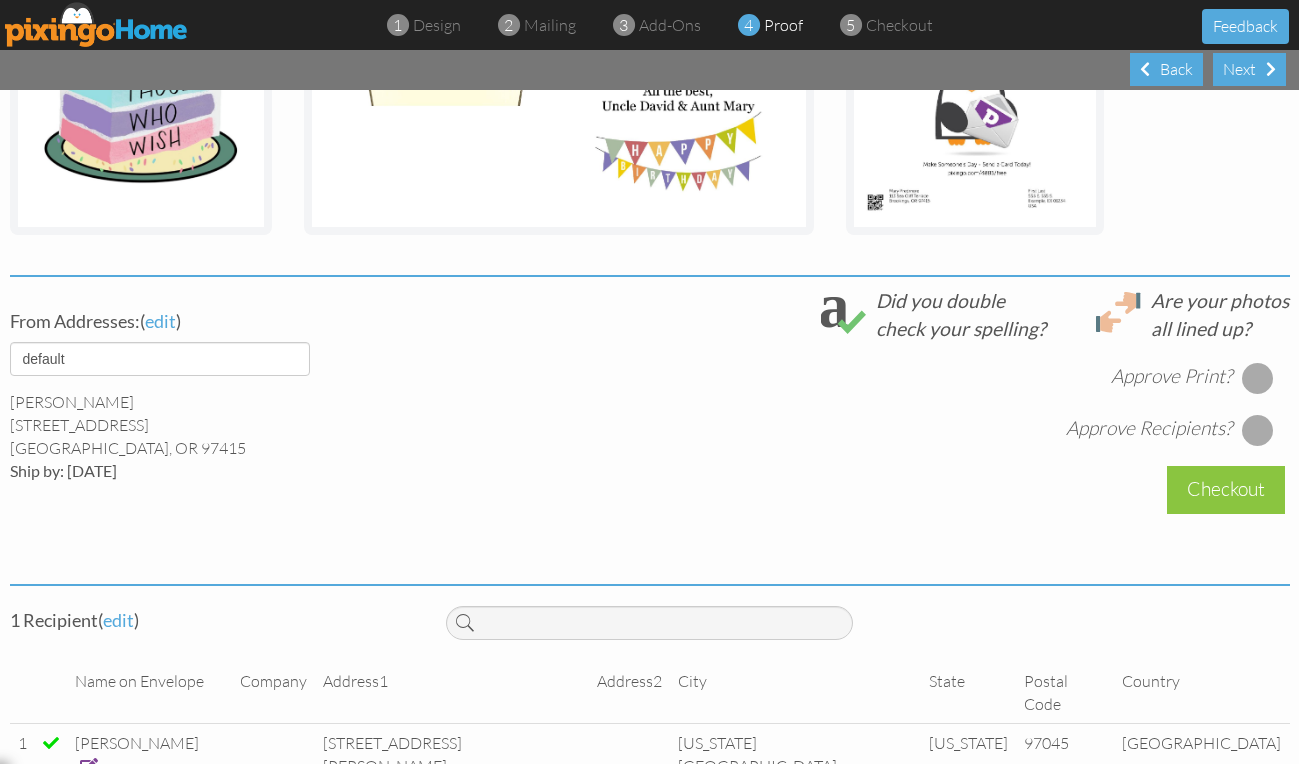 scroll, scrollTop: 592, scrollLeft: 0, axis: vertical 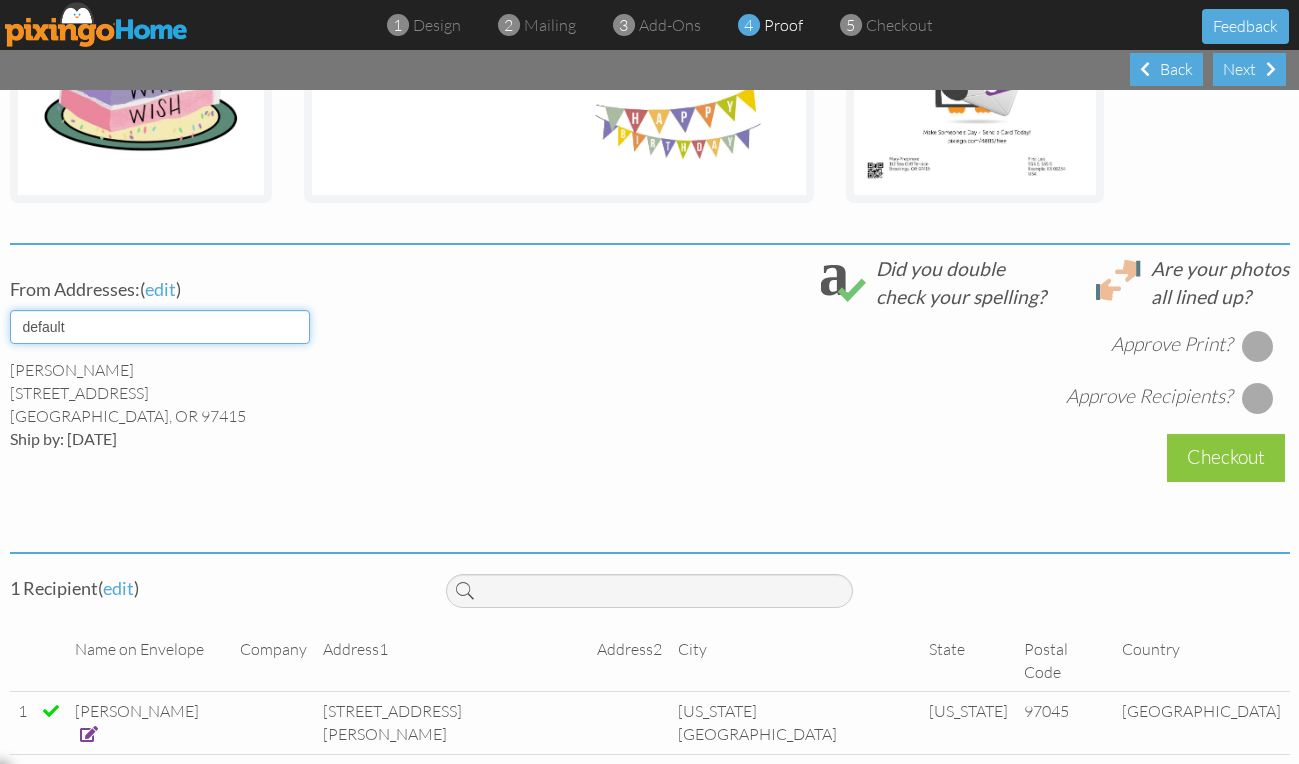 click on "default" at bounding box center (160, 327) 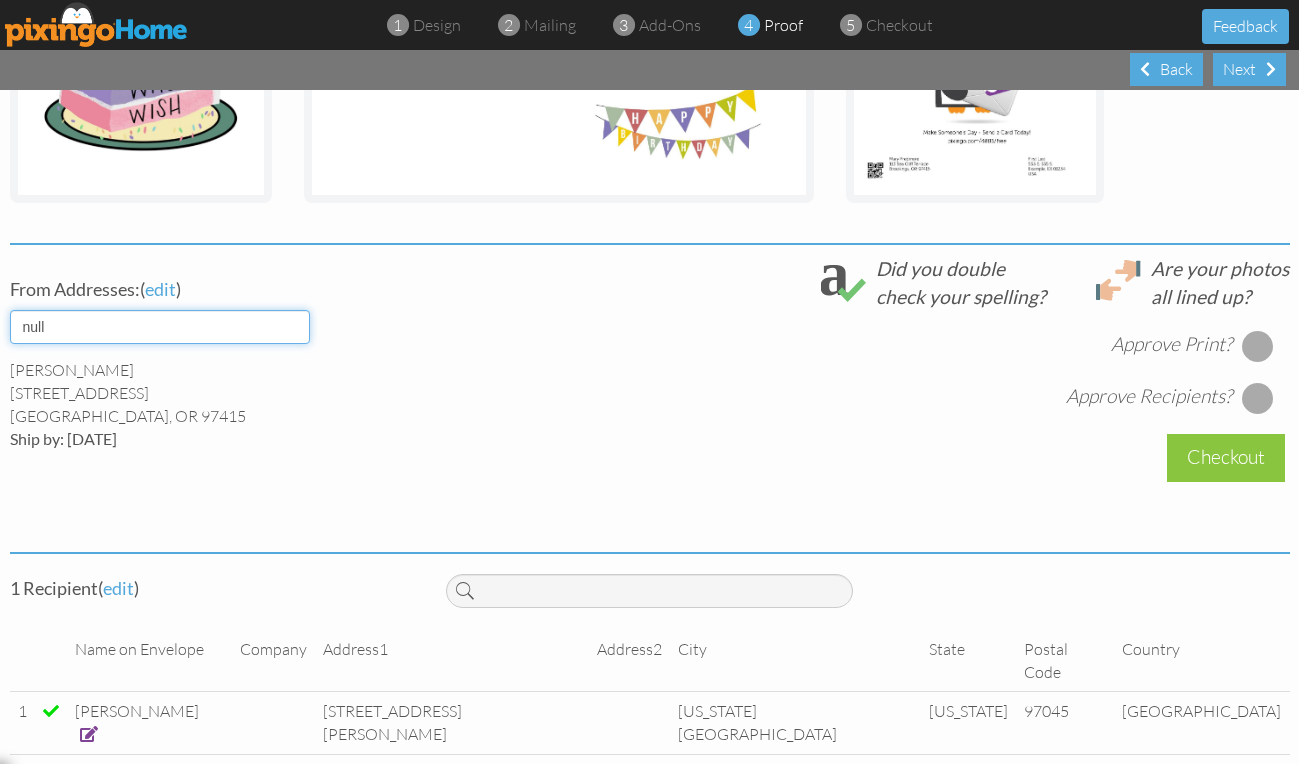 click on "default" at bounding box center [160, 327] 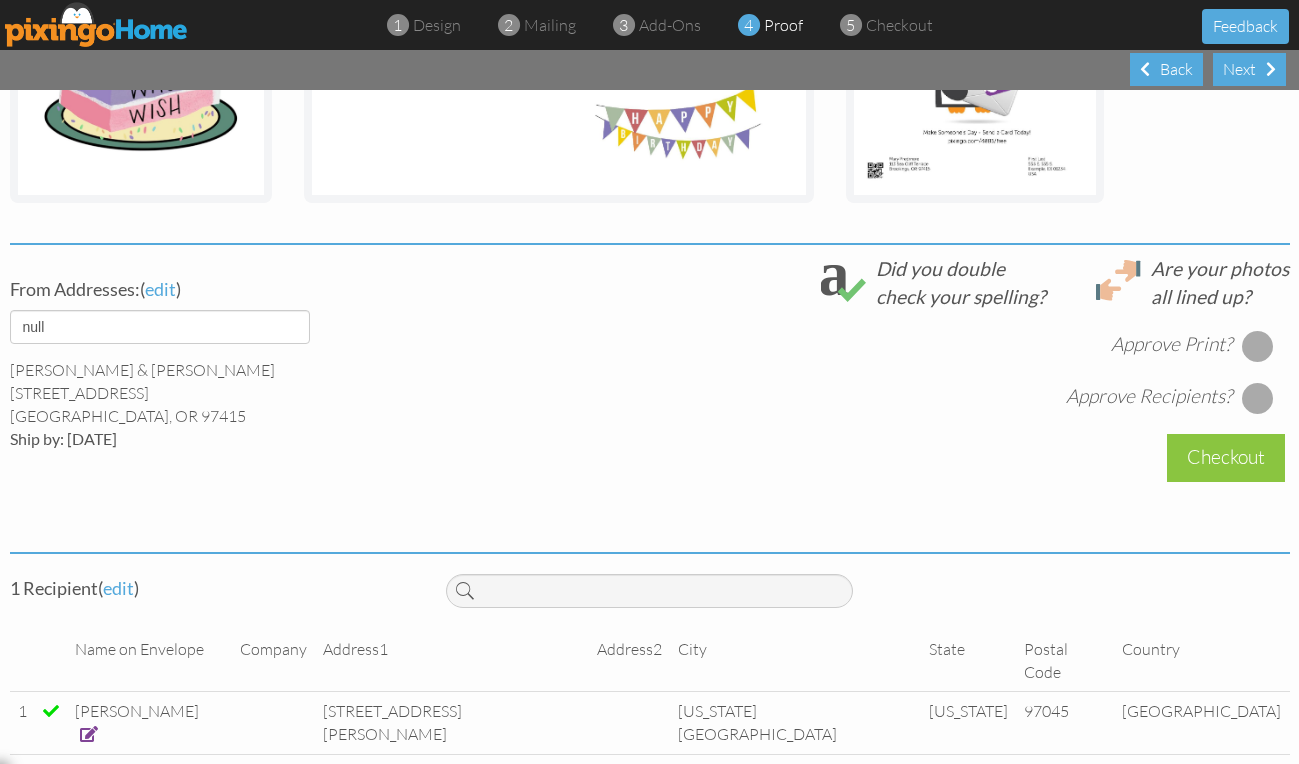 click at bounding box center (89, 734) 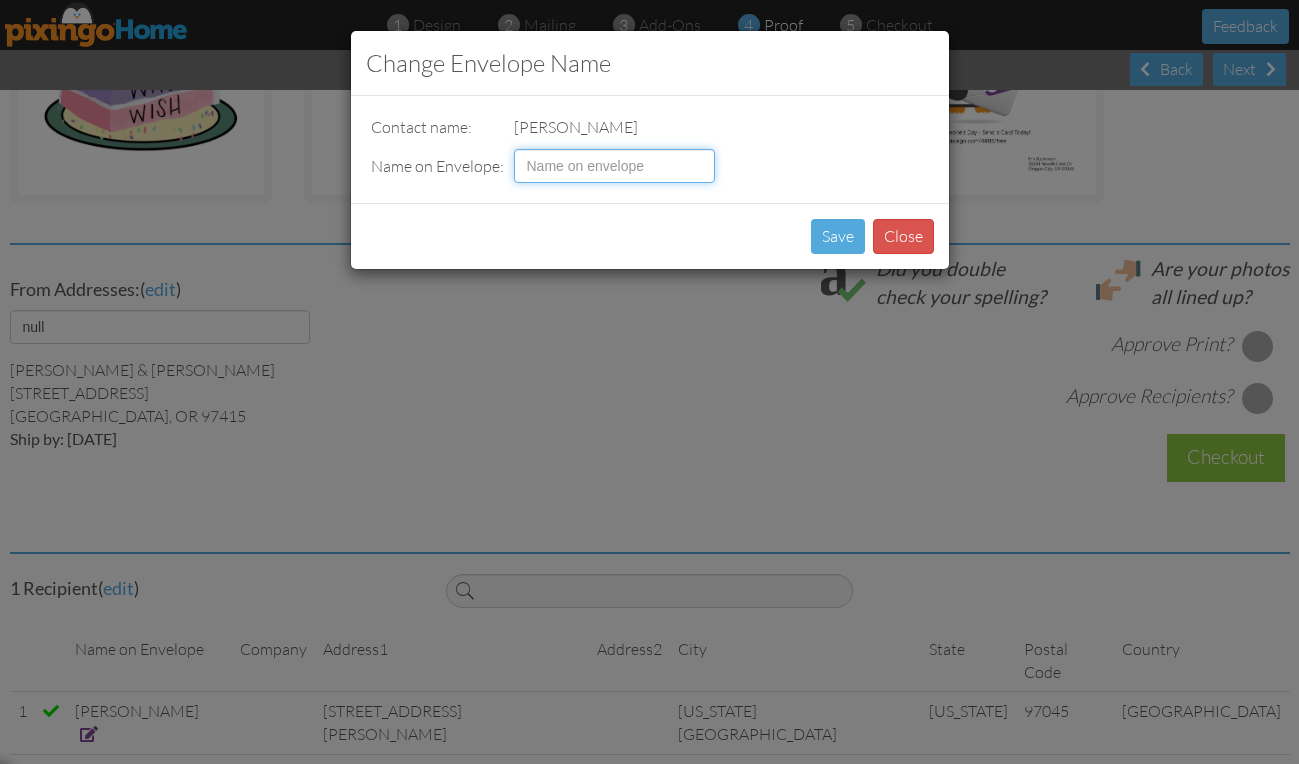 click at bounding box center (614, 166) 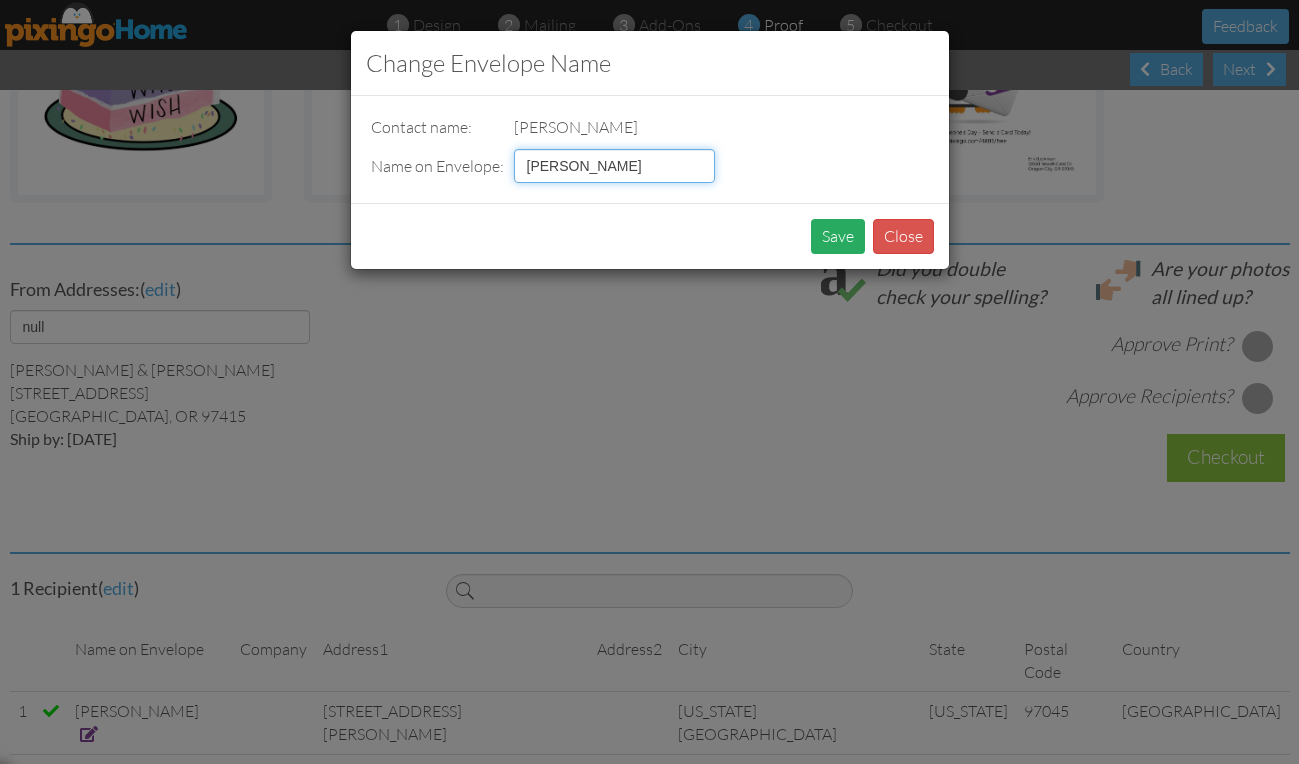 type on "[PERSON_NAME]" 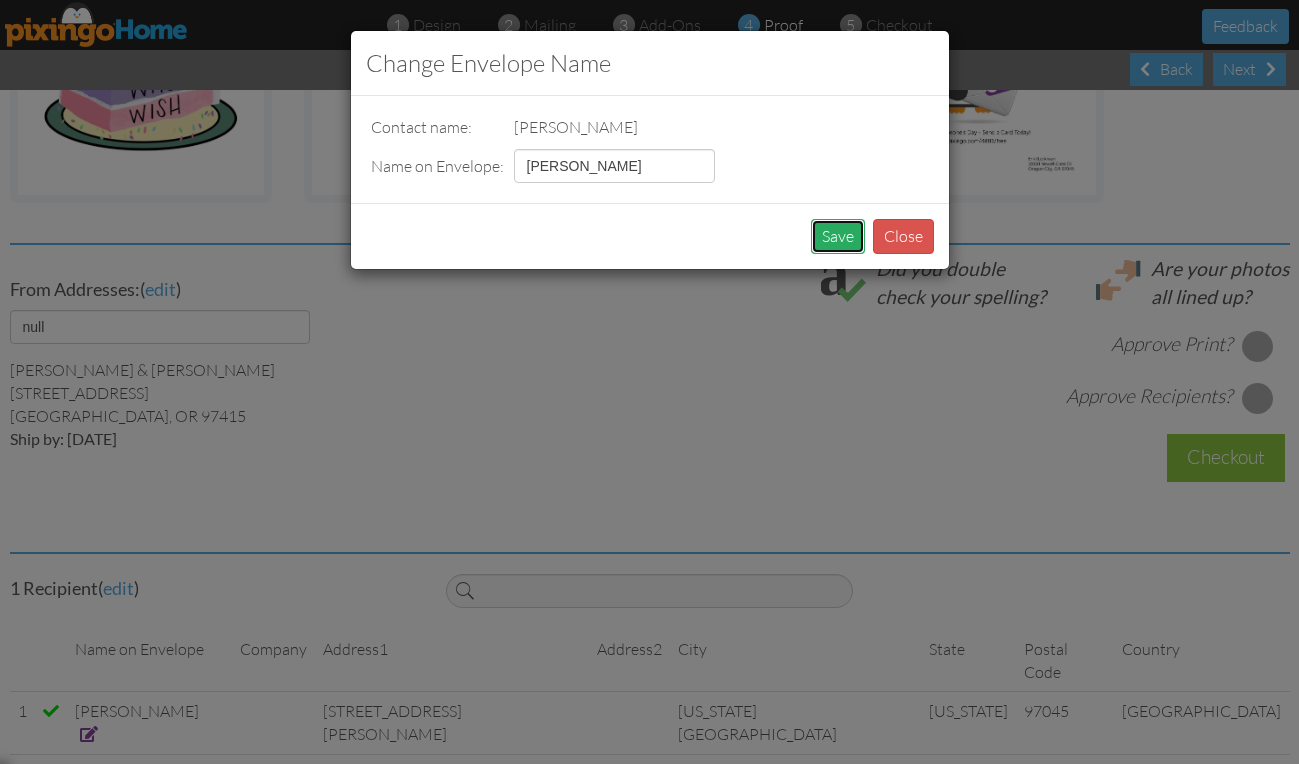 click on "Save" at bounding box center (838, 236) 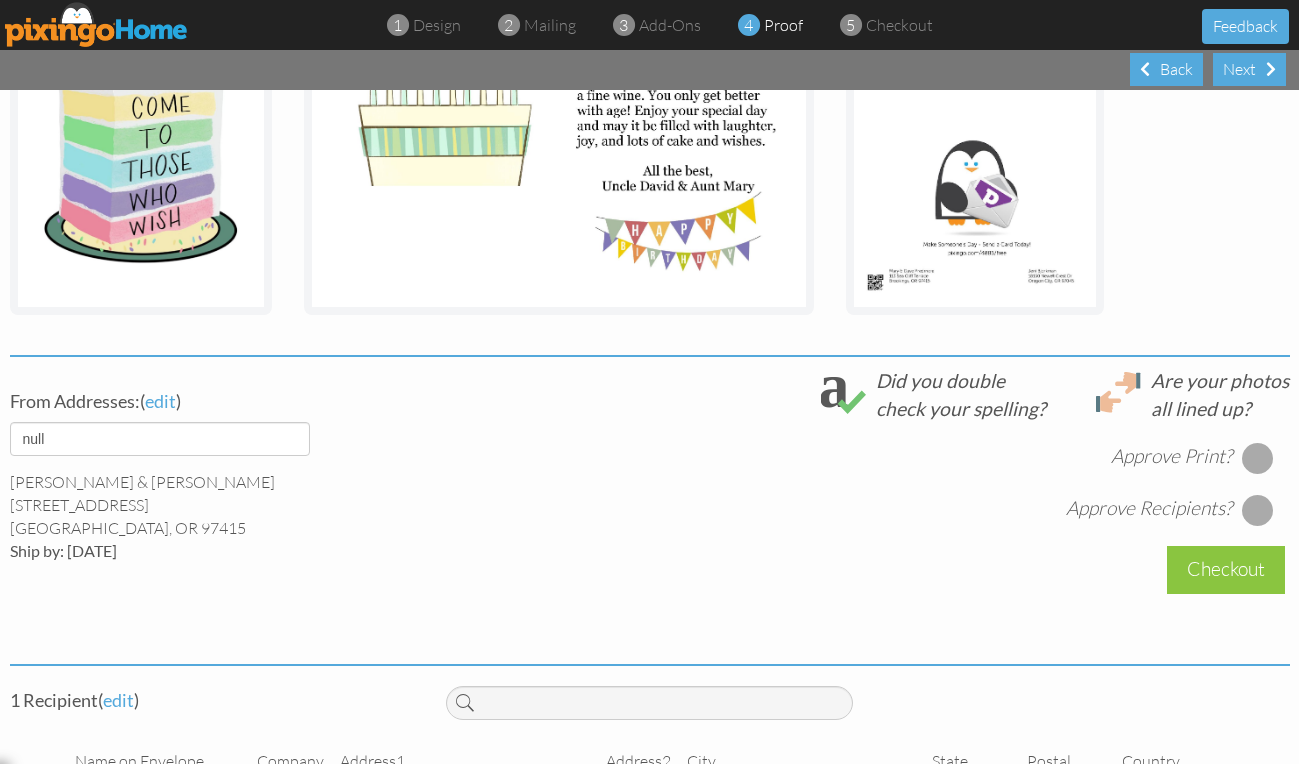 scroll, scrollTop: 592, scrollLeft: 0, axis: vertical 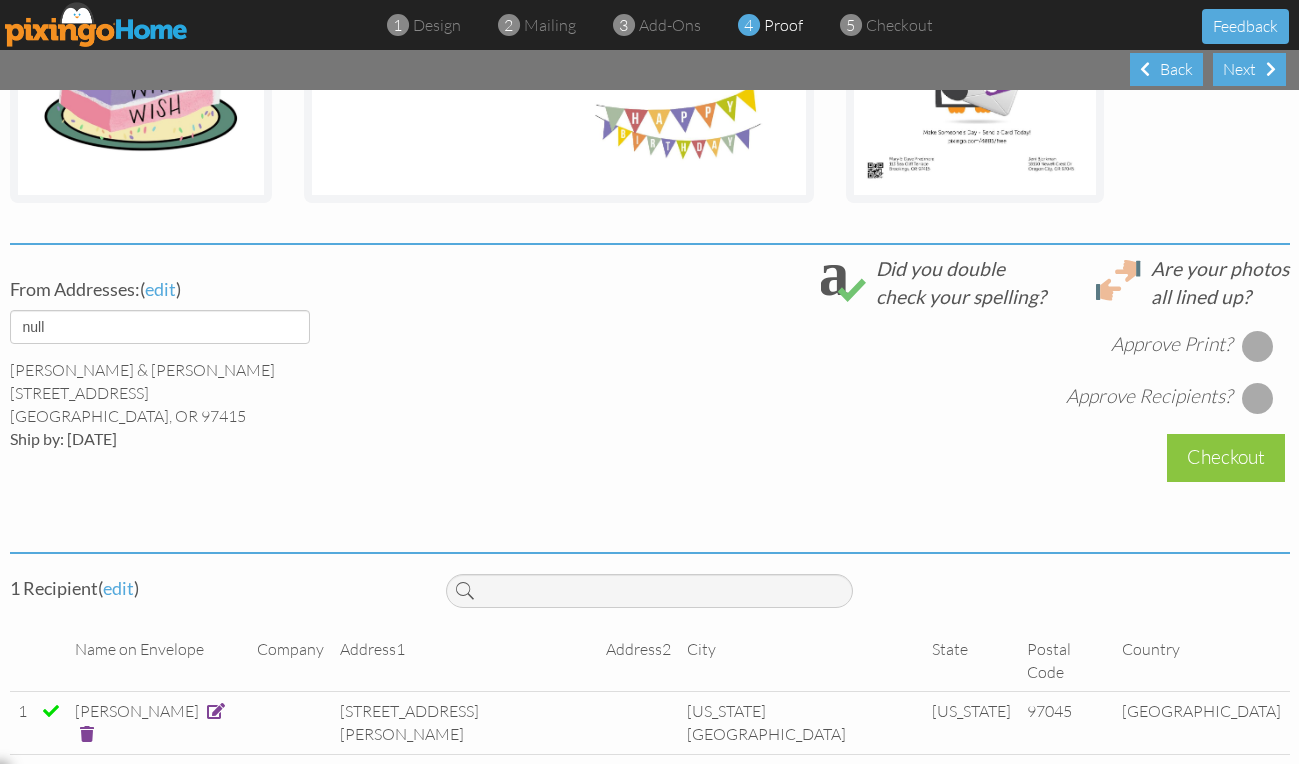 click at bounding box center [1258, 346] 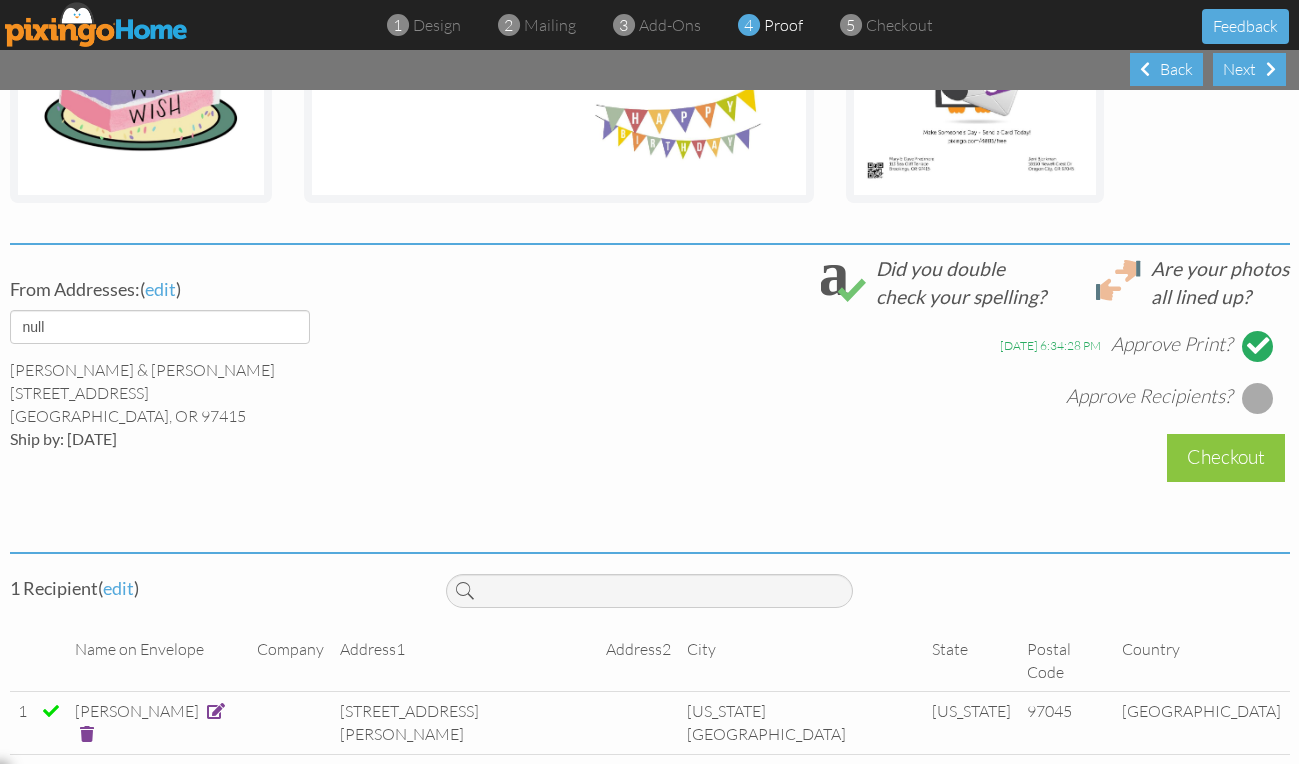 click at bounding box center (1258, 398) 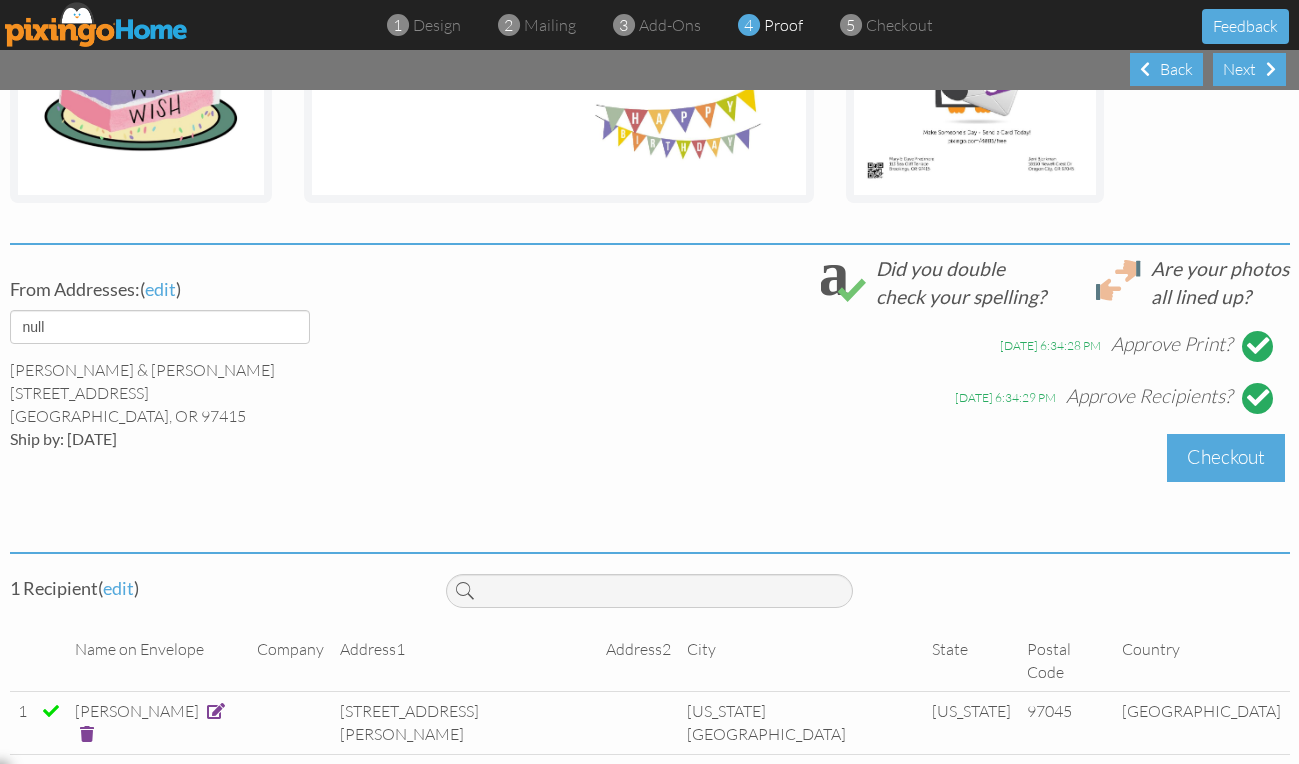 click on "Checkout" at bounding box center (1226, 457) 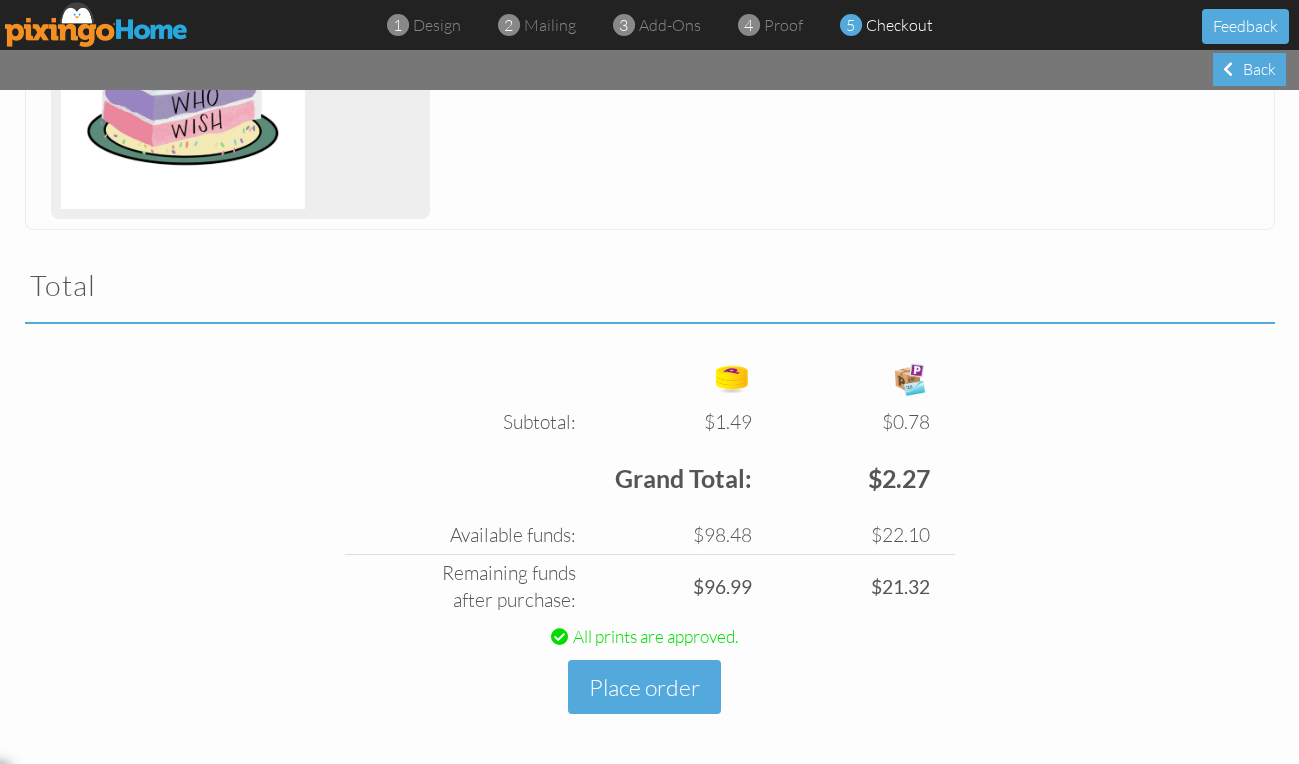 scroll, scrollTop: 525, scrollLeft: 0, axis: vertical 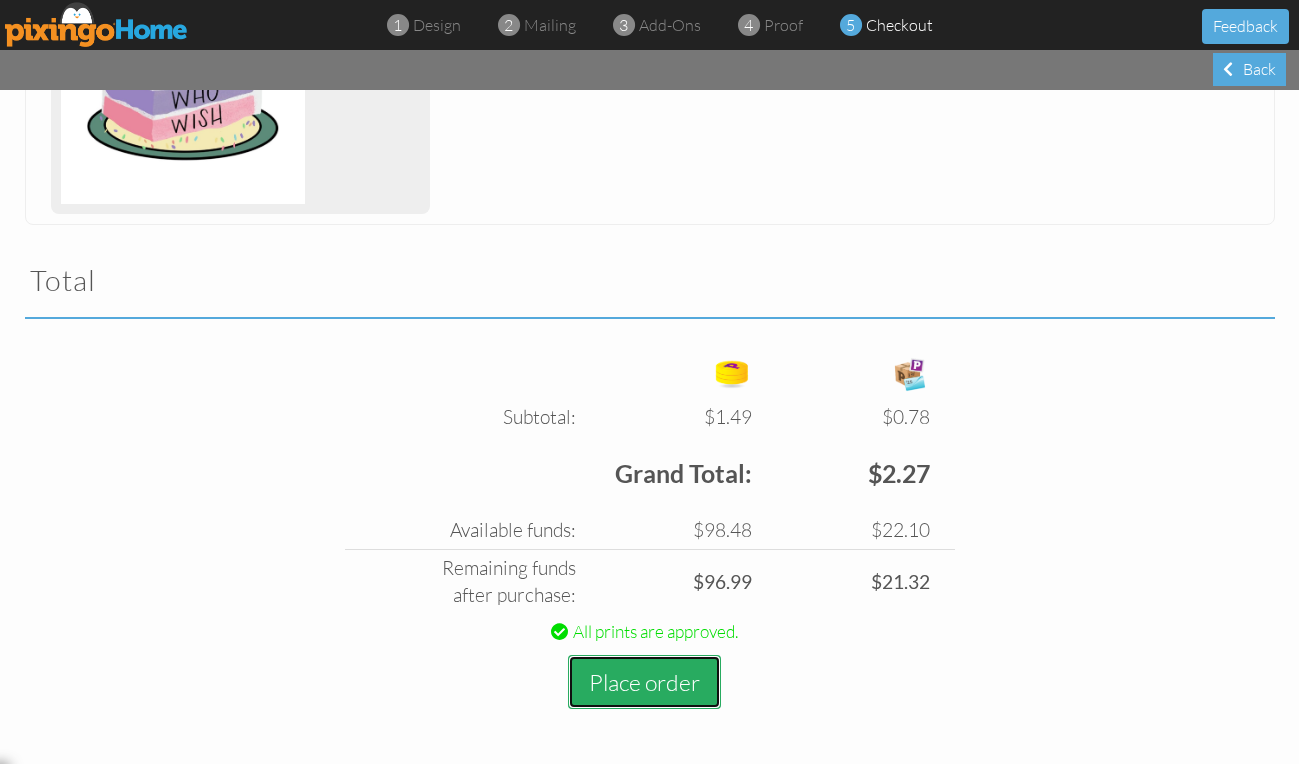 click on "Place order" at bounding box center [644, 682] 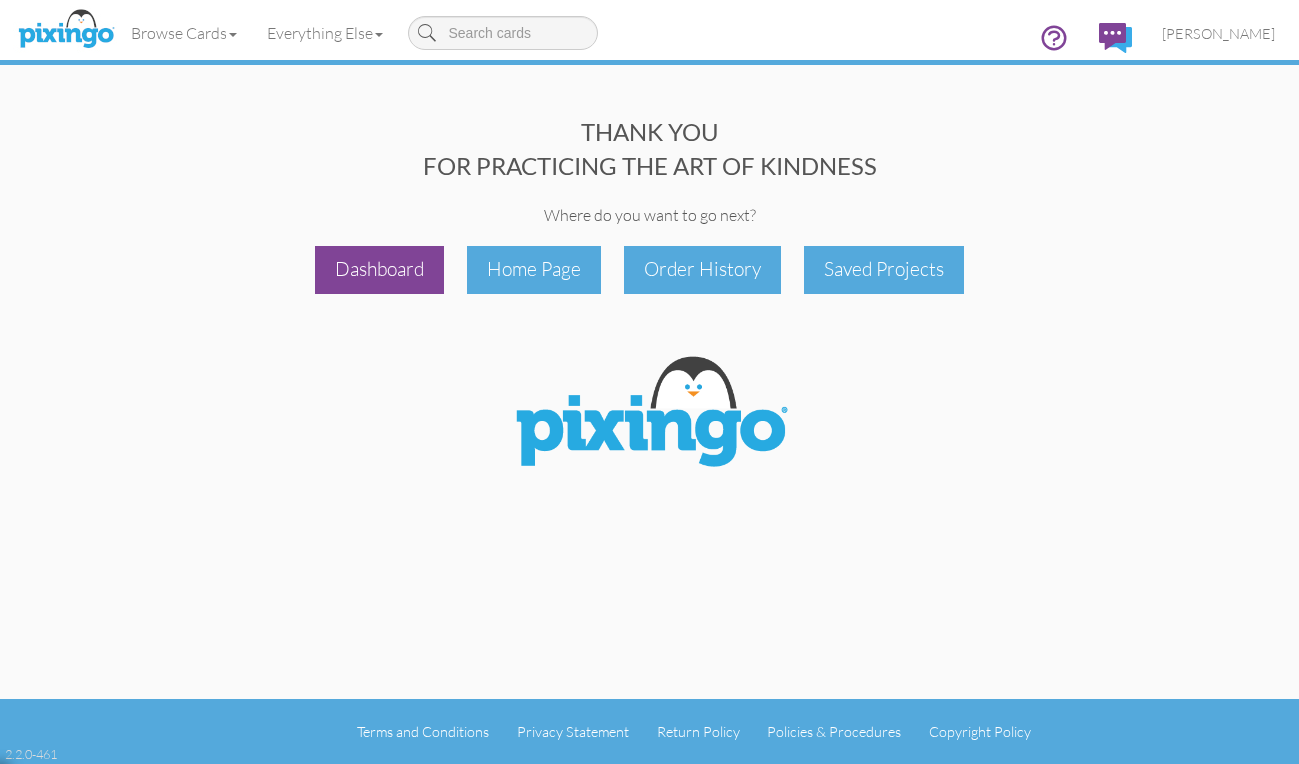 click on "Dashboard" at bounding box center [379, 269] 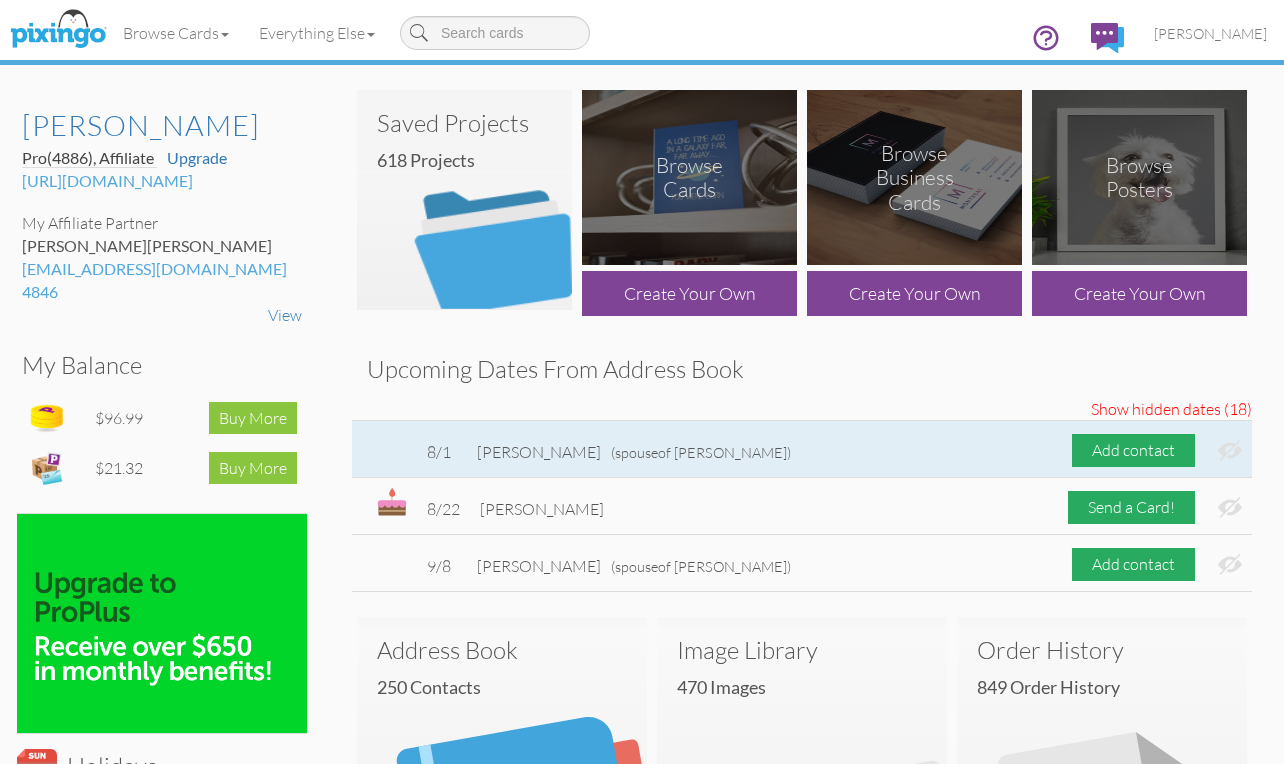 click at bounding box center (1230, 450) 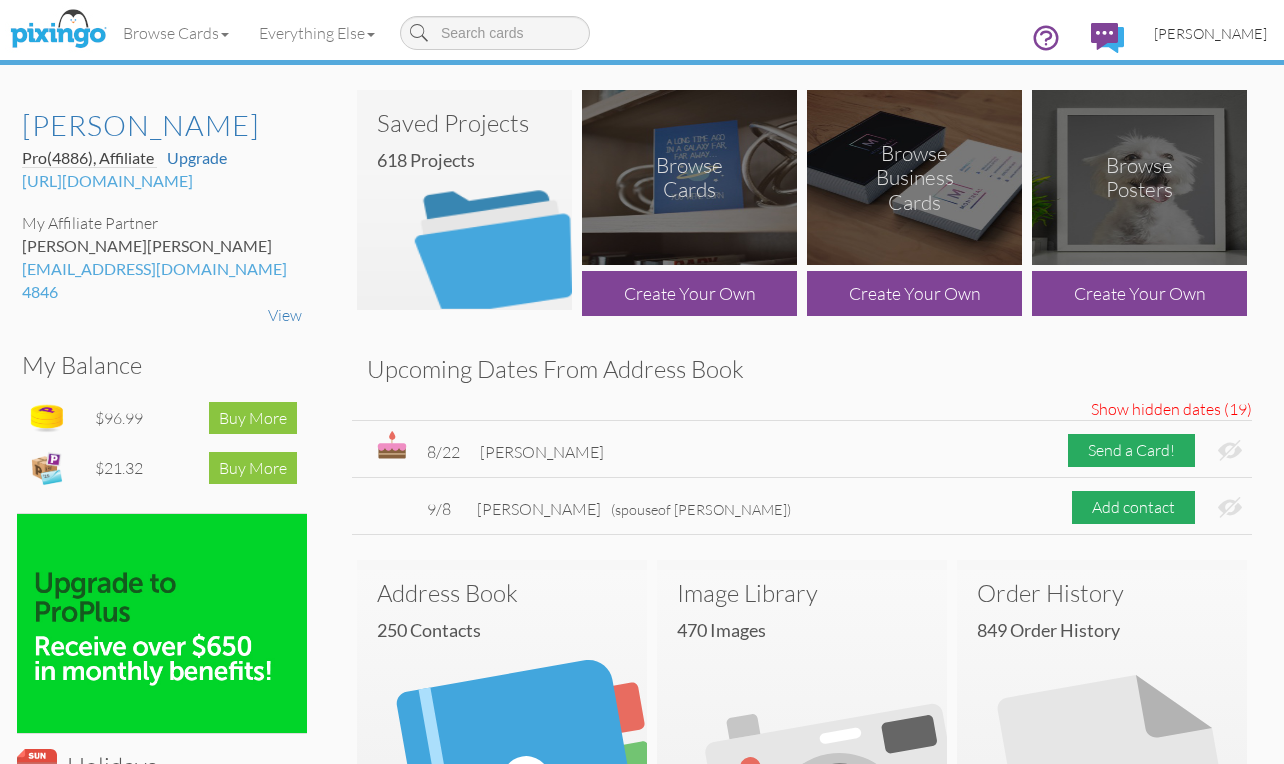 click on "[PERSON_NAME]" at bounding box center (1210, 33) 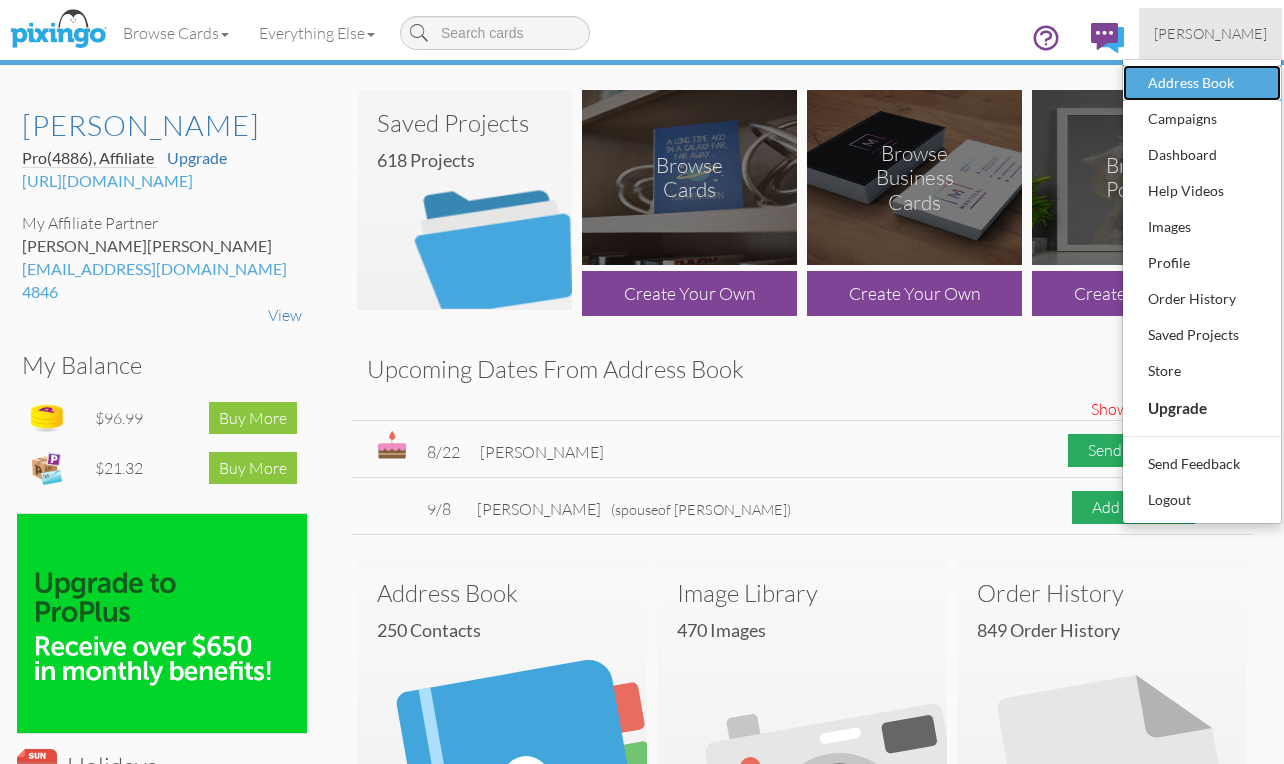 click on "Address Book" at bounding box center [1202, 83] 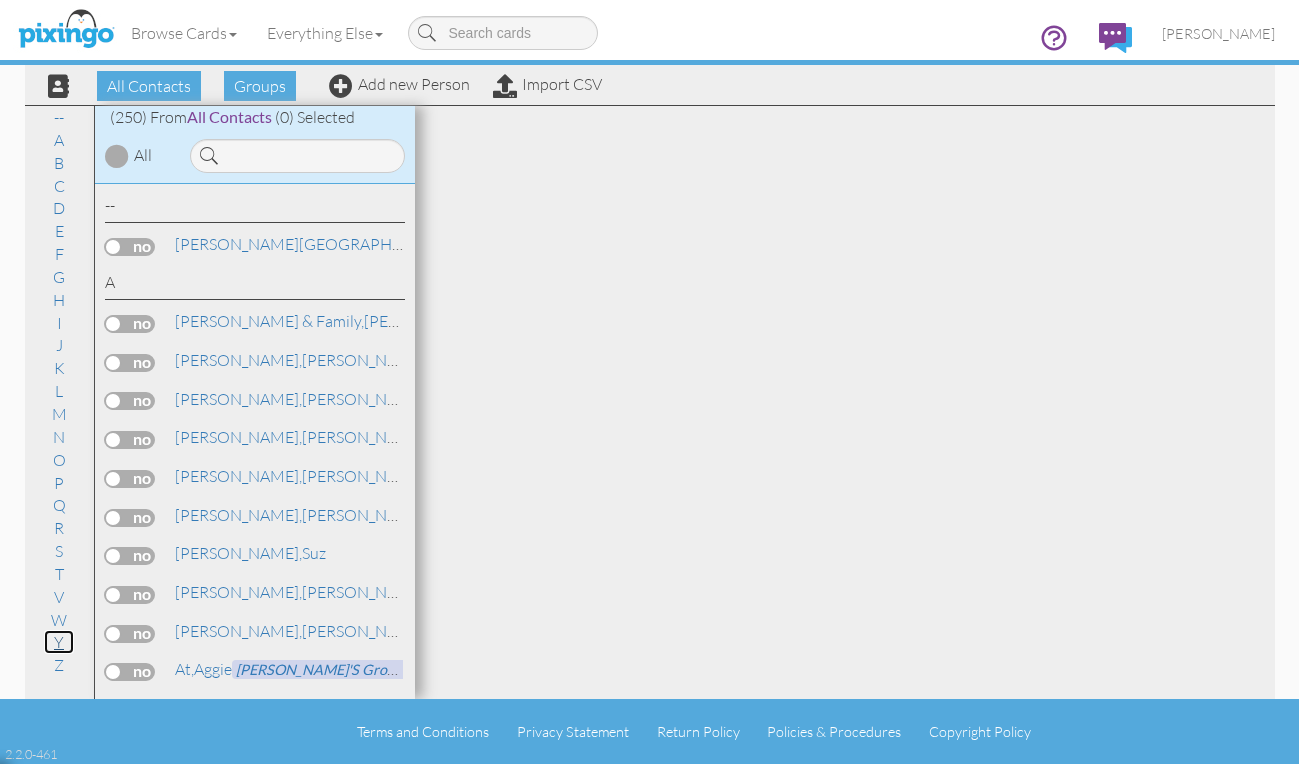 click on "Y" at bounding box center [59, 642] 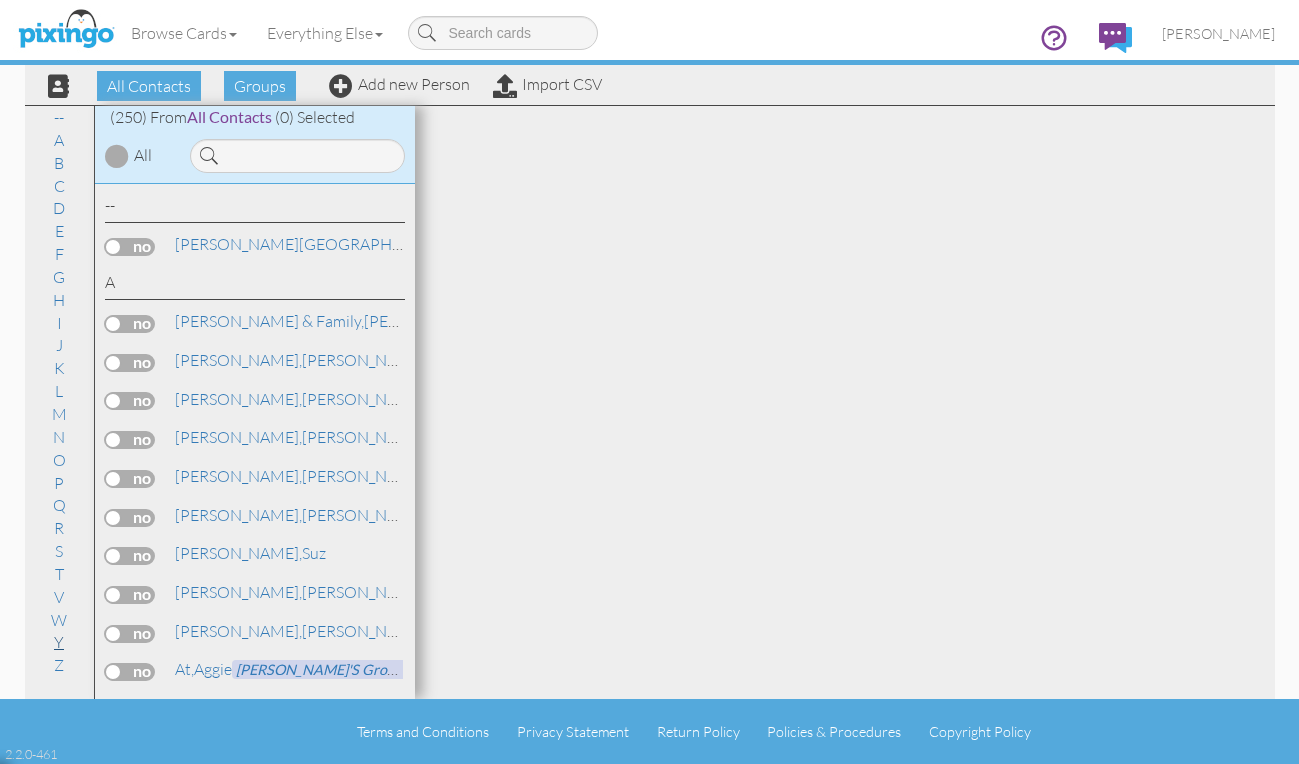 scroll, scrollTop: 10137, scrollLeft: 0, axis: vertical 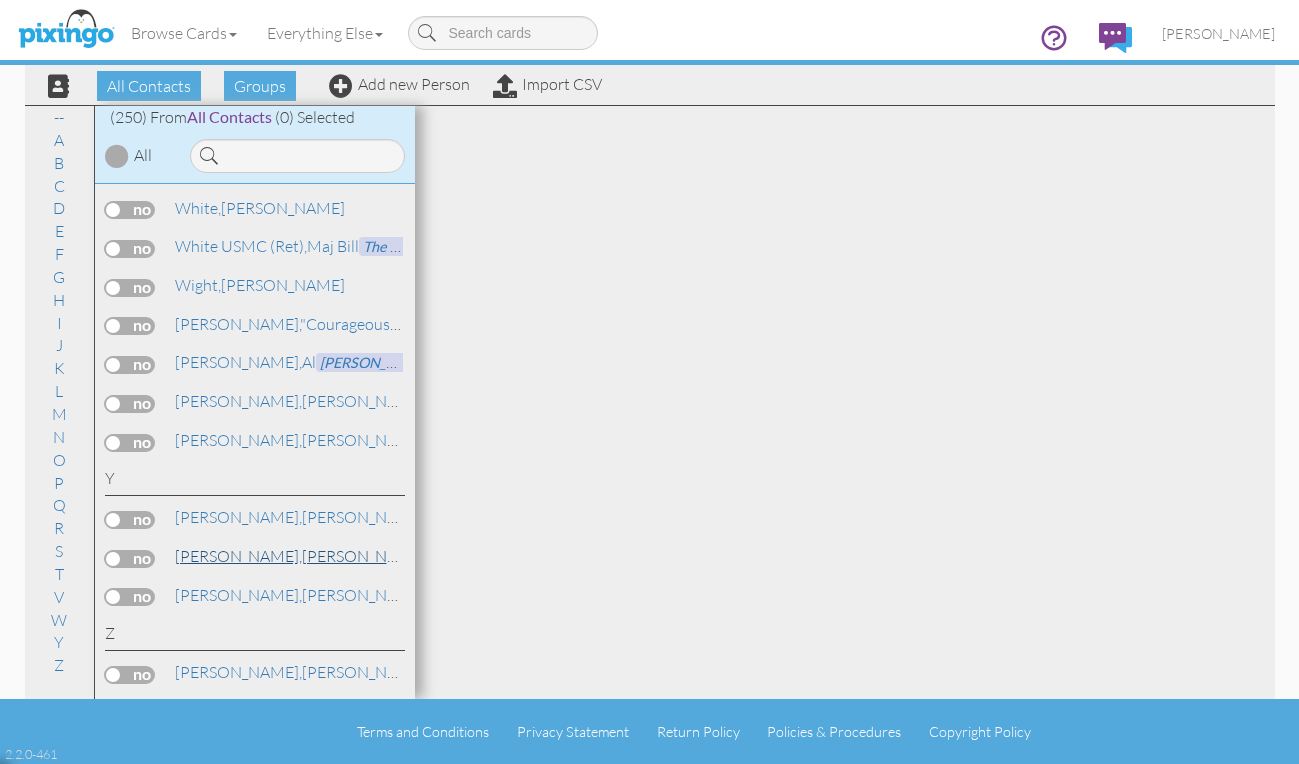 click on "[PERSON_NAME]," at bounding box center [238, 556] 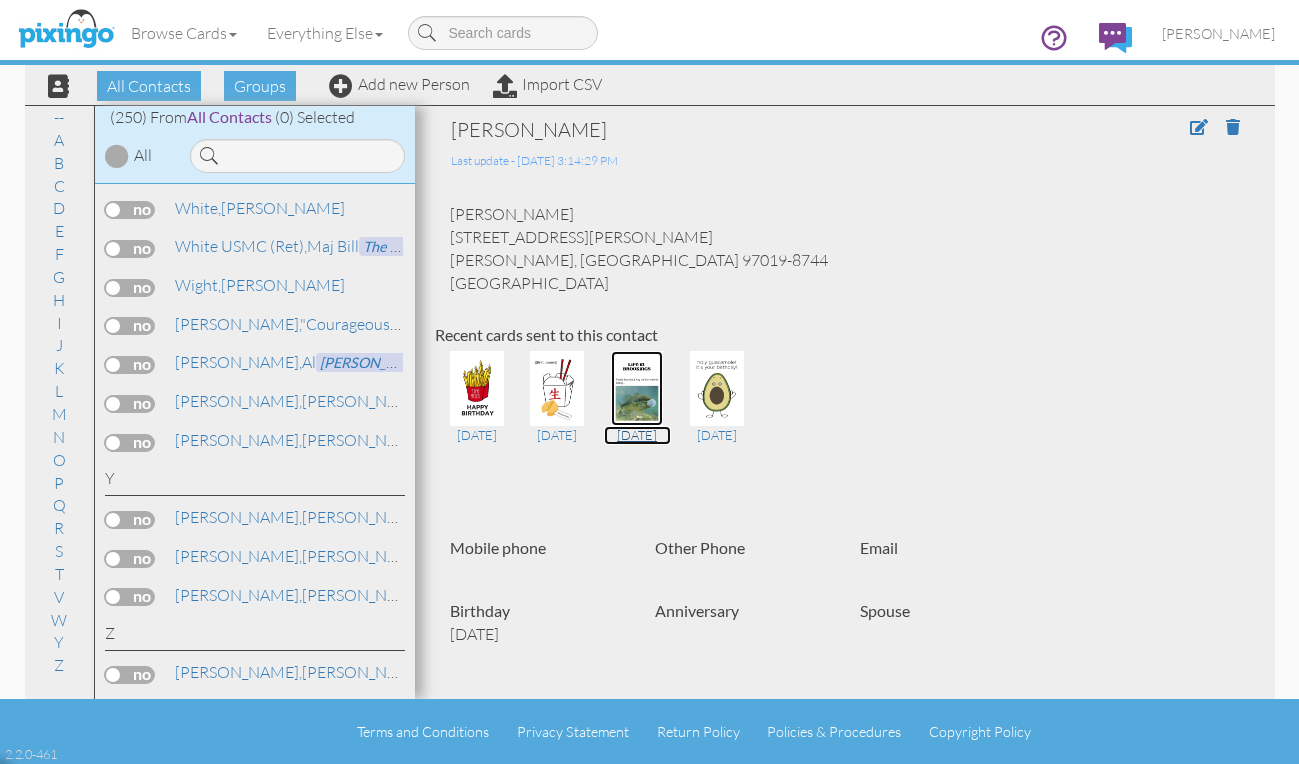 click at bounding box center (637, 388) 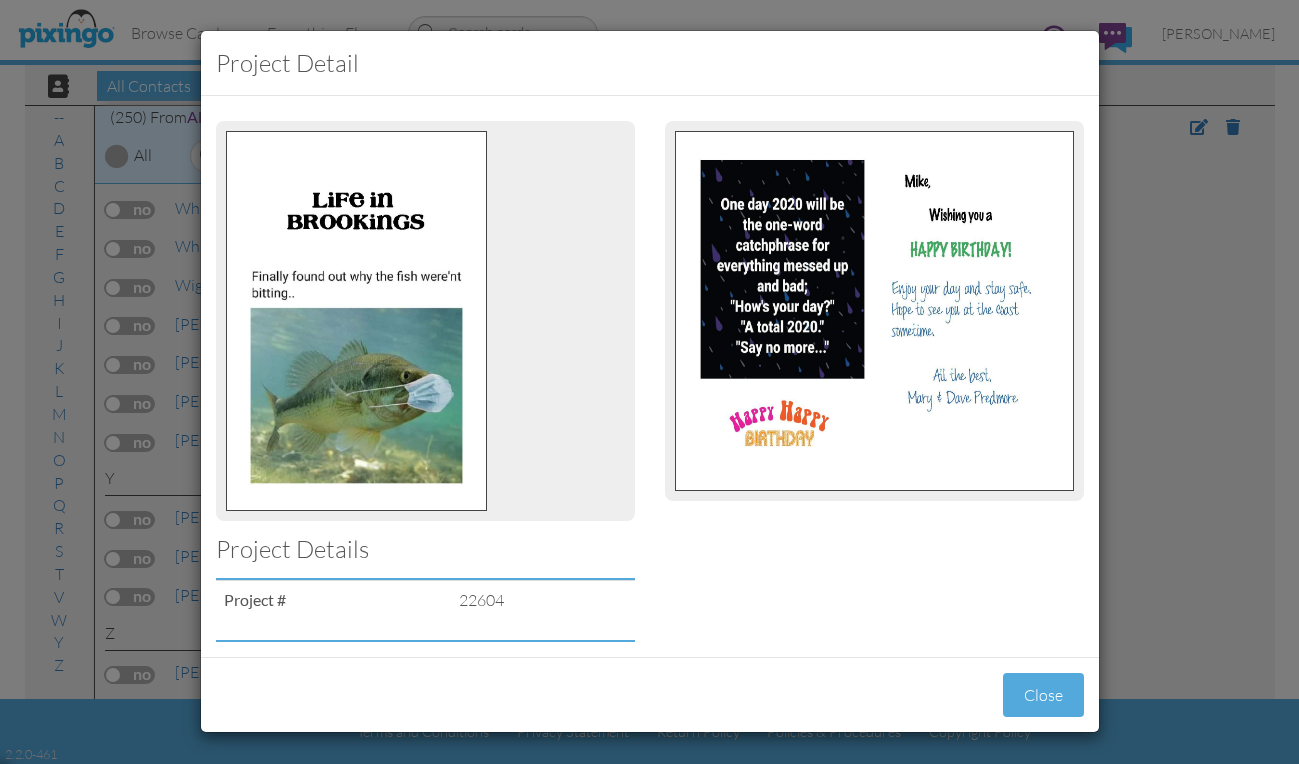 click on "Project detail
Project Details
Project #
22604
Close" at bounding box center [649, 382] 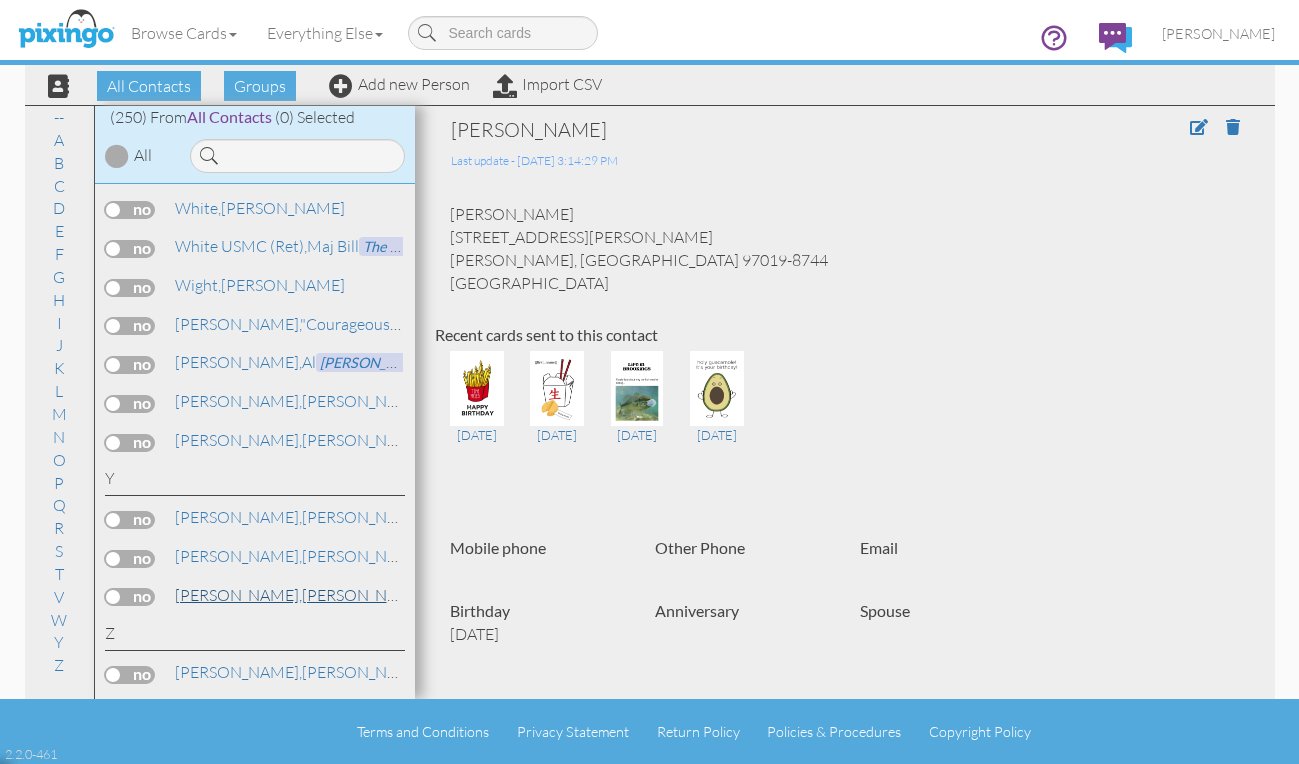 click on "[PERSON_NAME]" at bounding box center (300, 595) 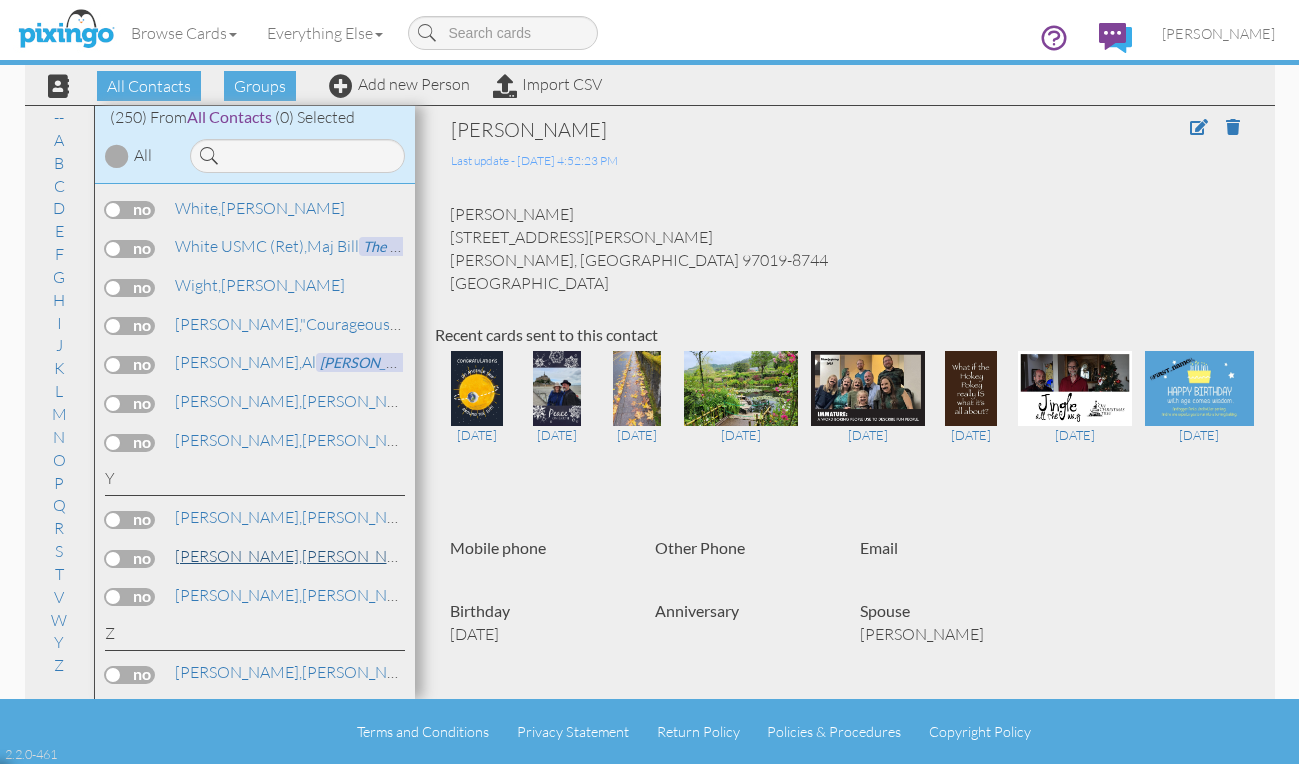 click on "[PERSON_NAME]" at bounding box center (300, 556) 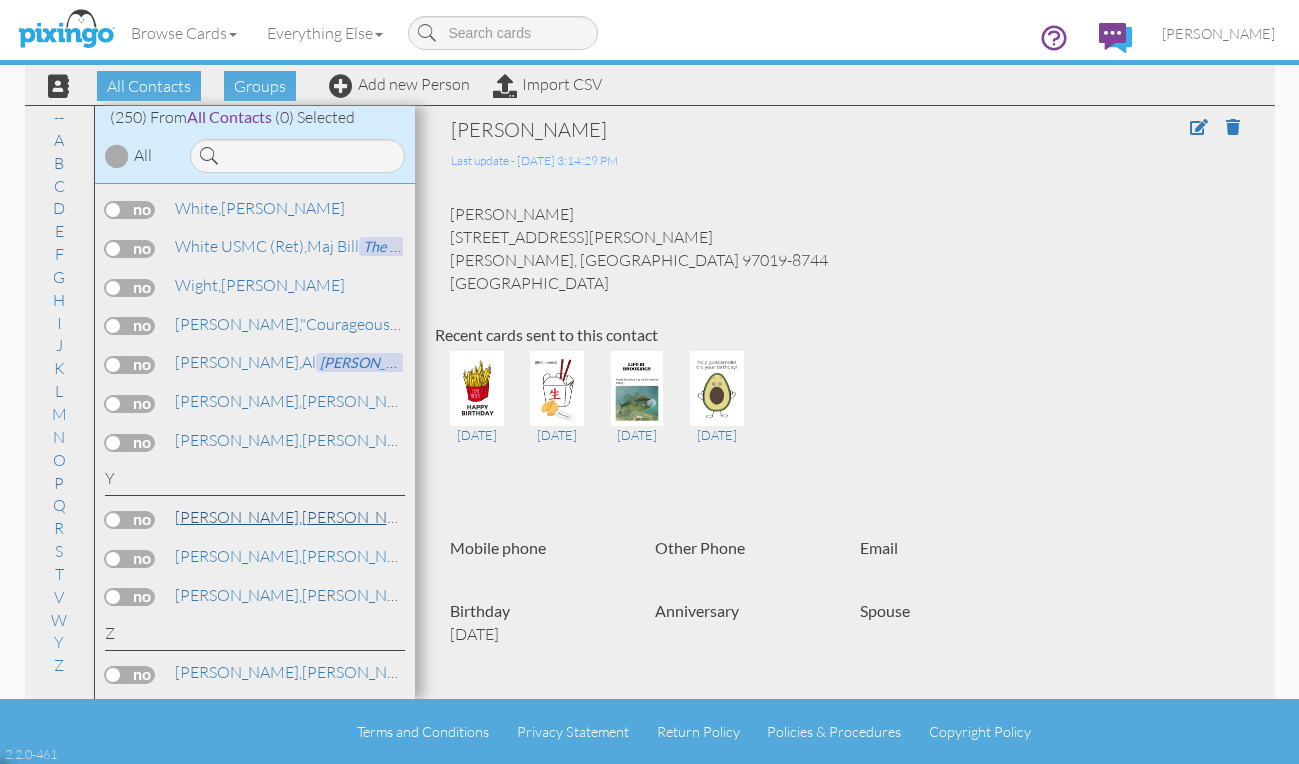 click on "[PERSON_NAME]" at bounding box center (300, 517) 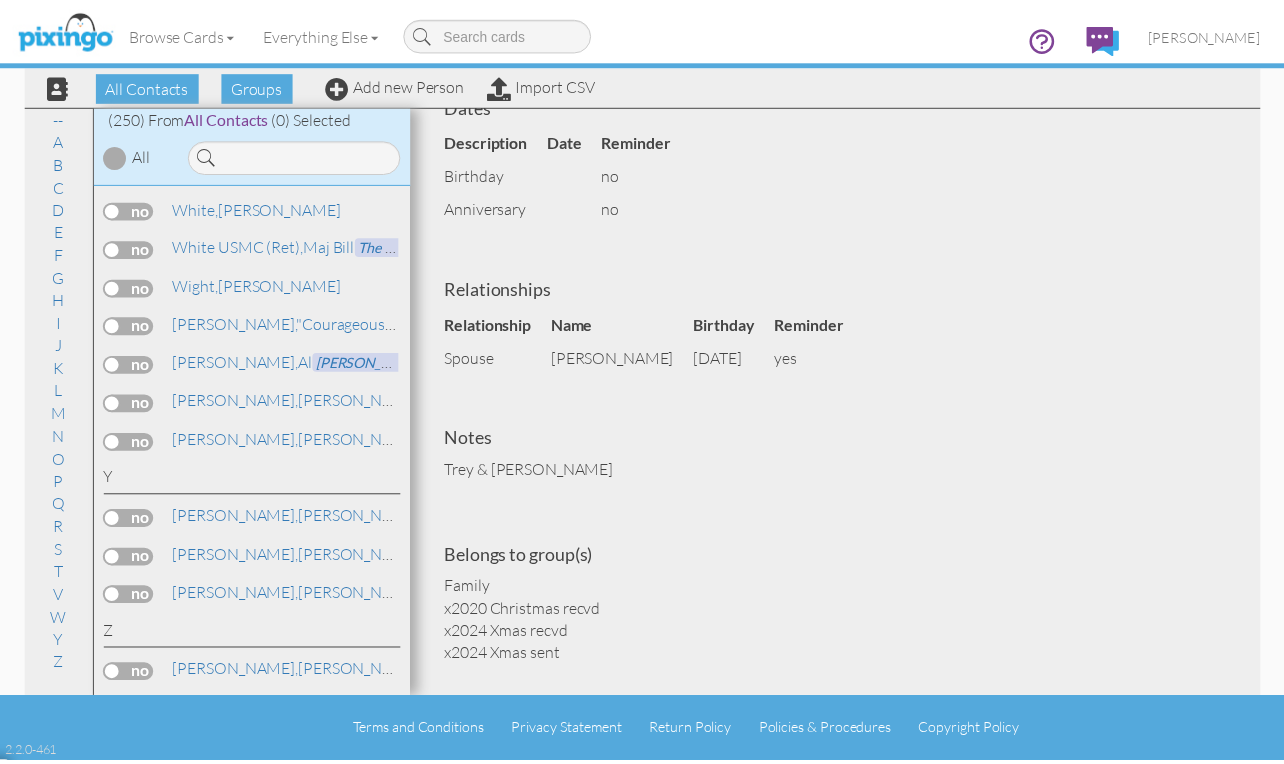 scroll, scrollTop: 729, scrollLeft: 0, axis: vertical 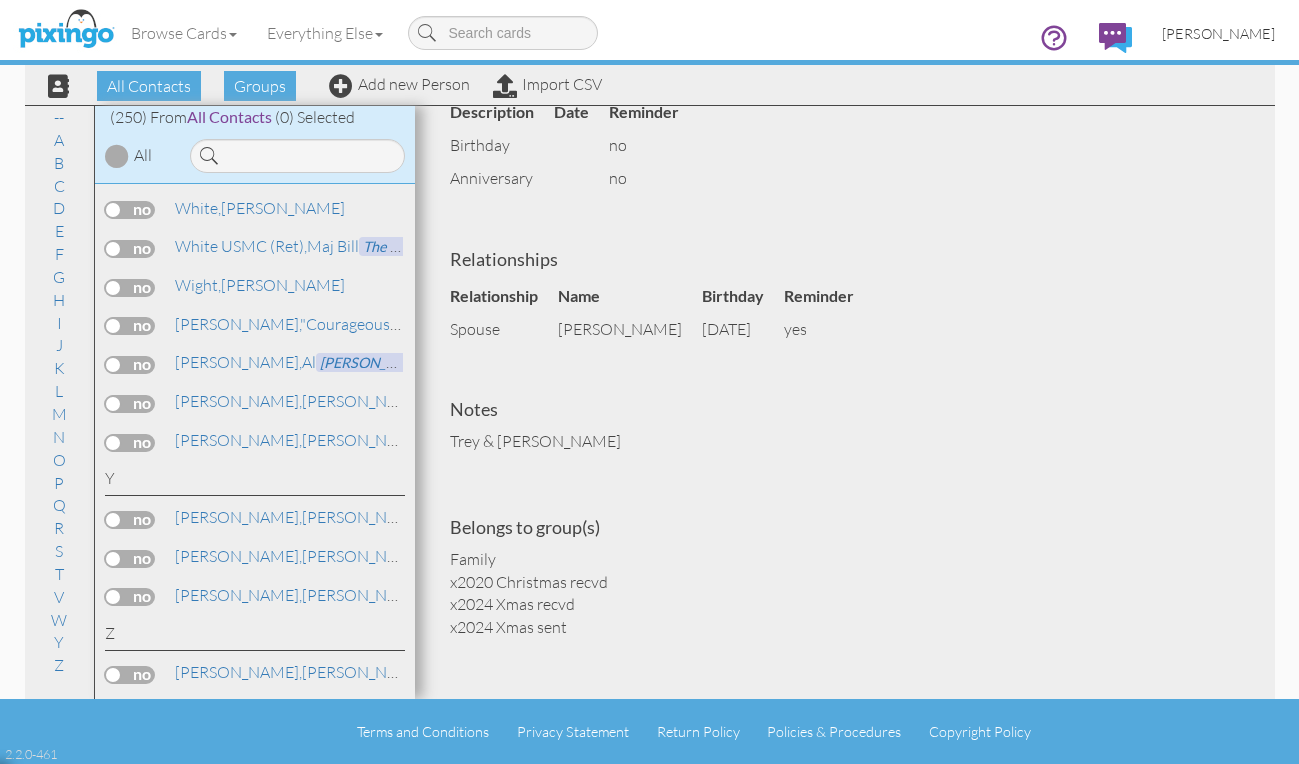 click on "[PERSON_NAME]" at bounding box center [1218, 33] 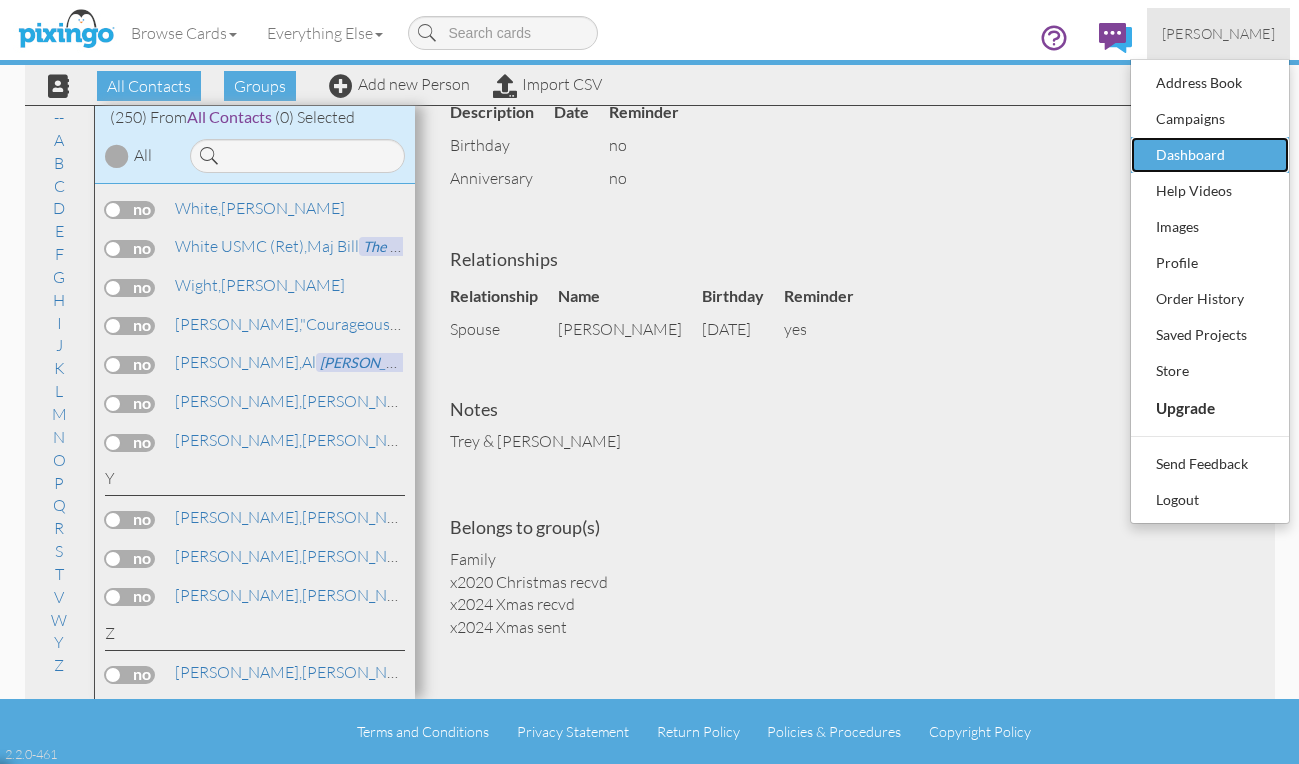 click on "Dashboard" at bounding box center (1210, 155) 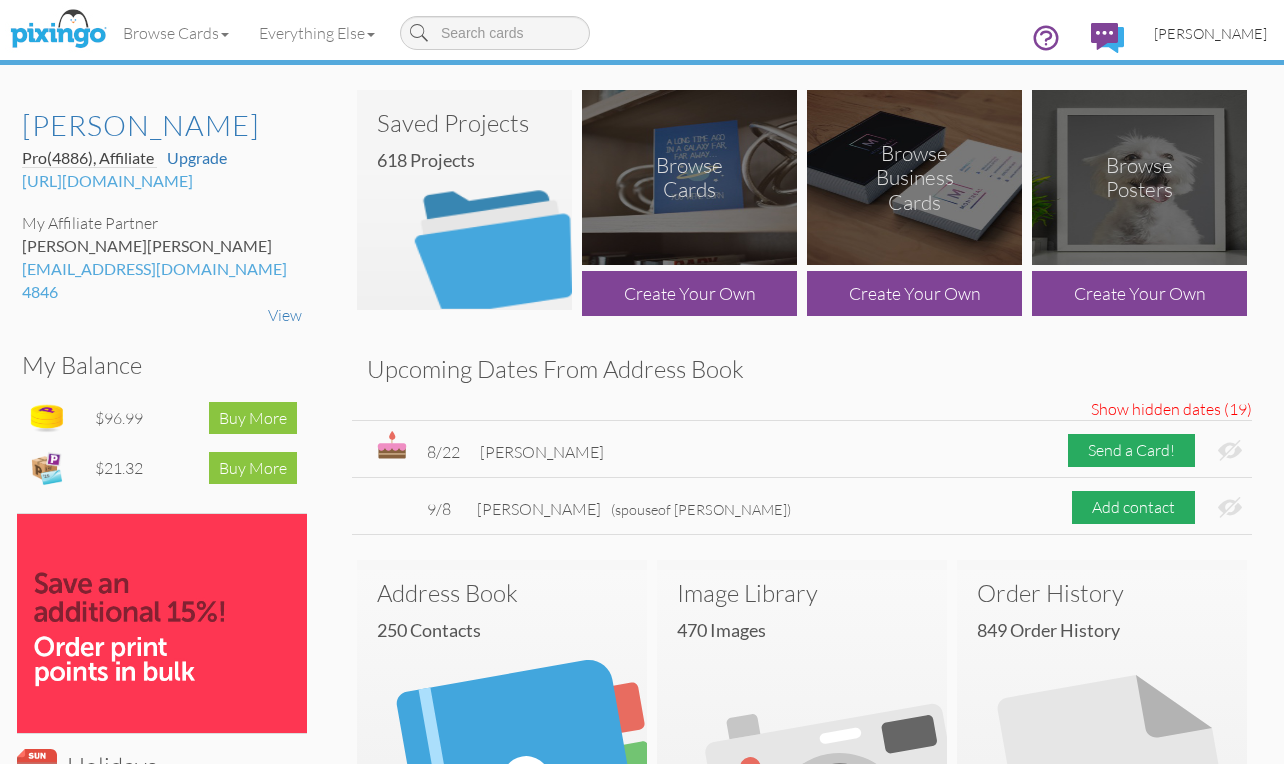 click on "[PERSON_NAME]" at bounding box center (1210, 33) 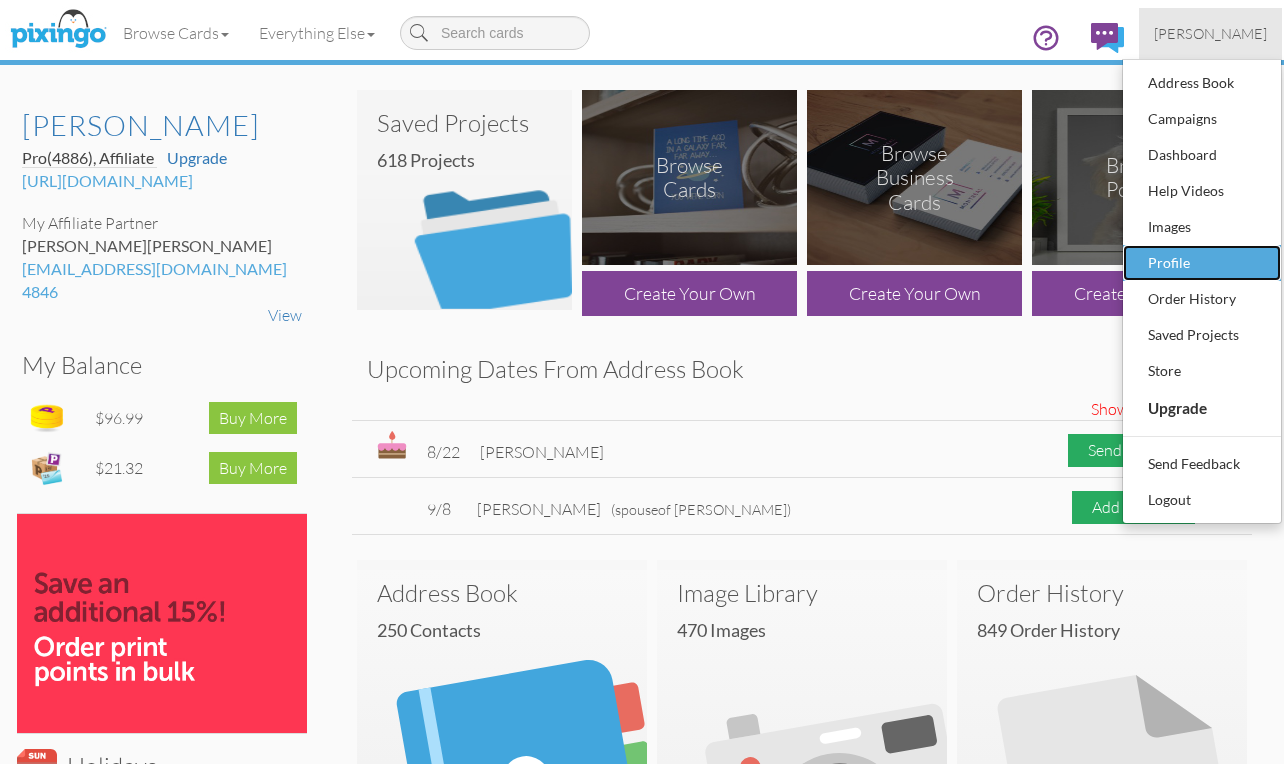 click on "Profile" at bounding box center (1202, 263) 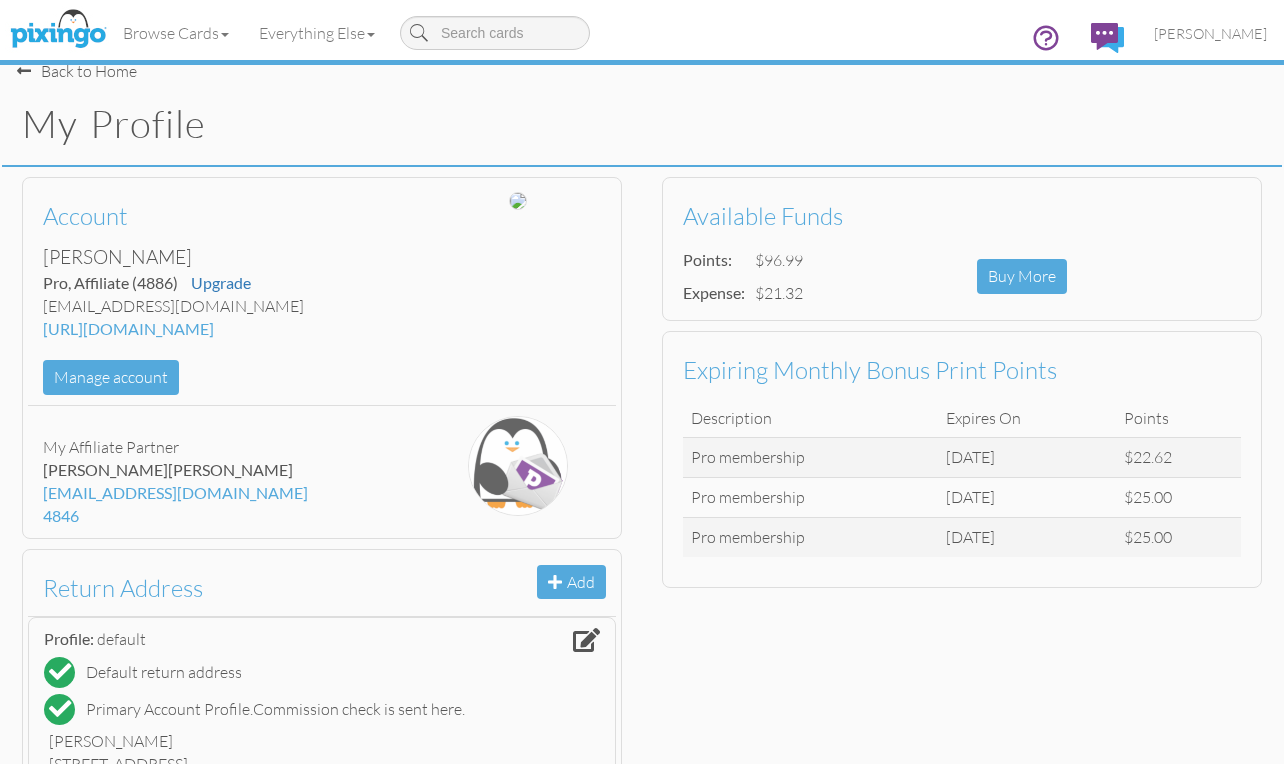 scroll, scrollTop: 0, scrollLeft: 0, axis: both 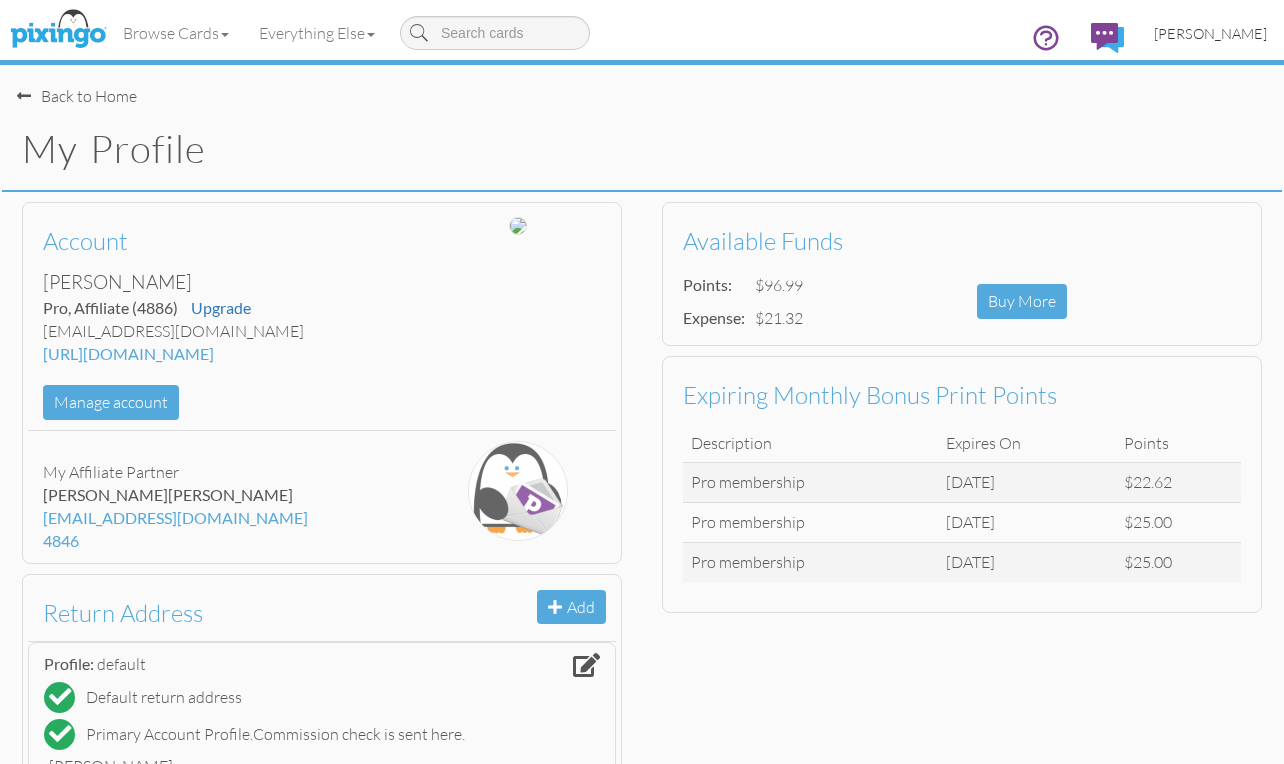 click on "[PERSON_NAME]" at bounding box center (1210, 33) 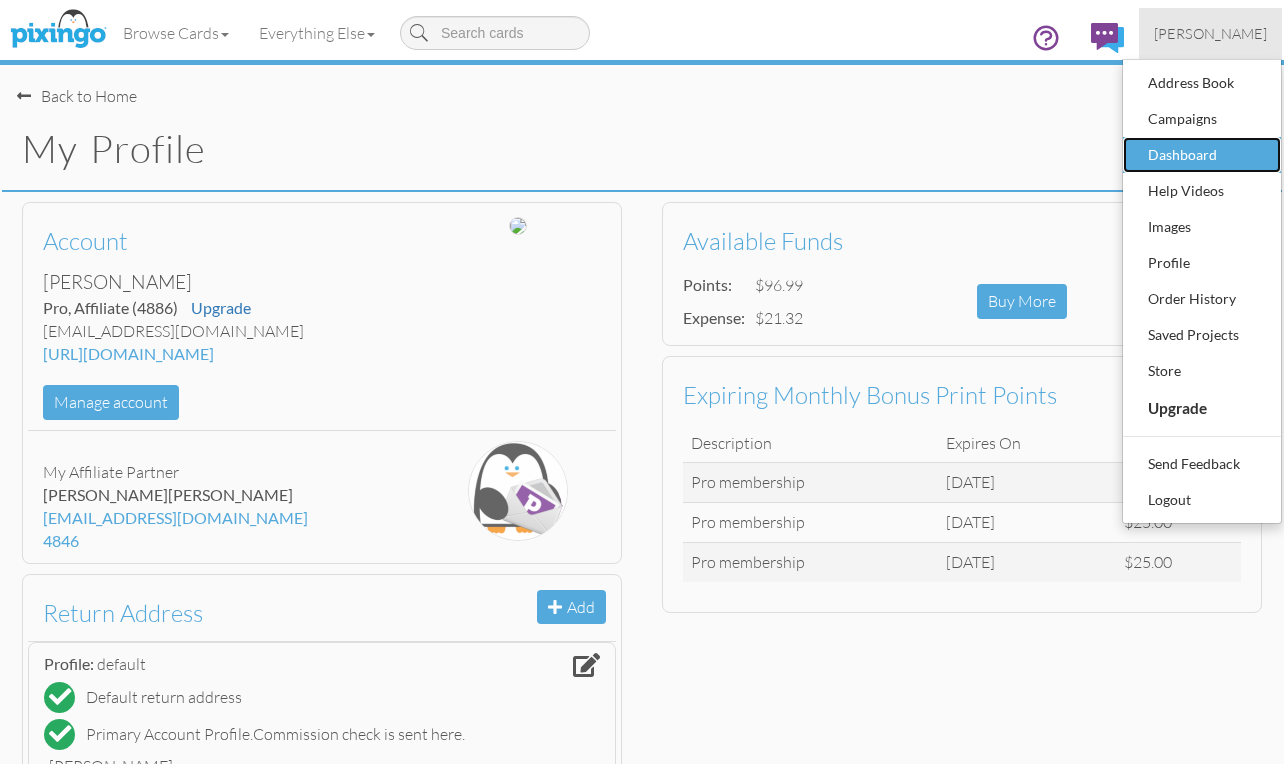 click on "Dashboard" at bounding box center (1202, 155) 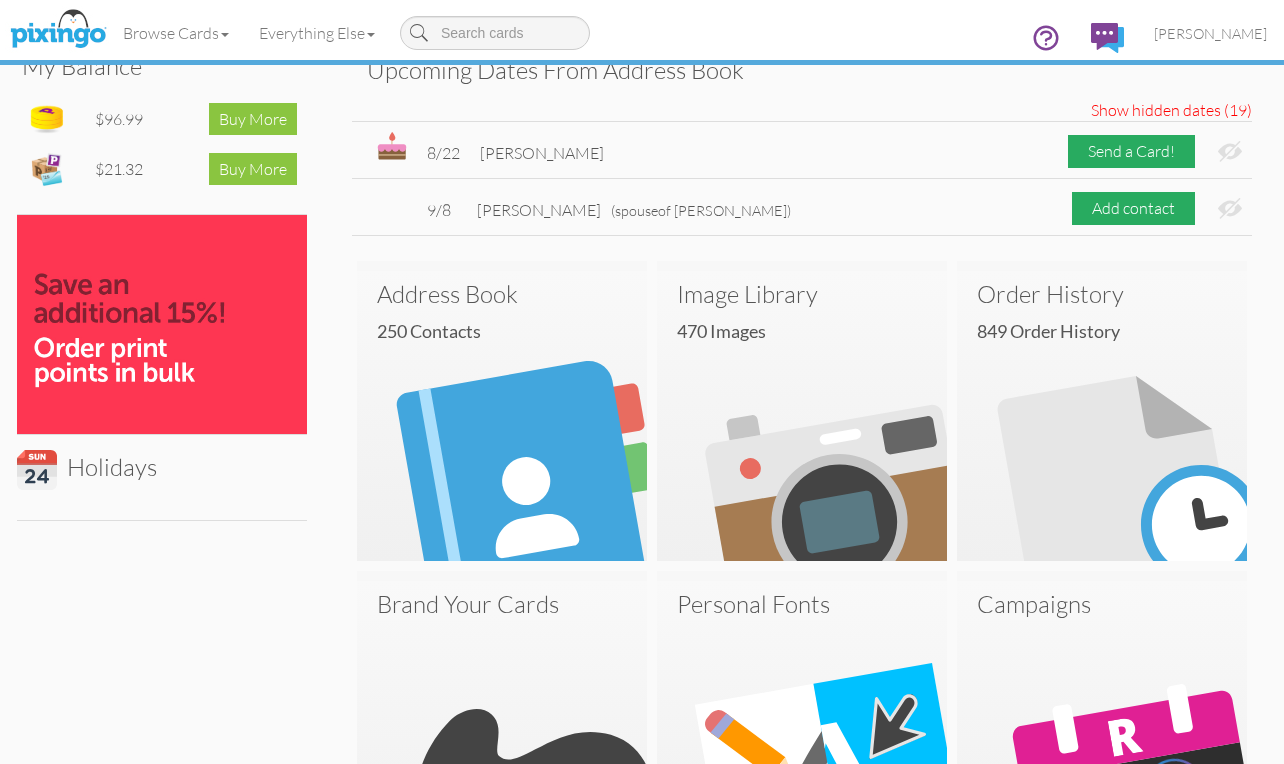 scroll, scrollTop: 300, scrollLeft: 0, axis: vertical 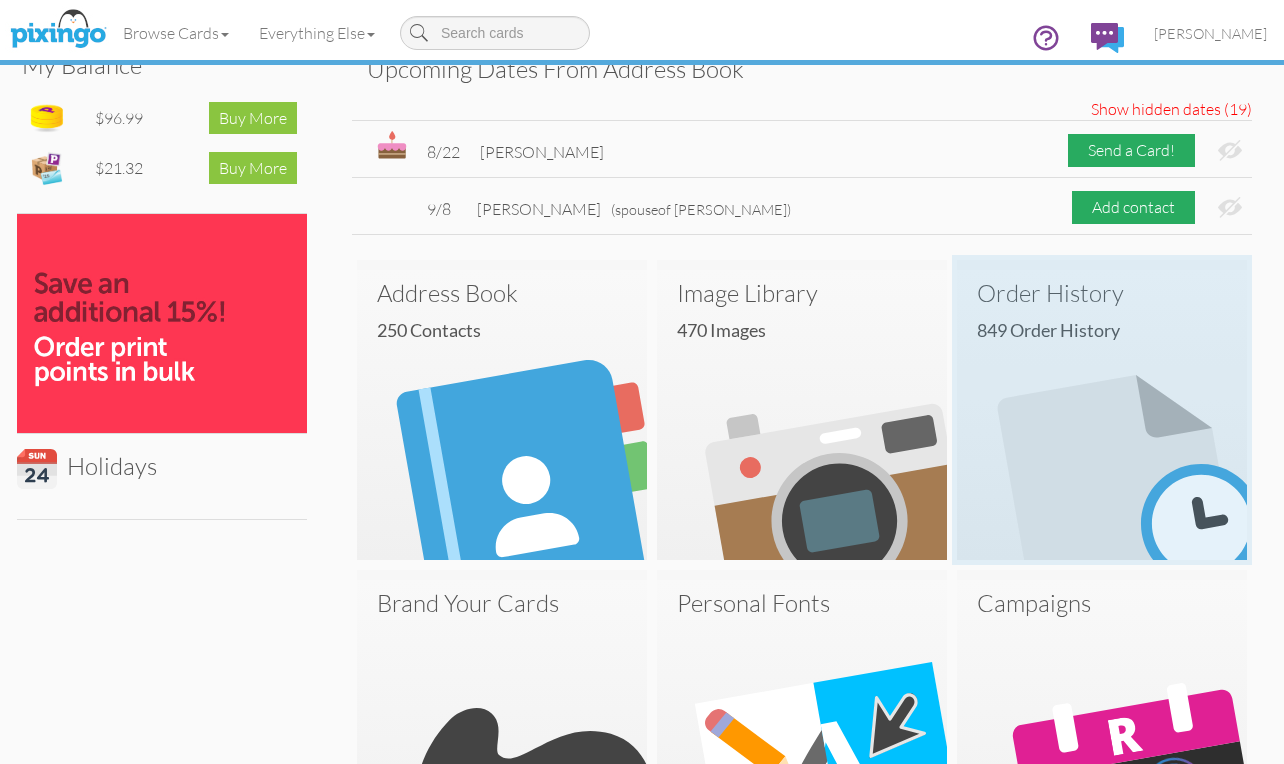click at bounding box center [1102, 415] 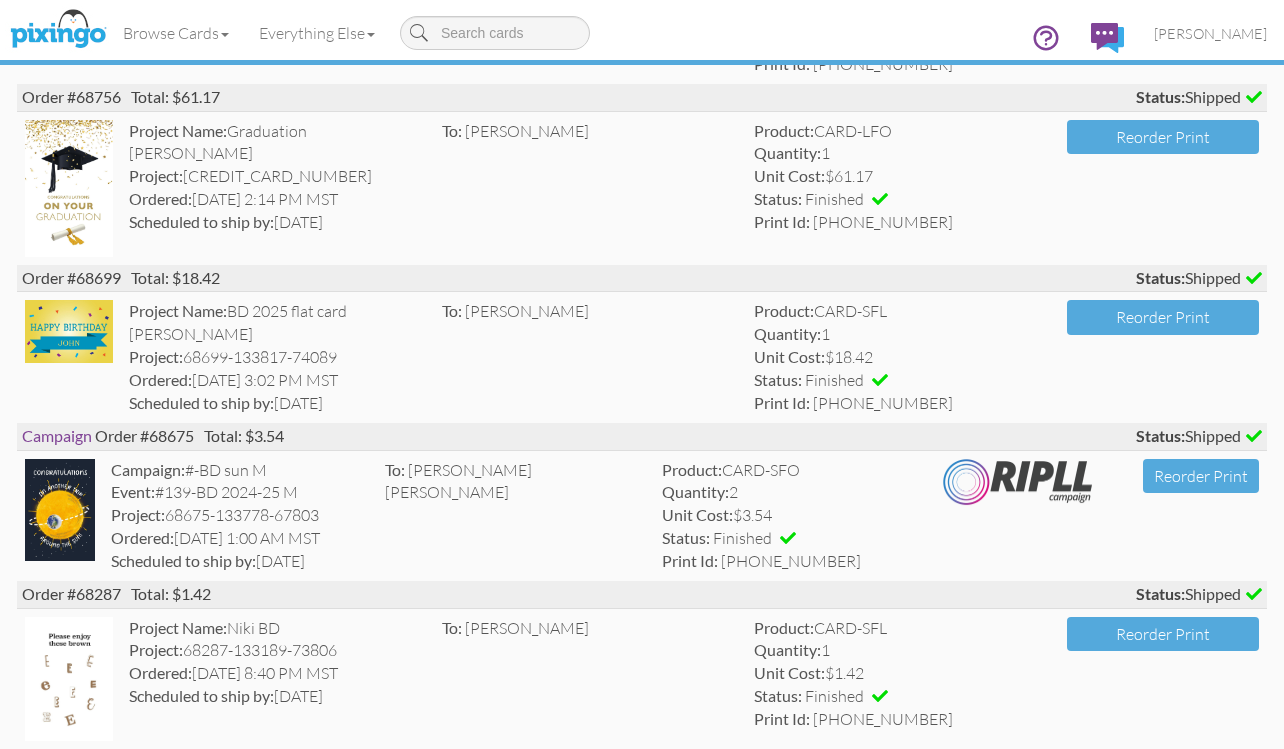 scroll, scrollTop: 800, scrollLeft: 0, axis: vertical 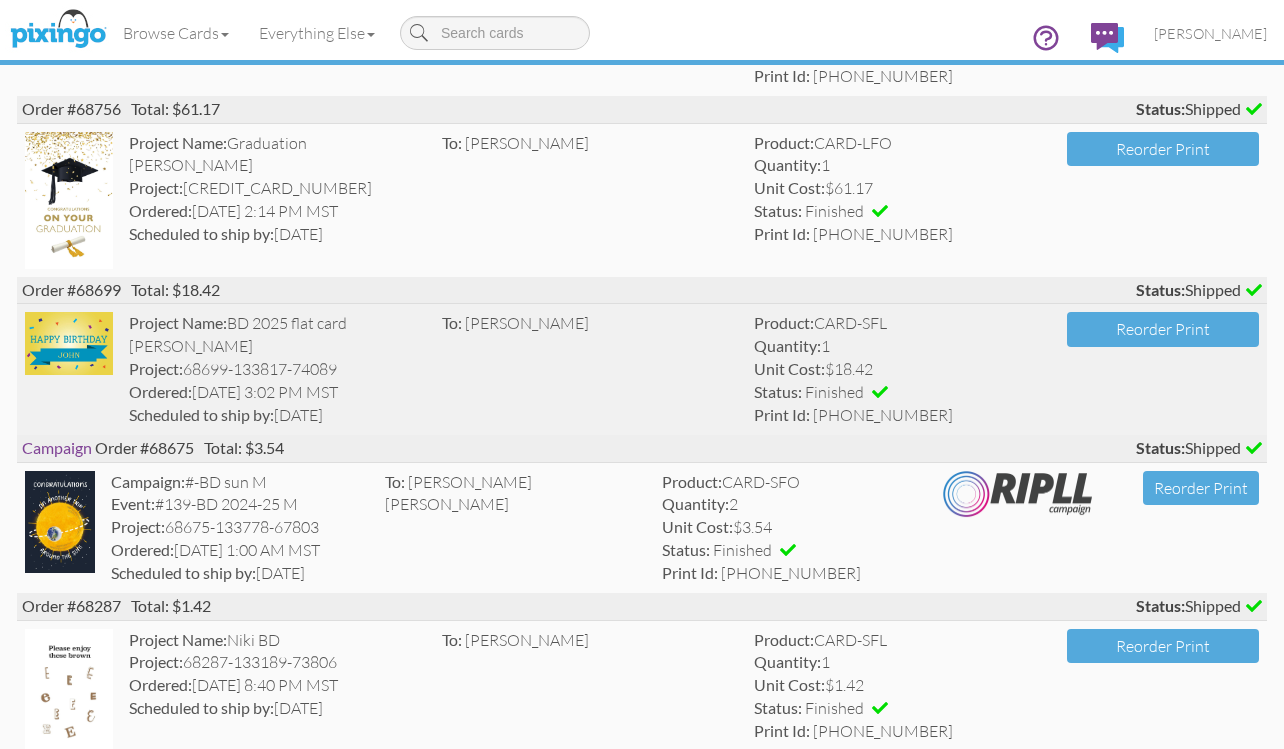 click on "To:
[PERSON_NAME]" at bounding box center (590, 369) 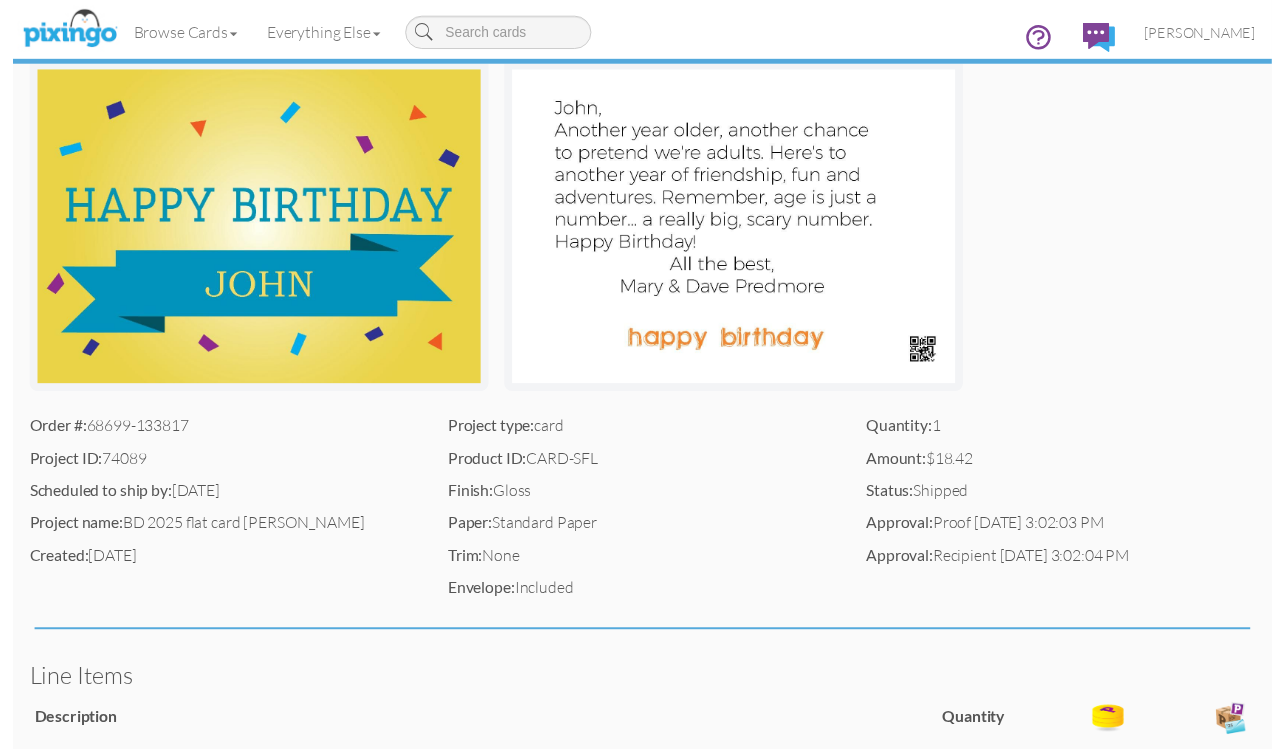 scroll, scrollTop: 0, scrollLeft: 0, axis: both 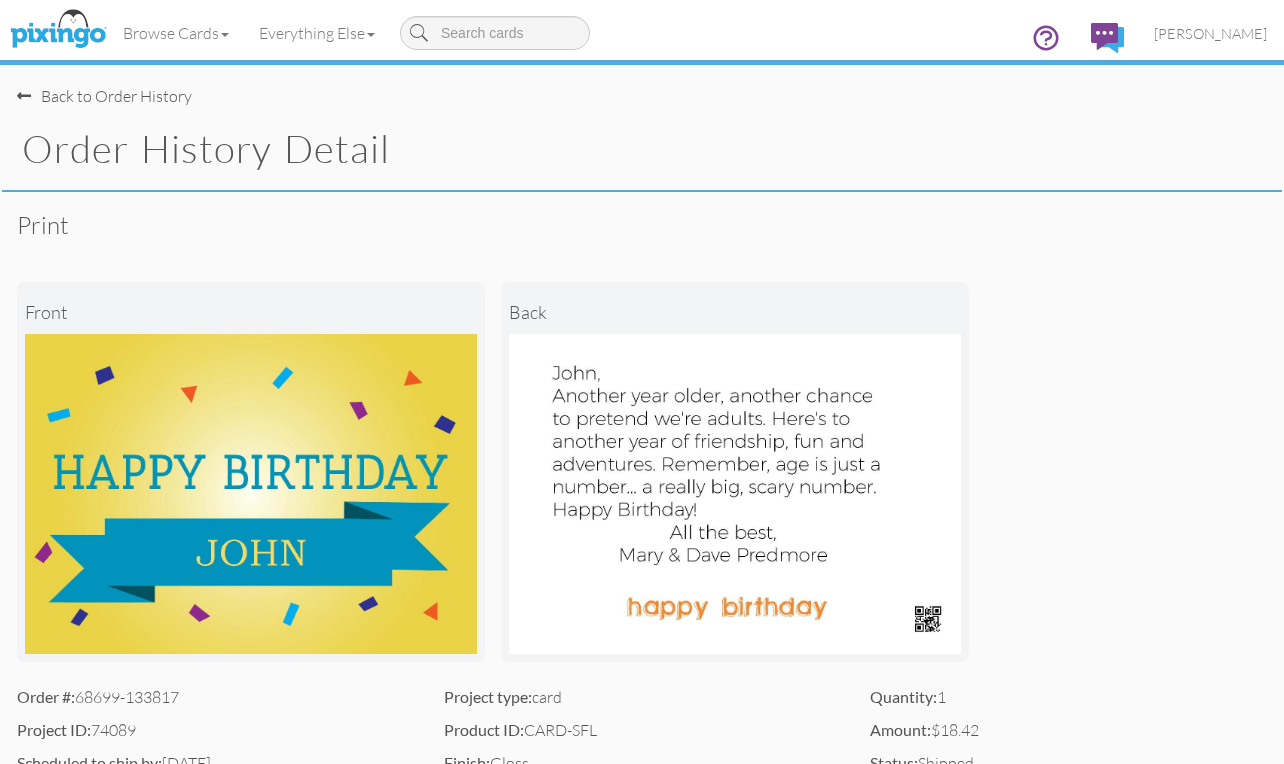 click on "Back to Order History" at bounding box center [104, 96] 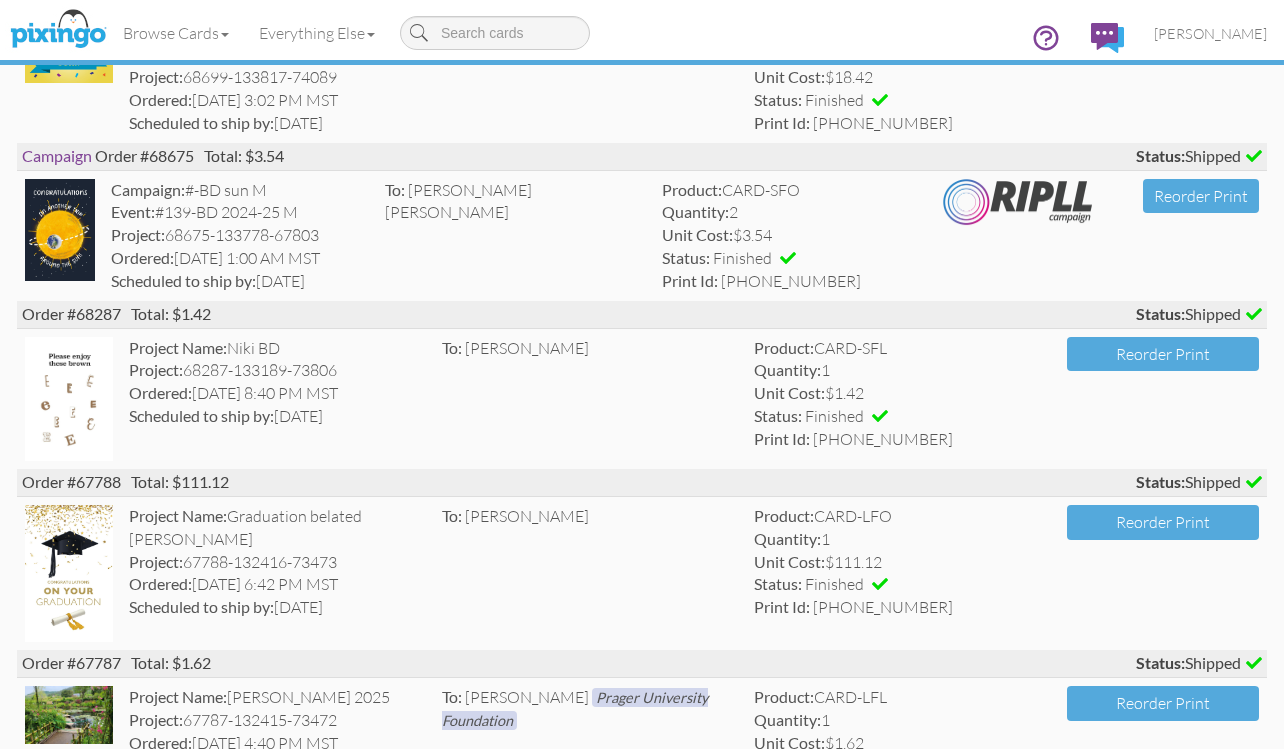 scroll, scrollTop: 900, scrollLeft: 0, axis: vertical 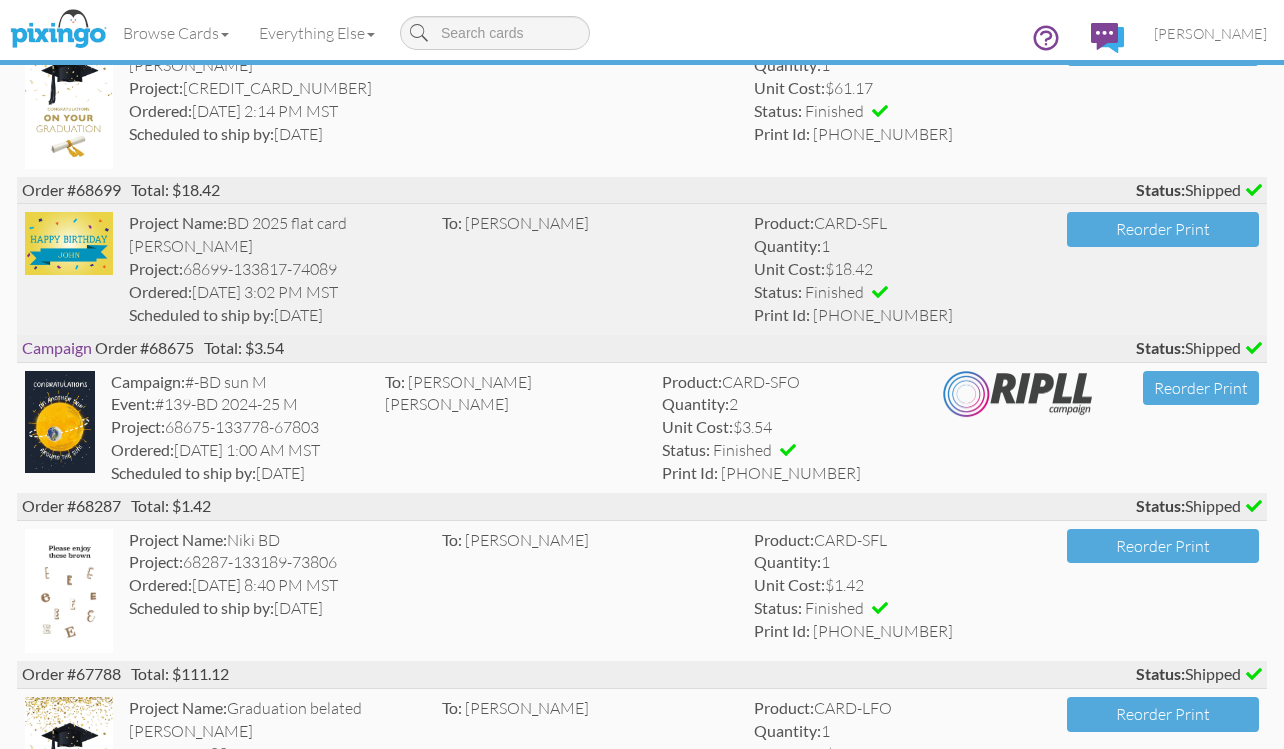 click on "Project Name:" at bounding box center (178, 222) 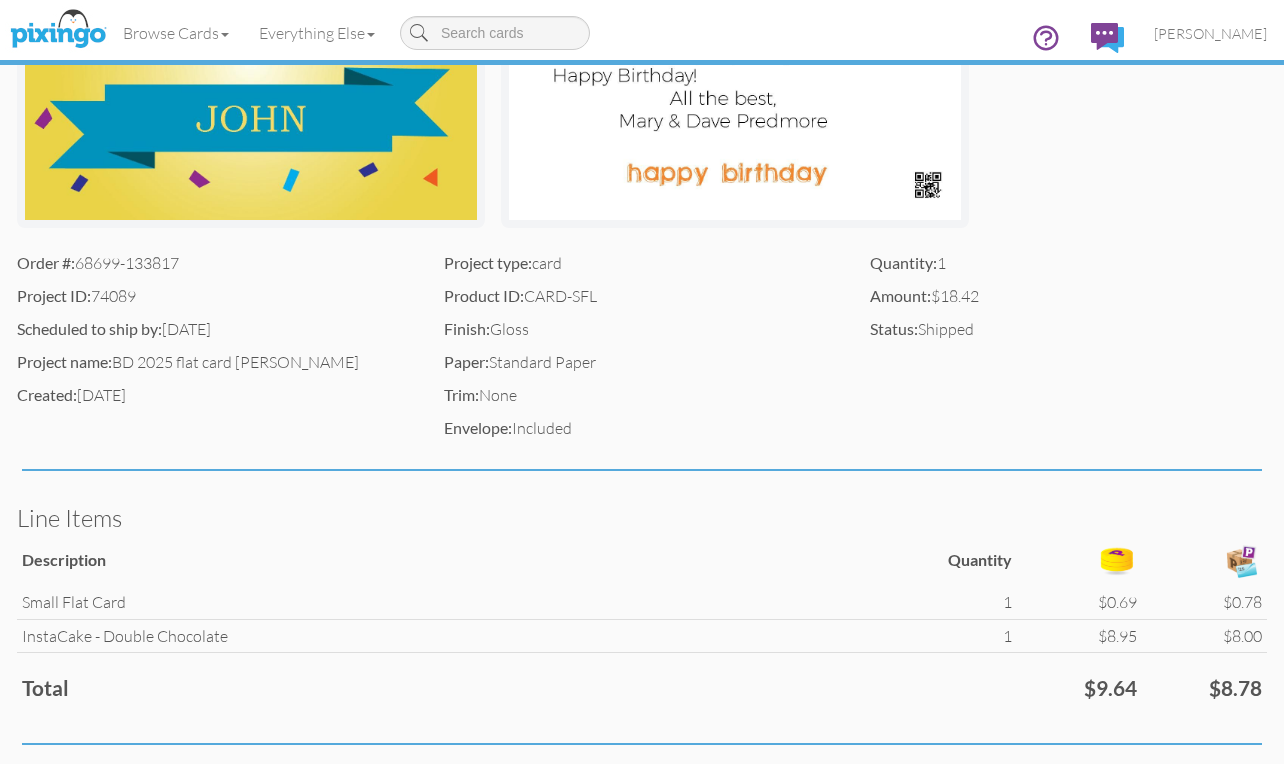 scroll, scrollTop: 629, scrollLeft: 0, axis: vertical 